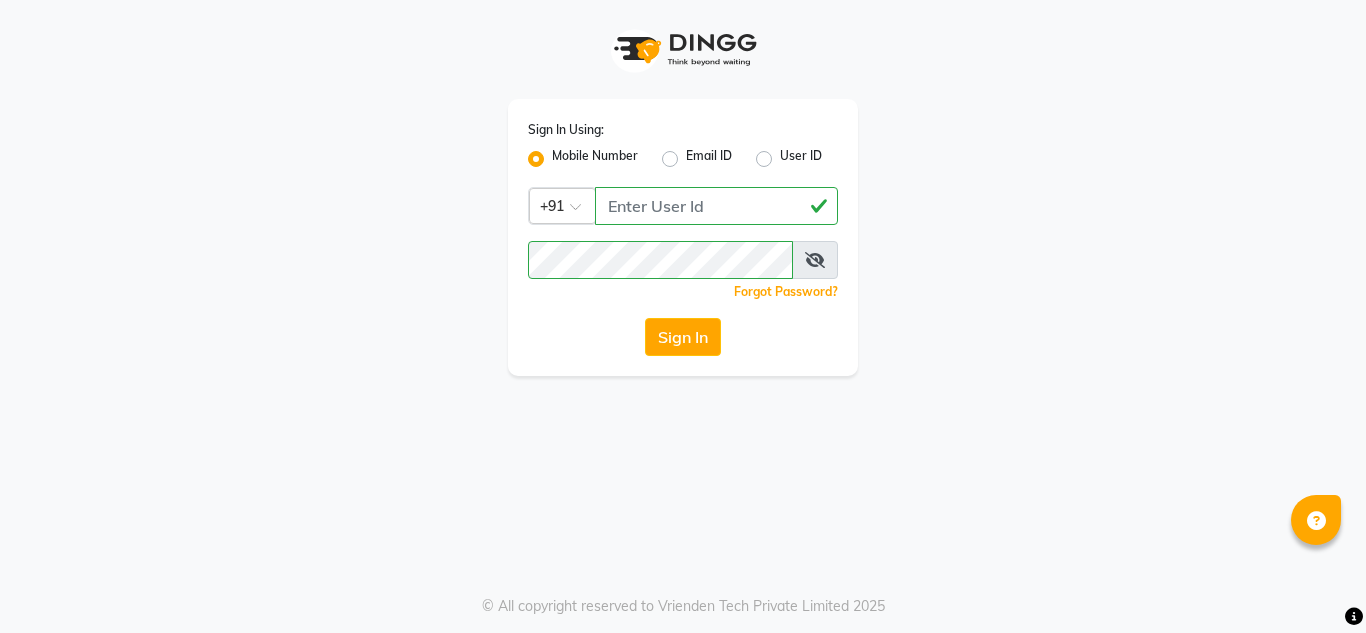 click on "Sign In" 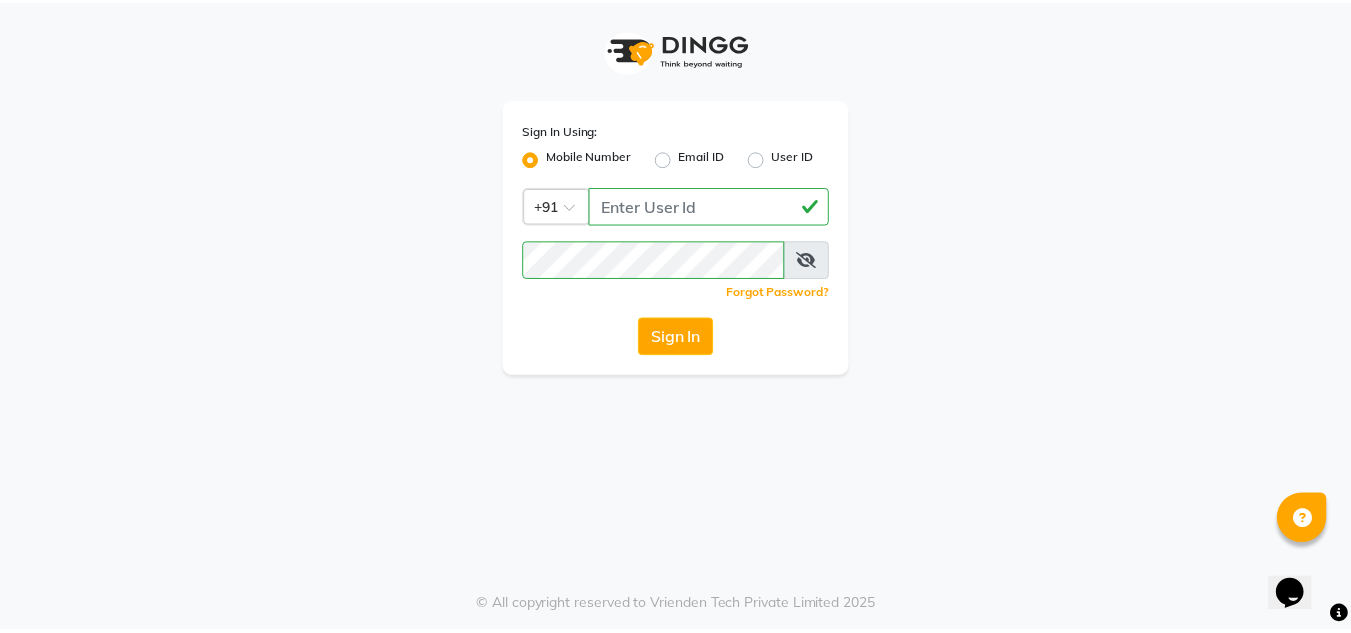 scroll, scrollTop: 0, scrollLeft: 0, axis: both 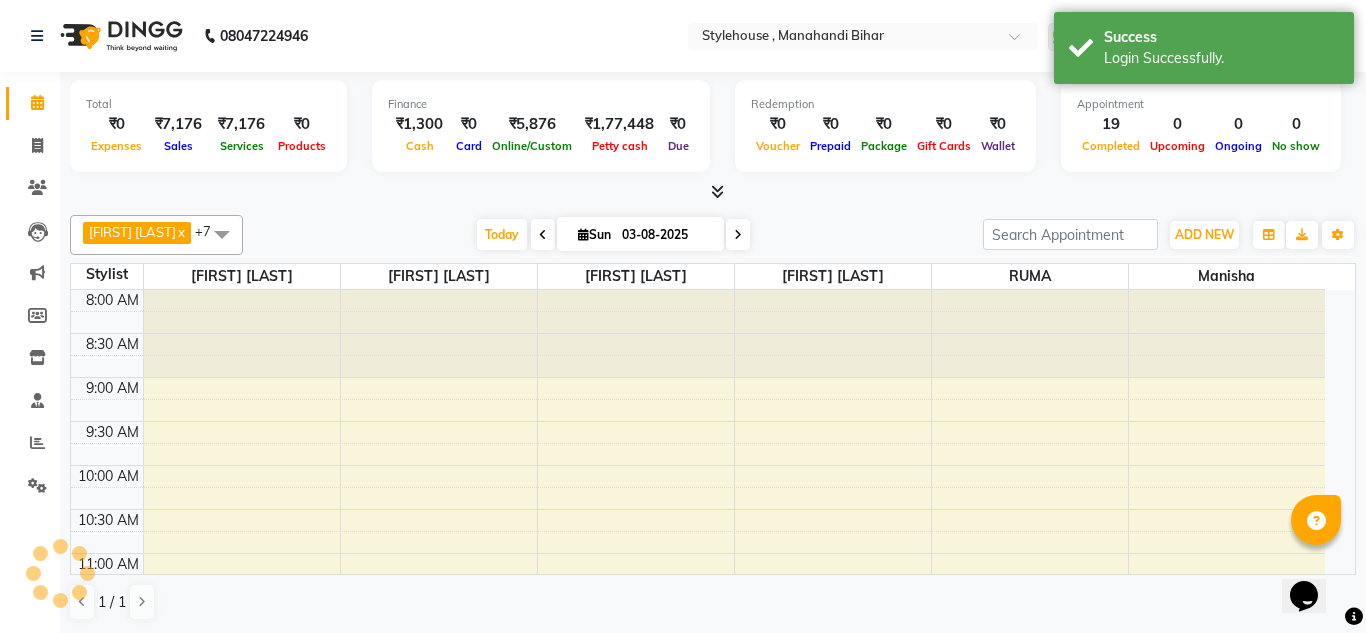 select on "en" 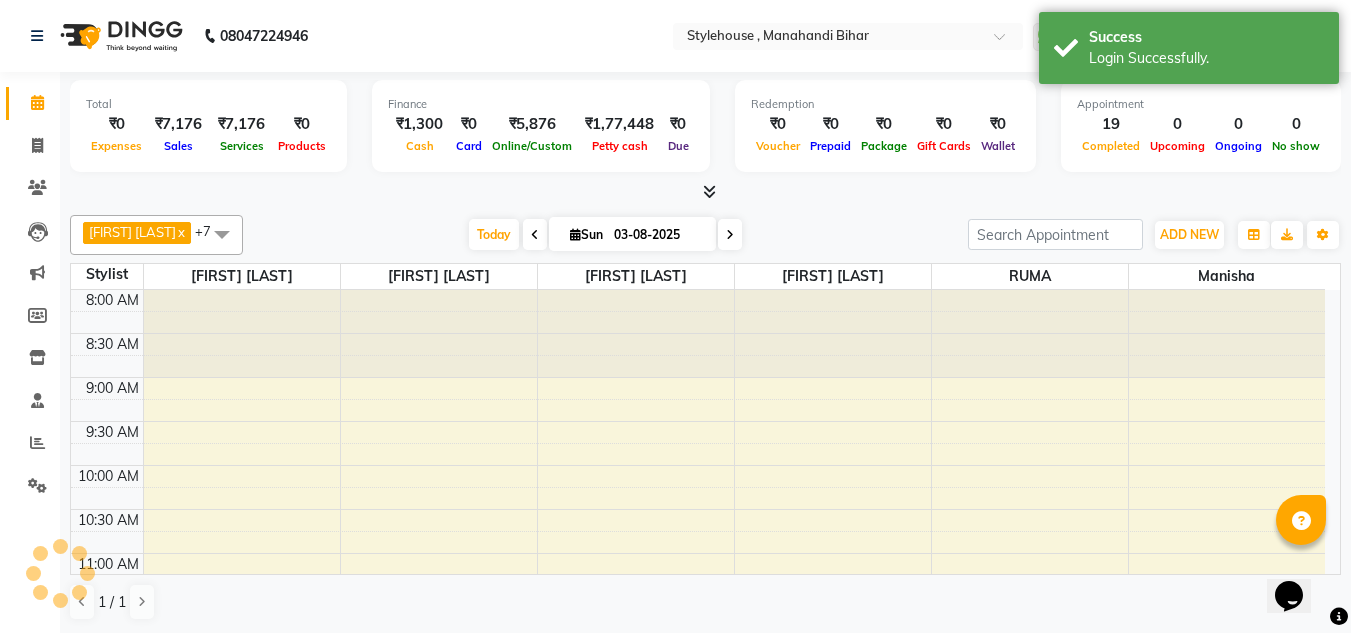 scroll, scrollTop: 0, scrollLeft: 0, axis: both 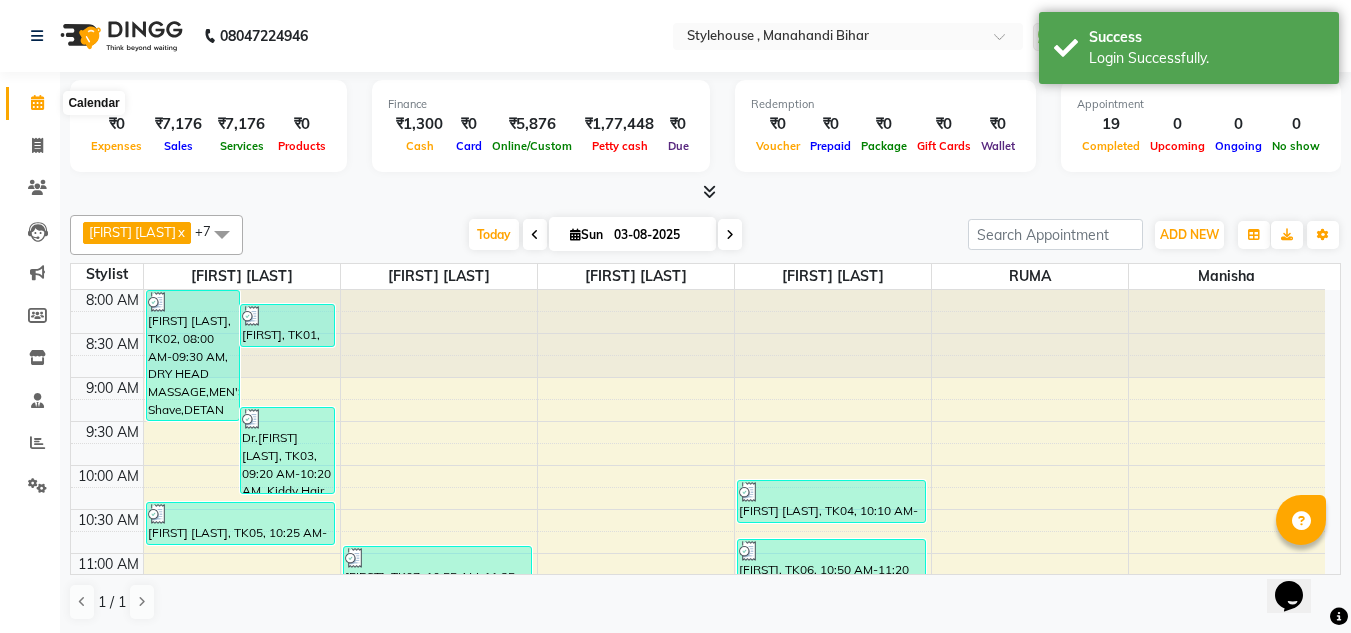 click 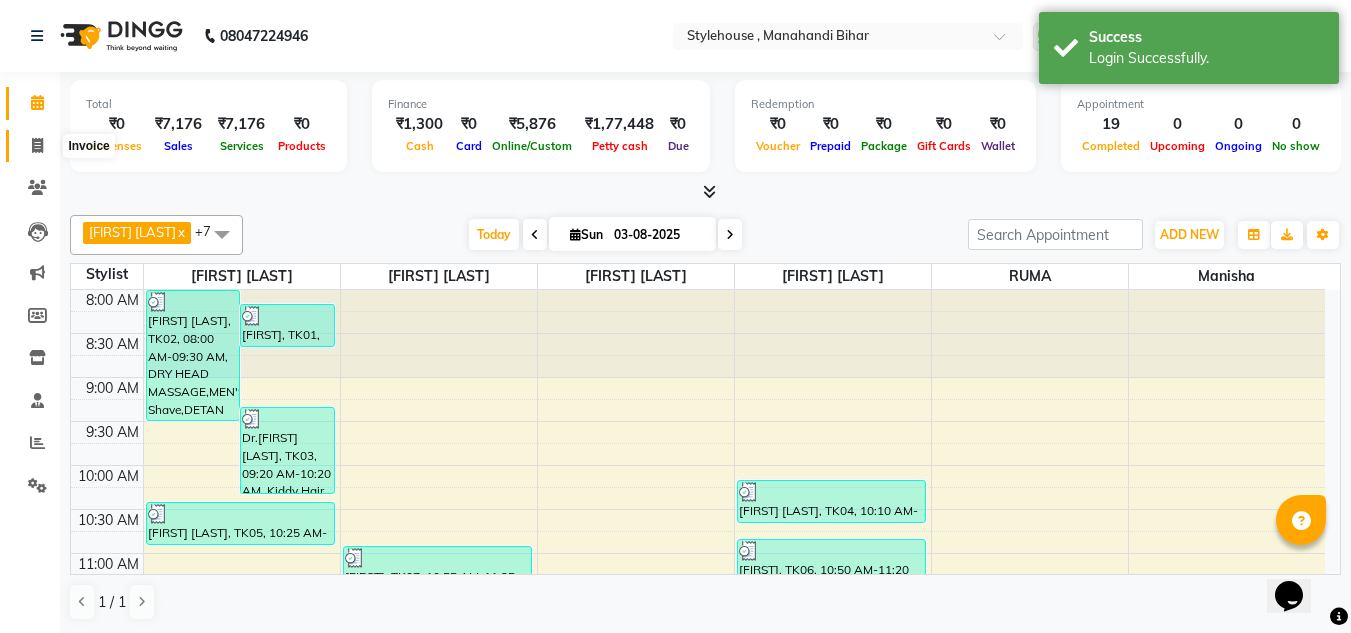 click 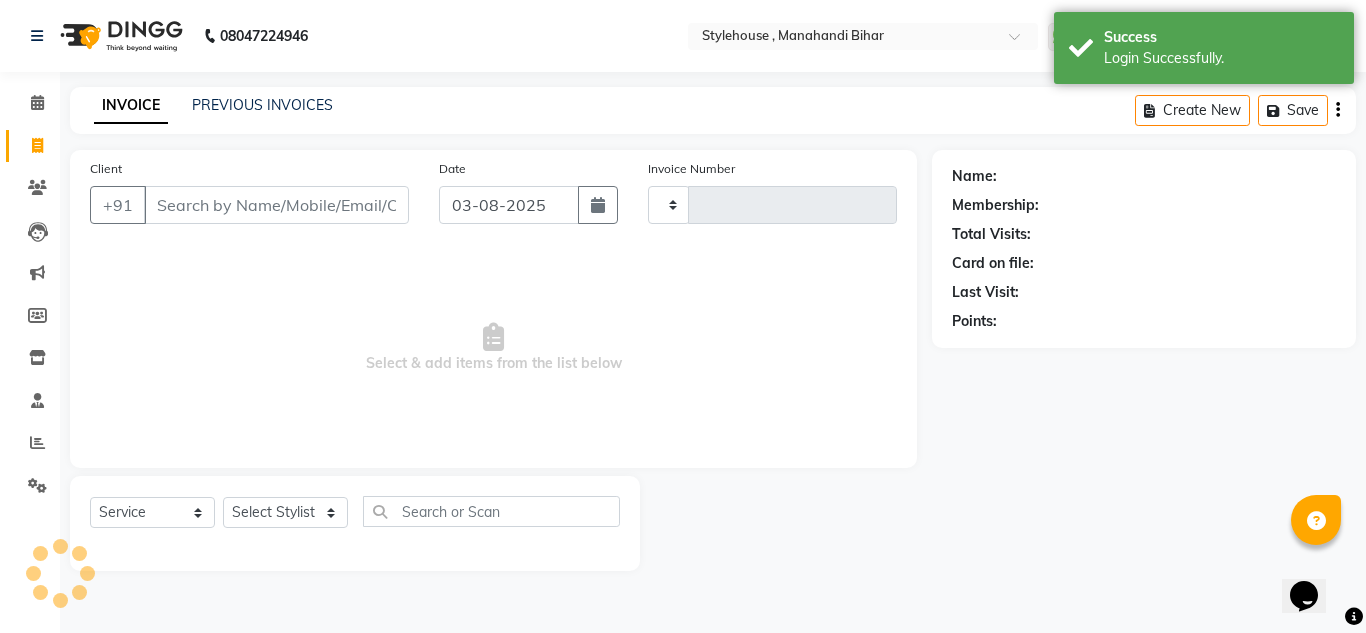 type on "1501" 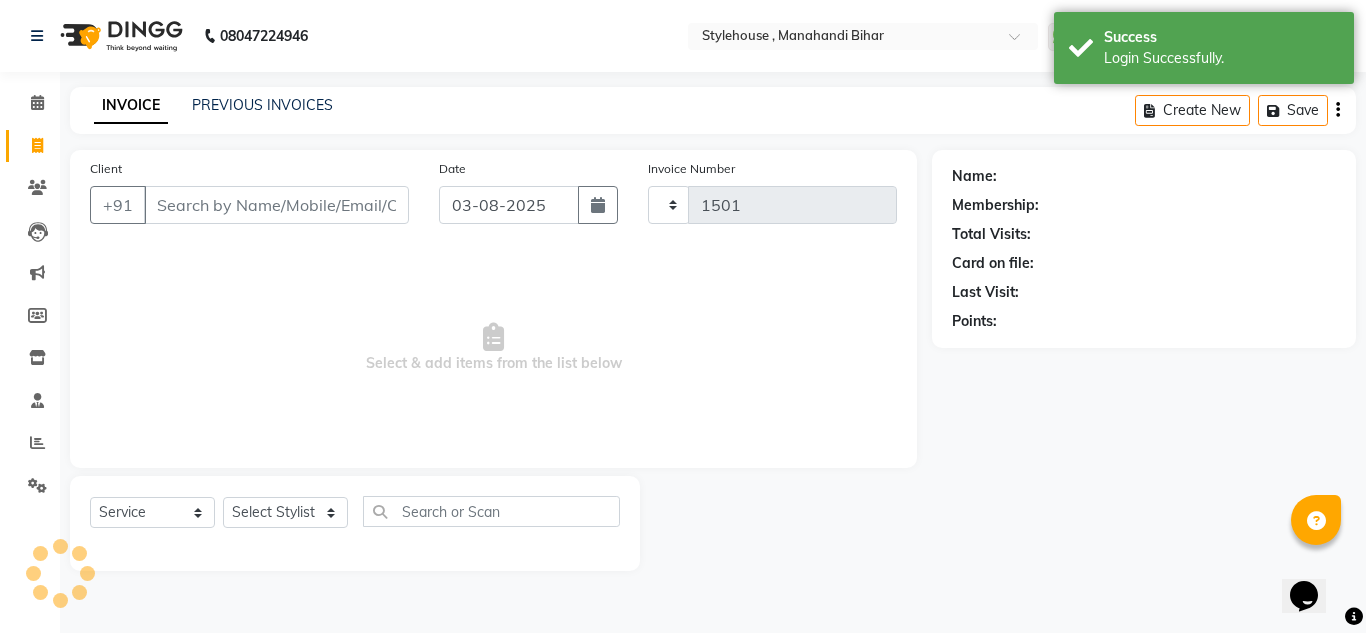 select on "7793" 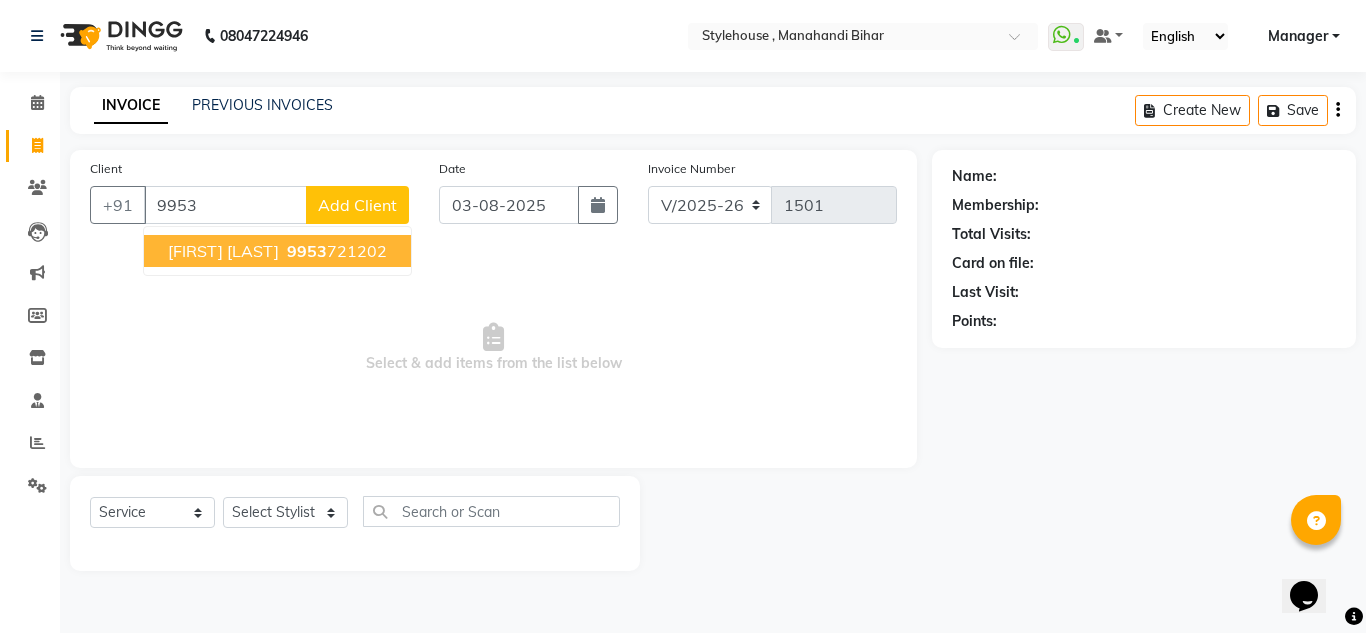 click on "[FIRST] [LAST]" at bounding box center (223, 251) 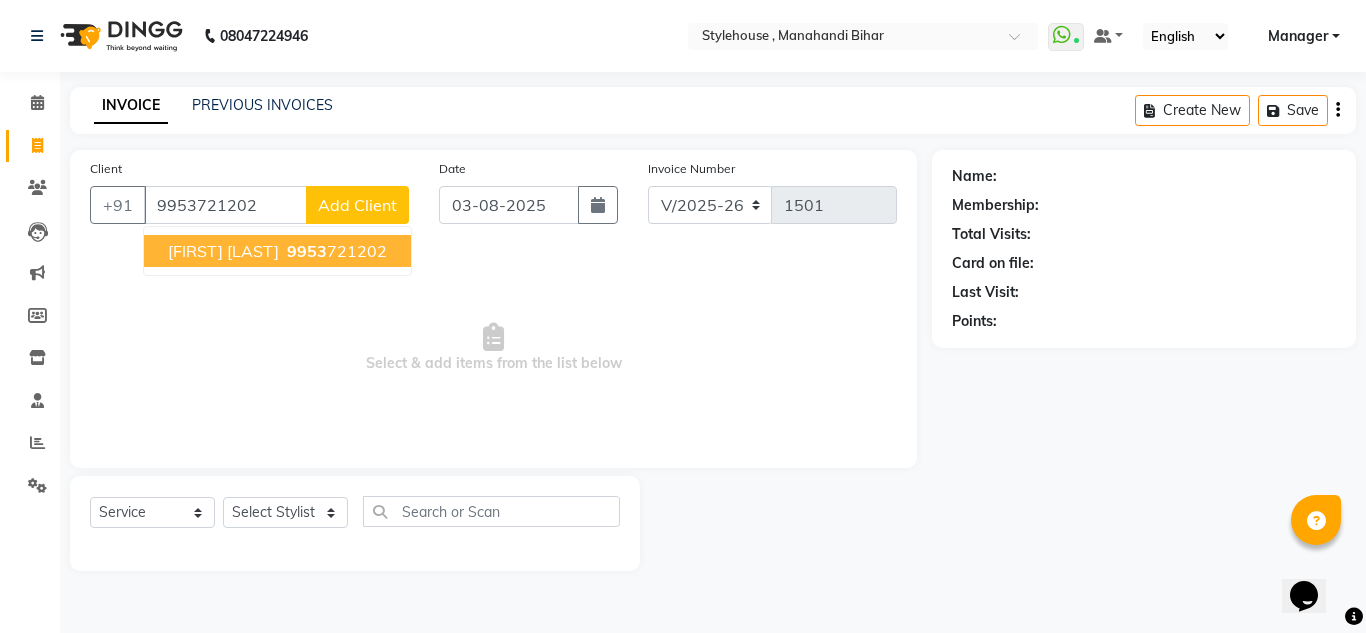 type on "9953721202" 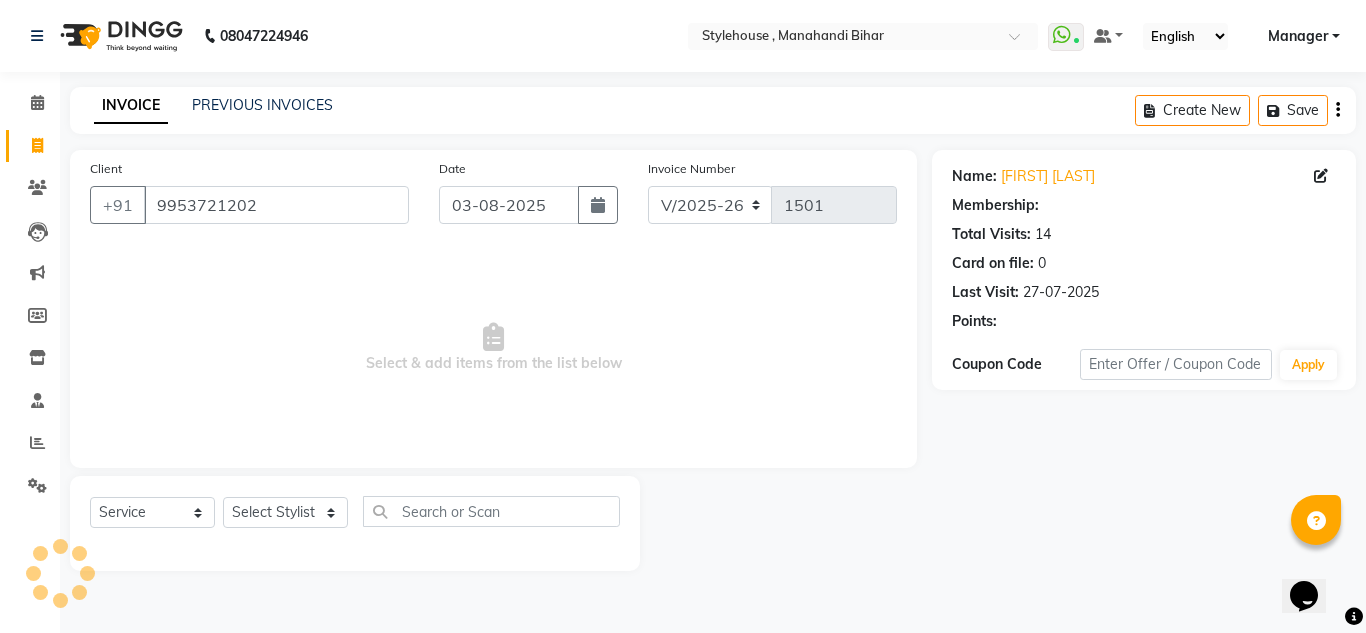 select on "1: Object" 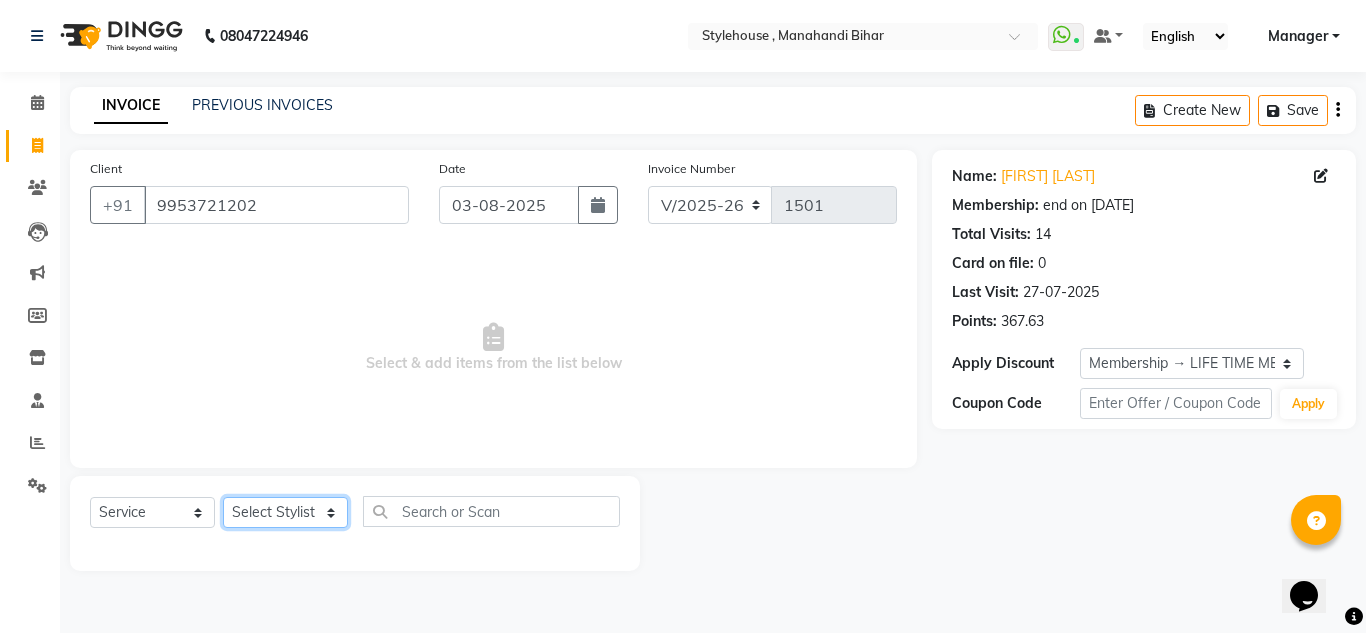 click on "Select Stylist ANIL BARIK ANIRUDH SAHOO JYOTIRANJAN BARIK KANHA LAXMI PRIYA Manager Manisha MANJIT BARIK PRADEEP BARIK PRIYANKA NANDA PUJA ROUT RUMA SAGARIKA SAHOO SALMAN SAMEER BARIK SAROJ SITHA TARA DEVI SHRESTA" 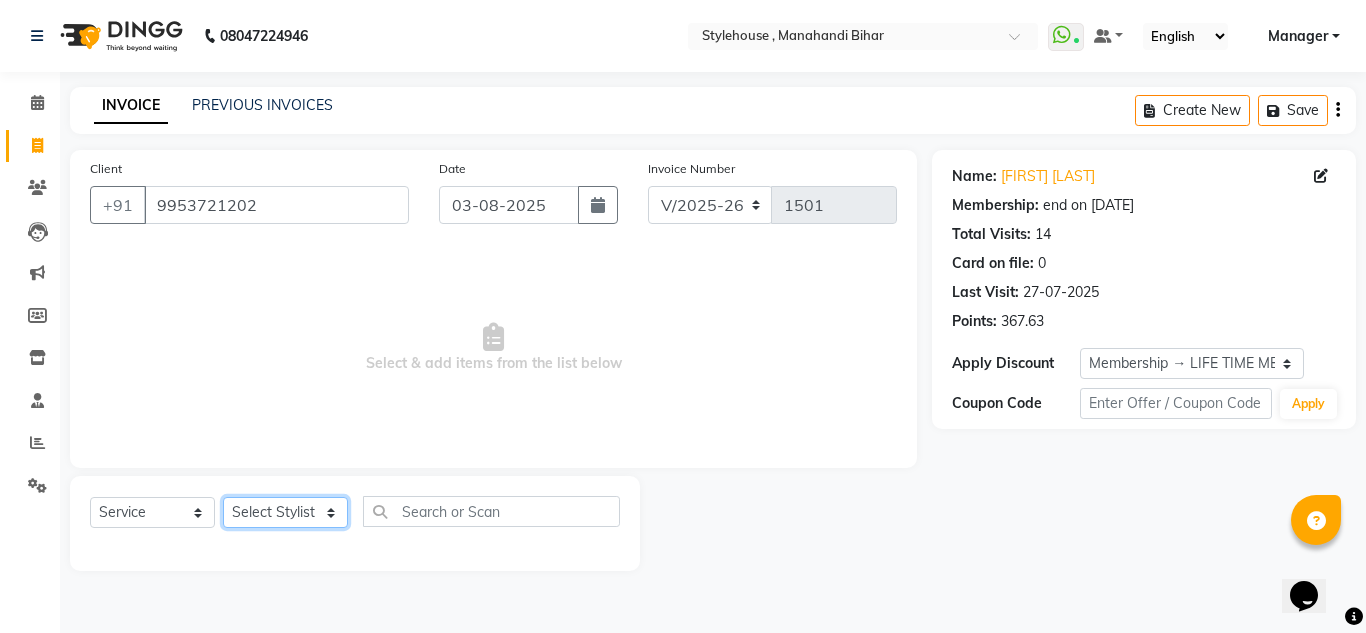 select on "69900" 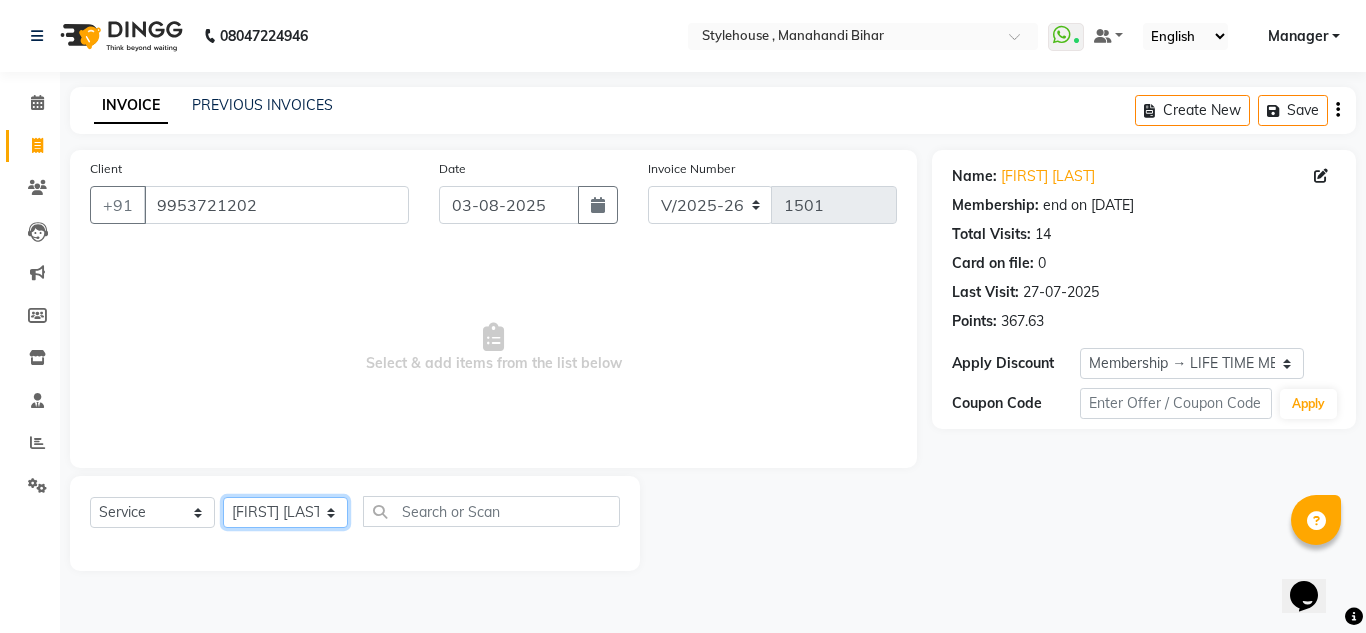 click on "Select Stylist ANIL BARIK ANIRUDH SAHOO JYOTIRANJAN BARIK KANHA LAXMI PRIYA Manager Manisha MANJIT BARIK PRADEEP BARIK PRIYANKA NANDA PUJA ROUT RUMA SAGARIKA SAHOO SALMAN SAMEER BARIK SAROJ SITHA TARA DEVI SHRESTA" 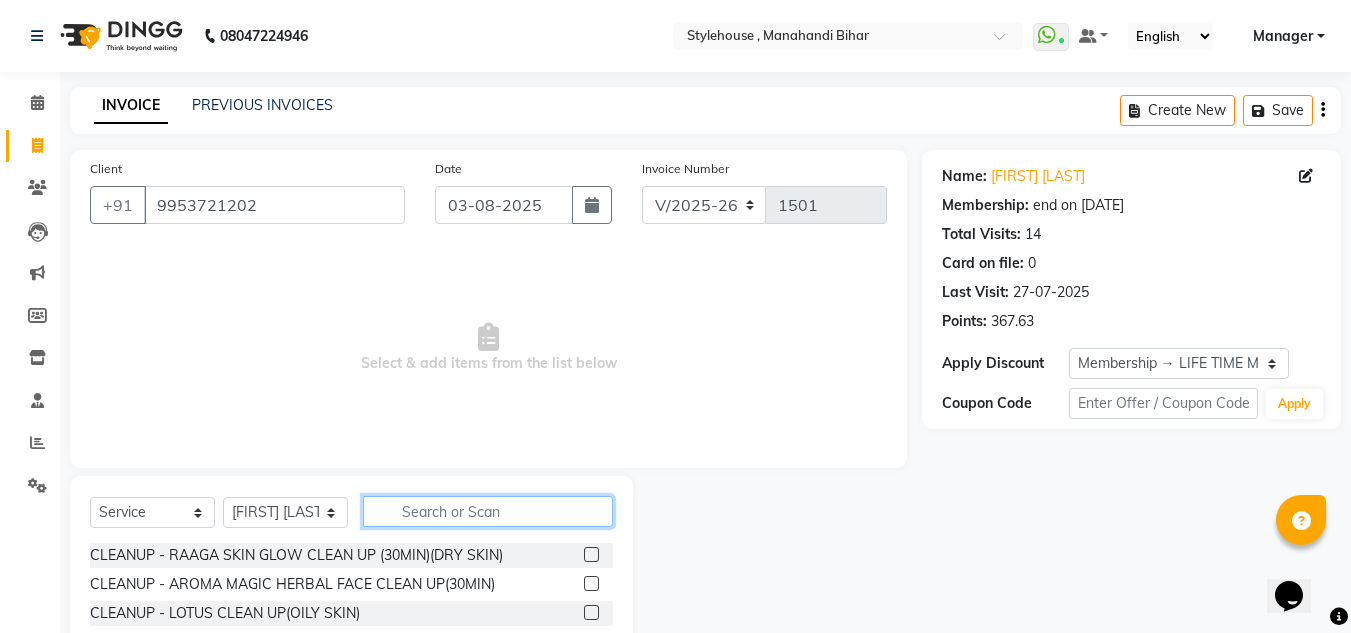 click 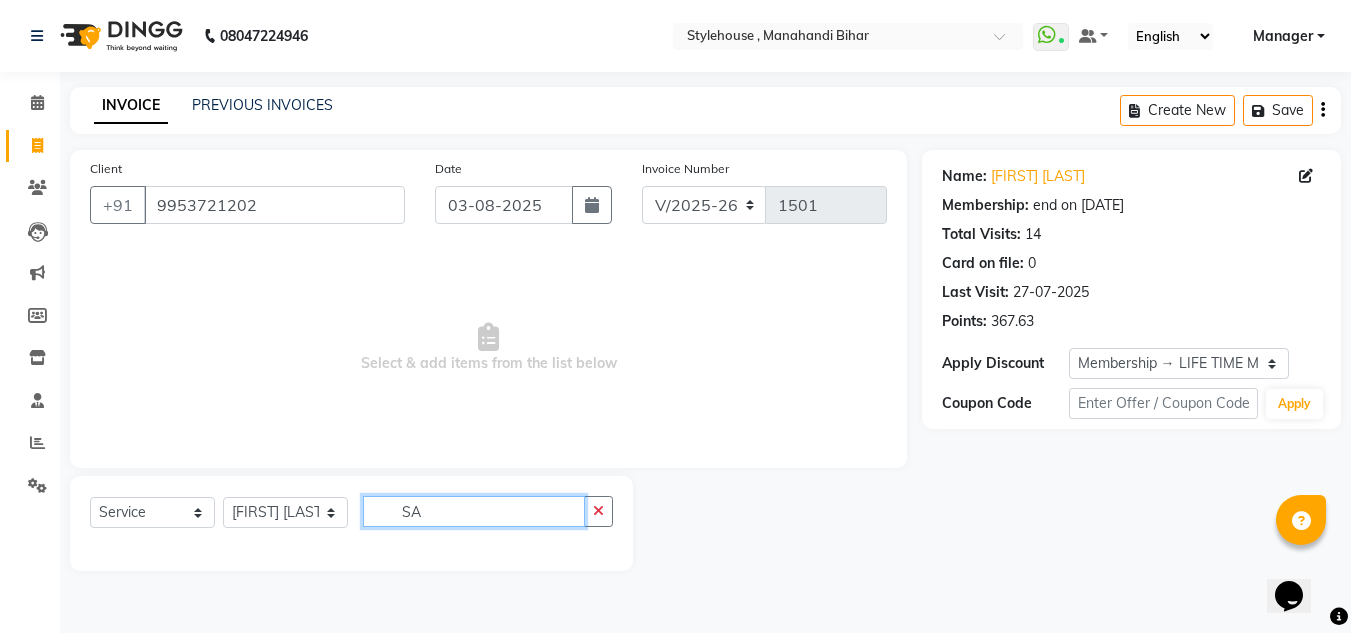 type on "S" 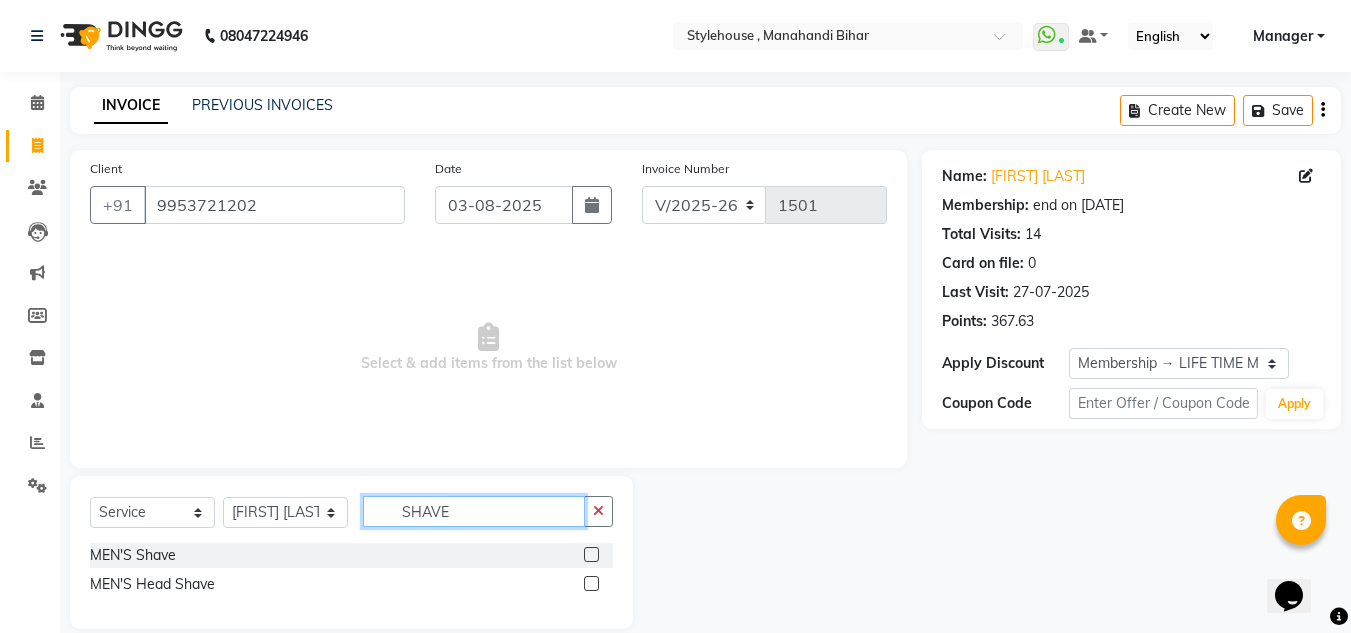 type on "SHAVE" 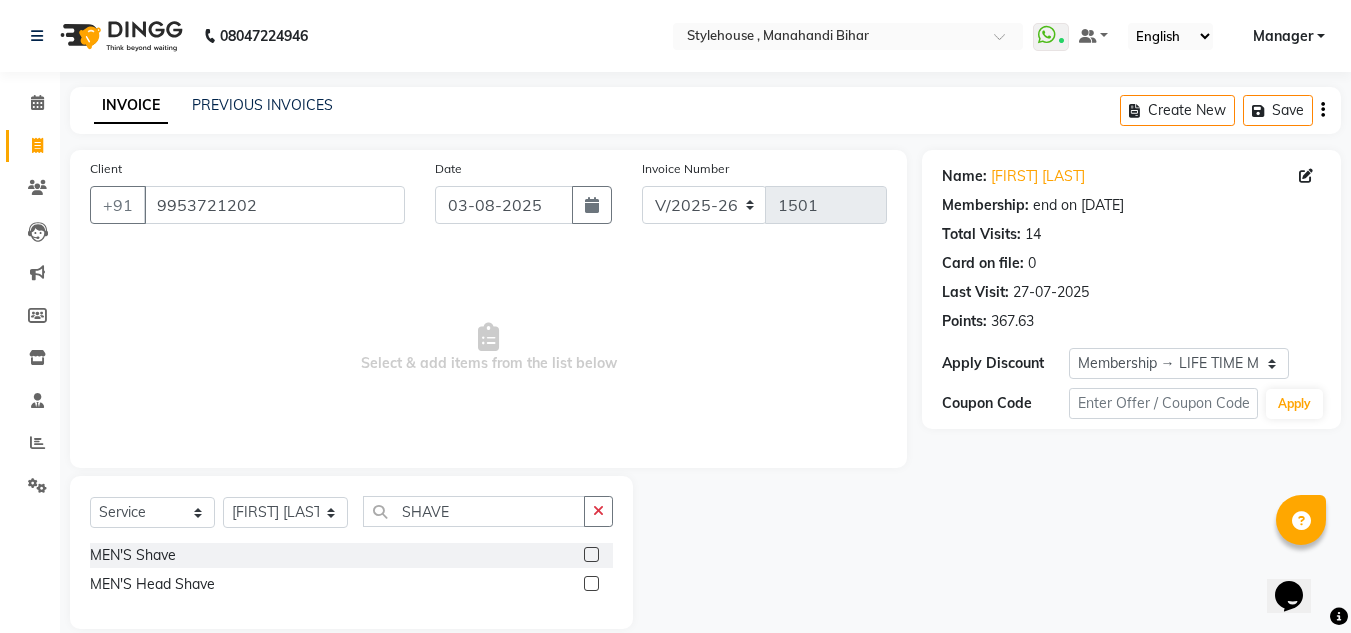 click 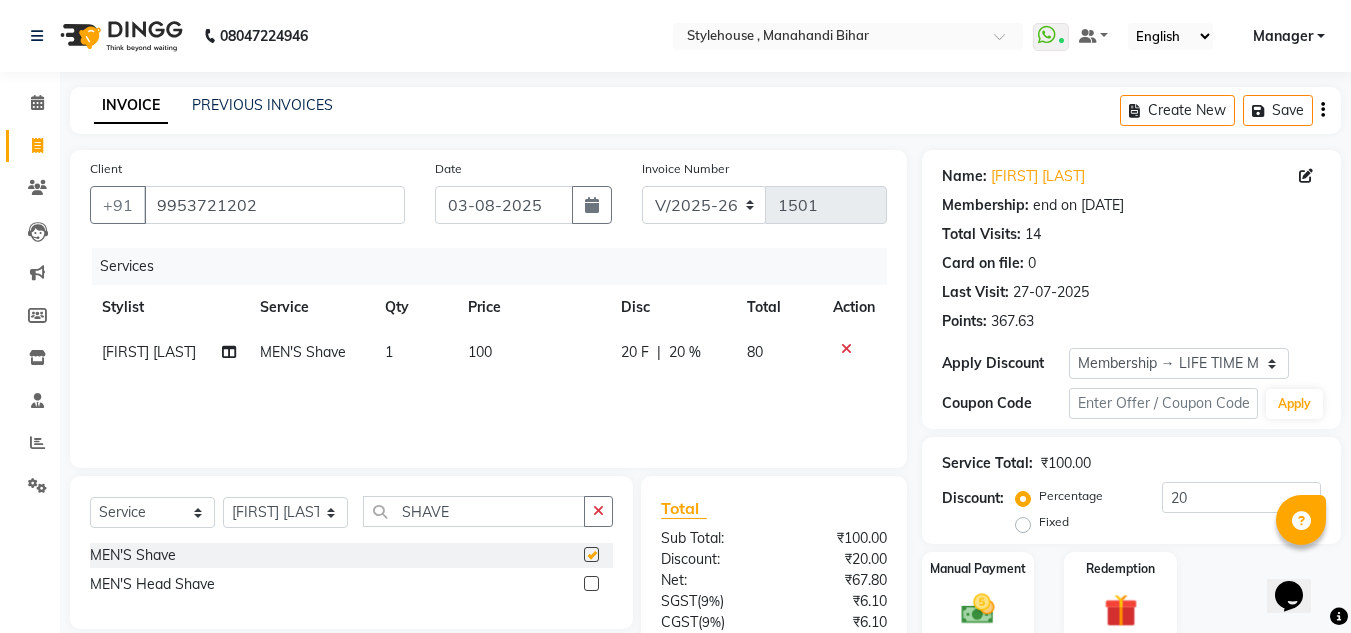 checkbox on "false" 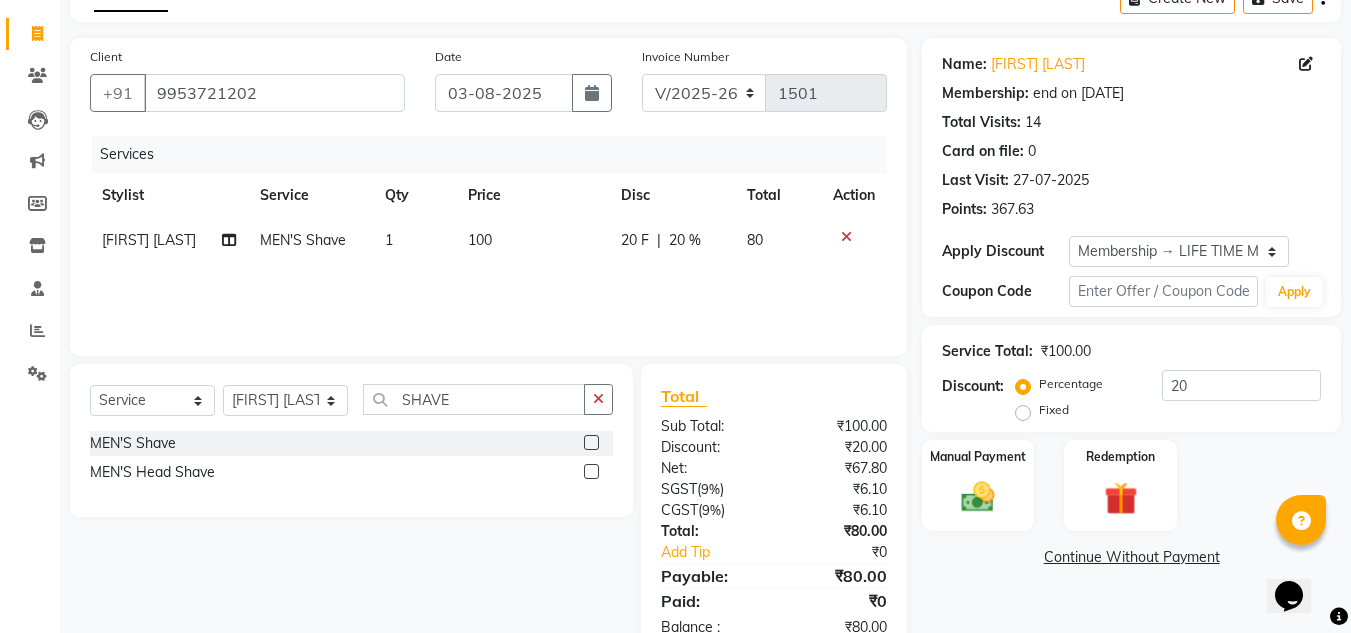scroll, scrollTop: 167, scrollLeft: 0, axis: vertical 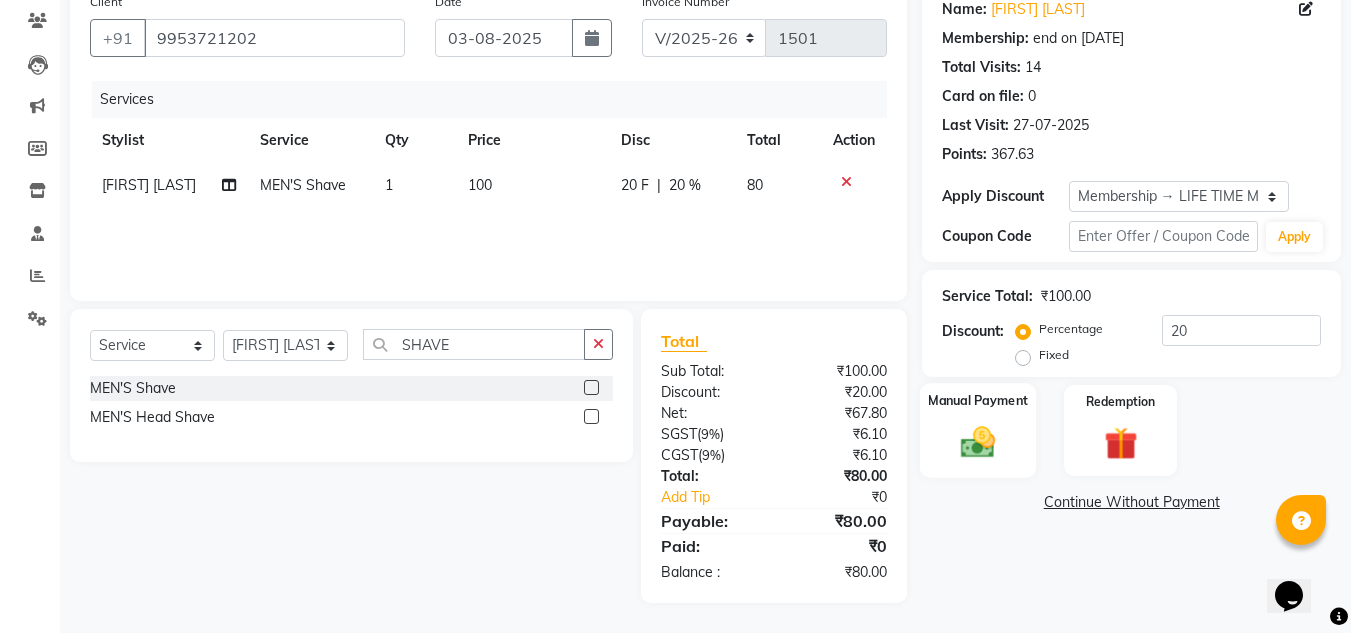 click 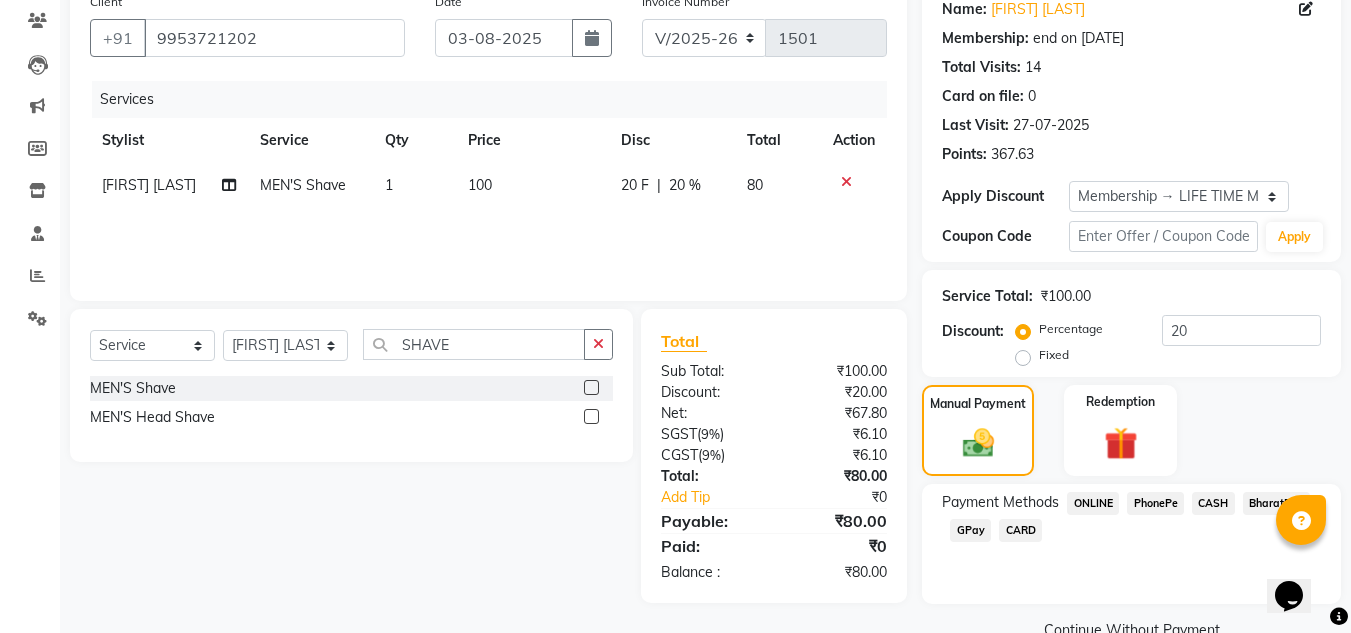click on "PhonePe" 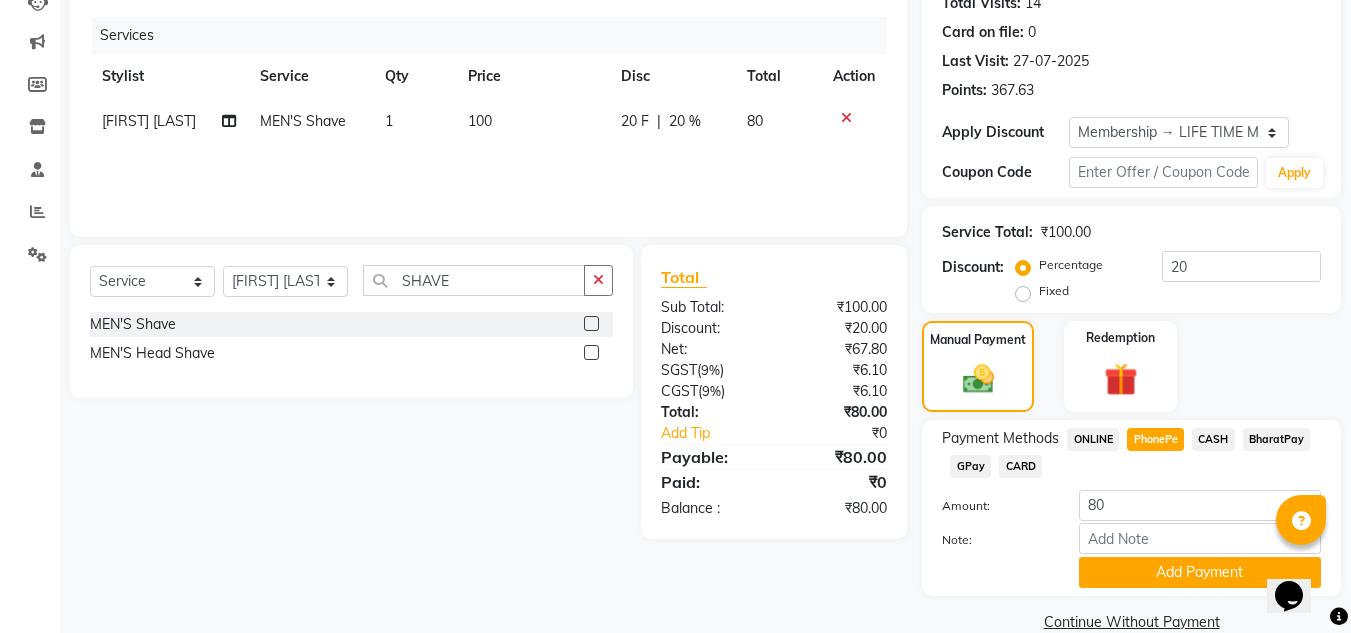 scroll, scrollTop: 265, scrollLeft: 0, axis: vertical 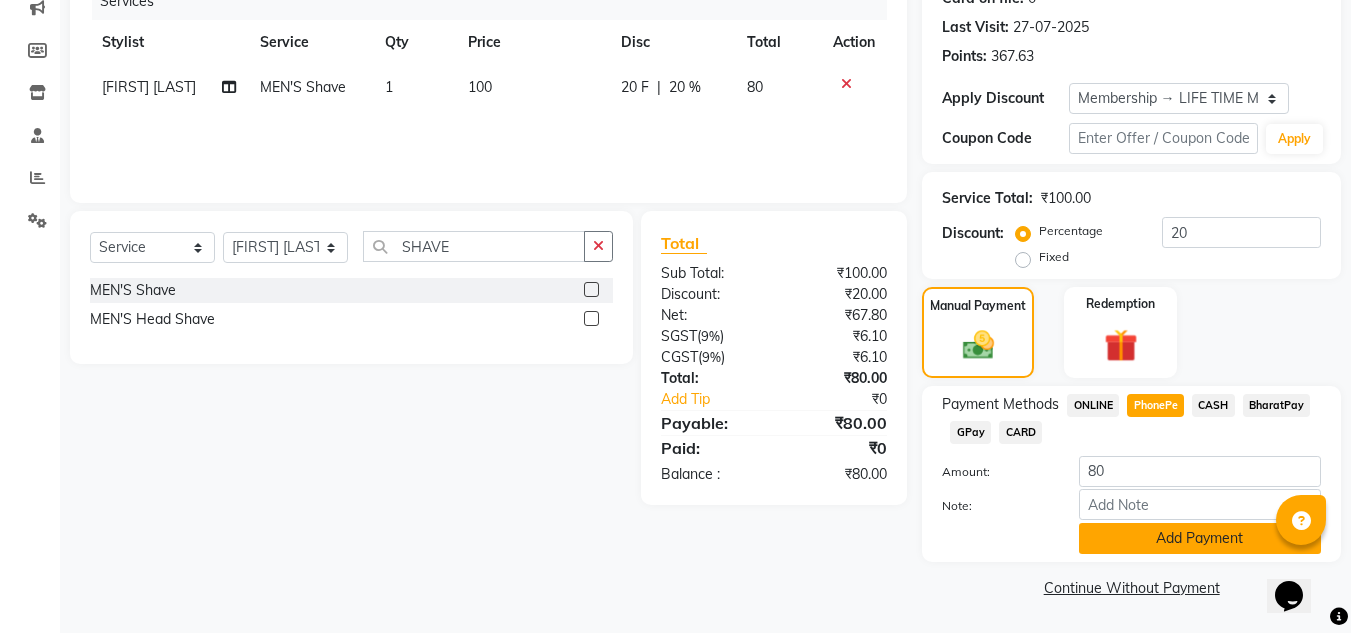 click on "Add Payment" 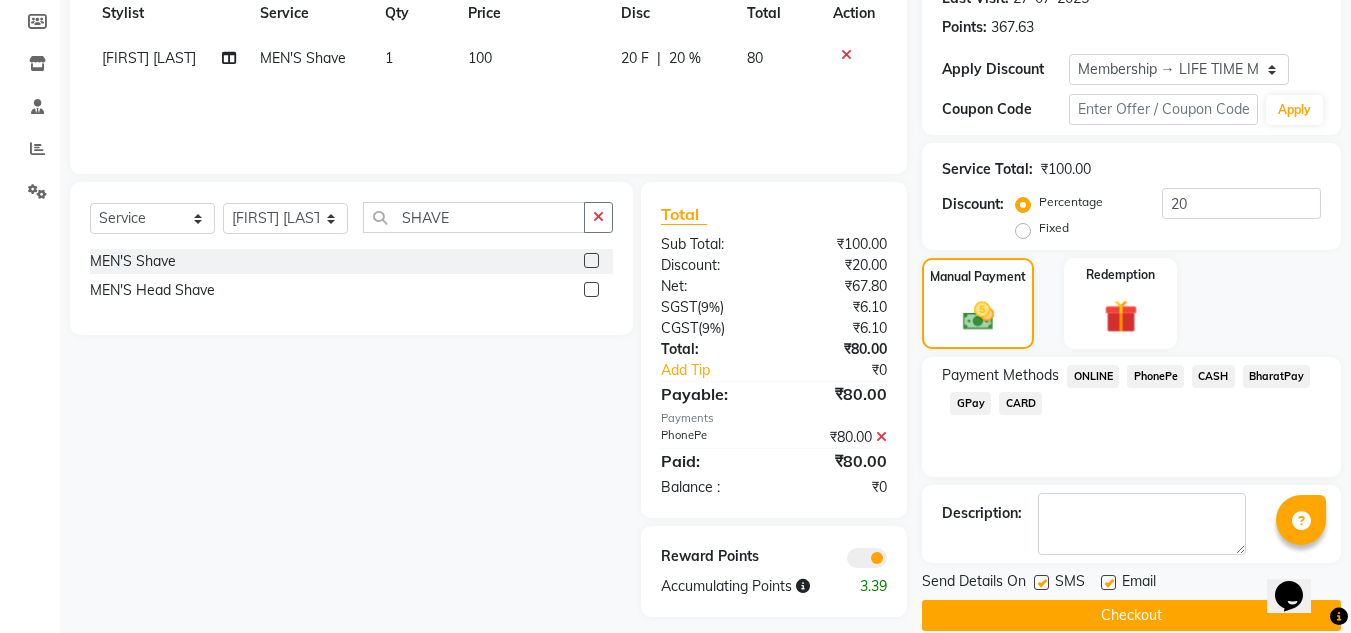 scroll, scrollTop: 322, scrollLeft: 0, axis: vertical 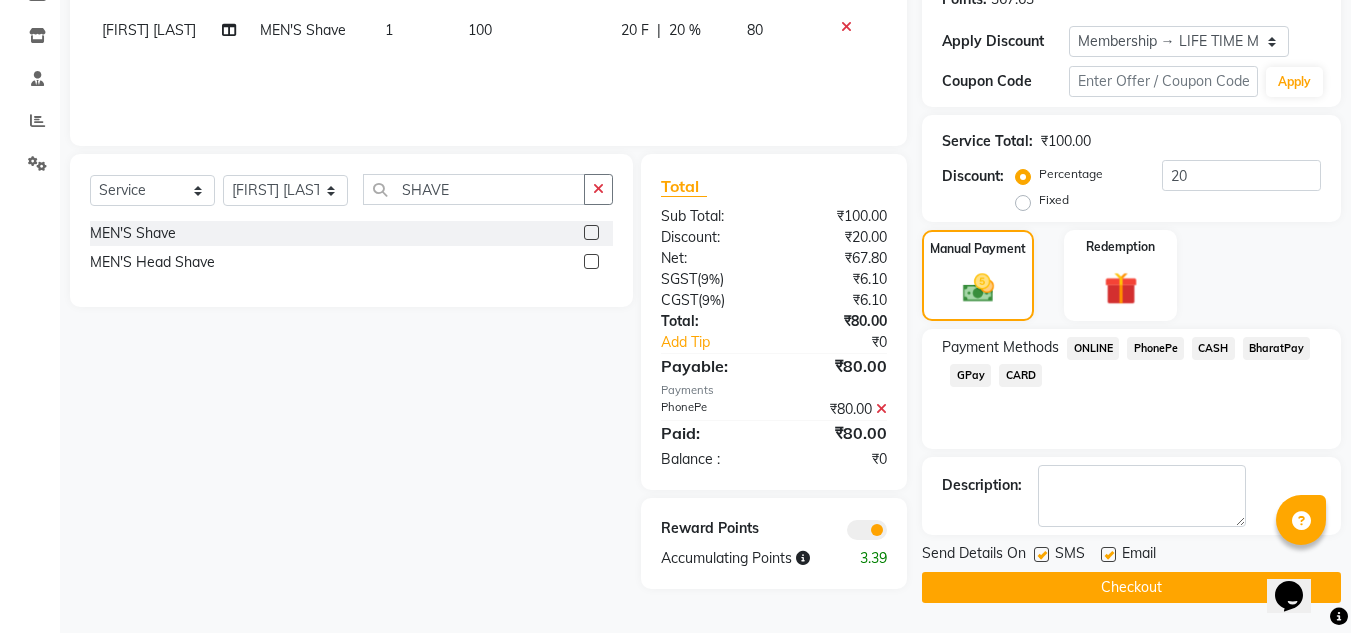click on "Checkout" 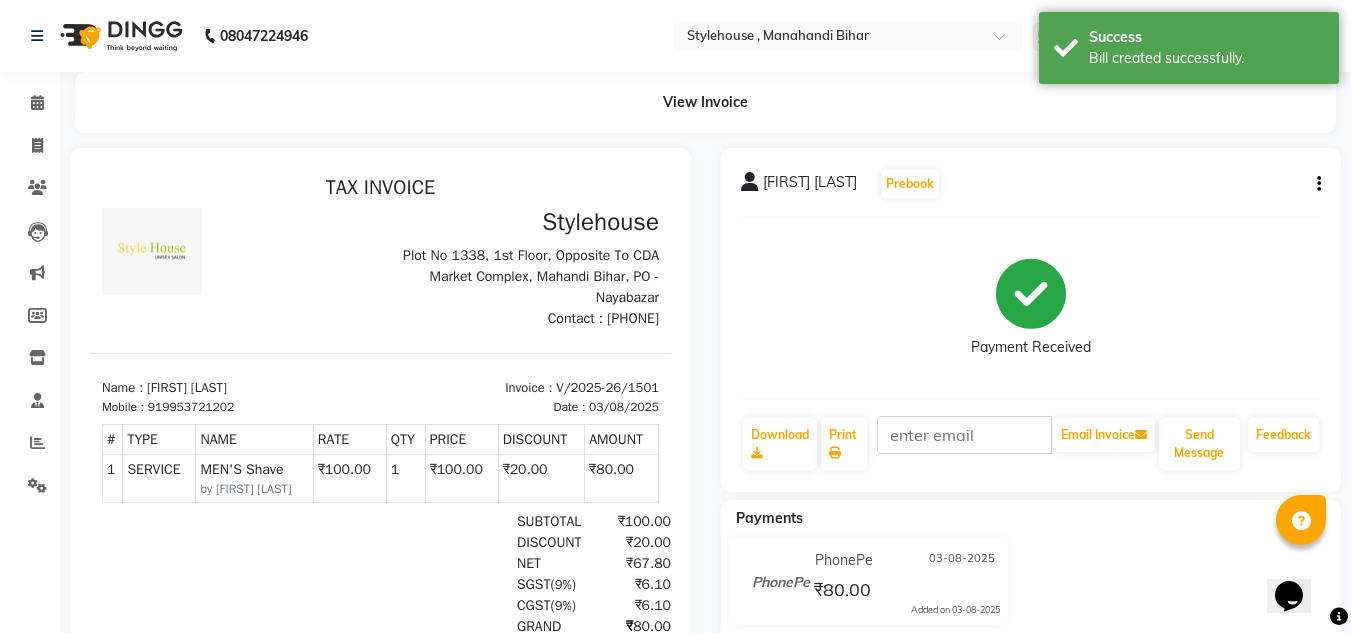 scroll, scrollTop: 0, scrollLeft: 0, axis: both 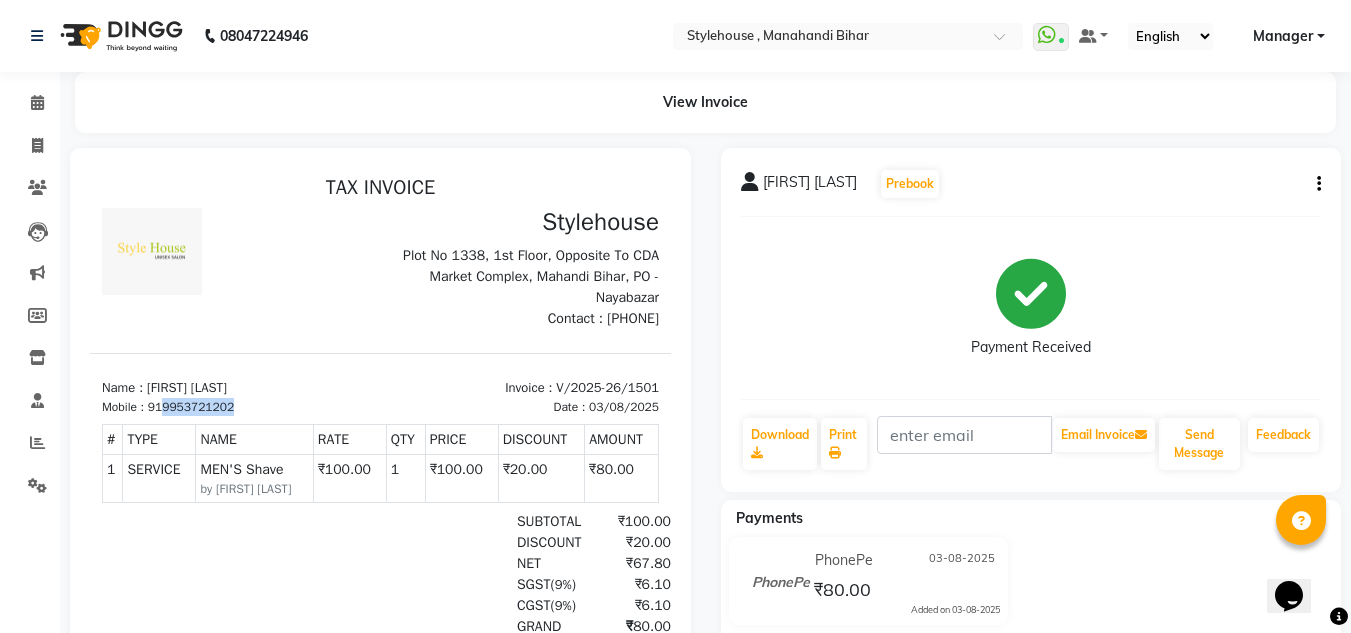 drag, startPoint x: 163, startPoint y: 404, endPoint x: 302, endPoint y: 408, distance: 139.05754 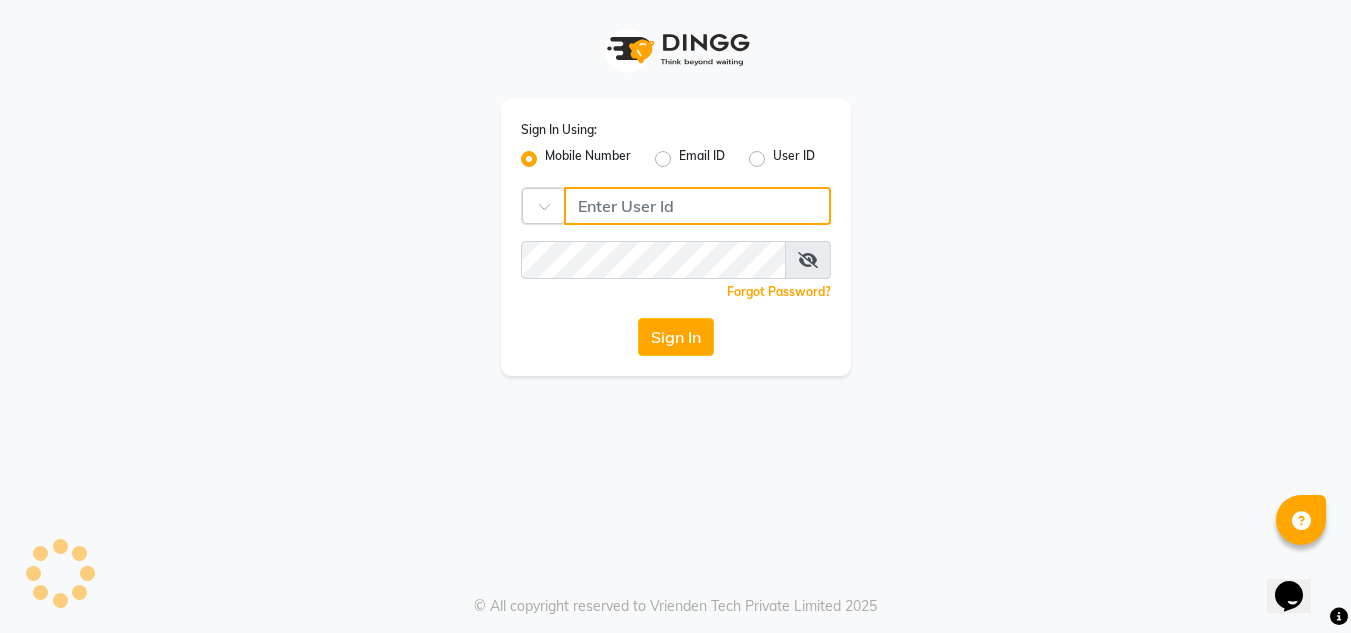 type on "[PHONE]" 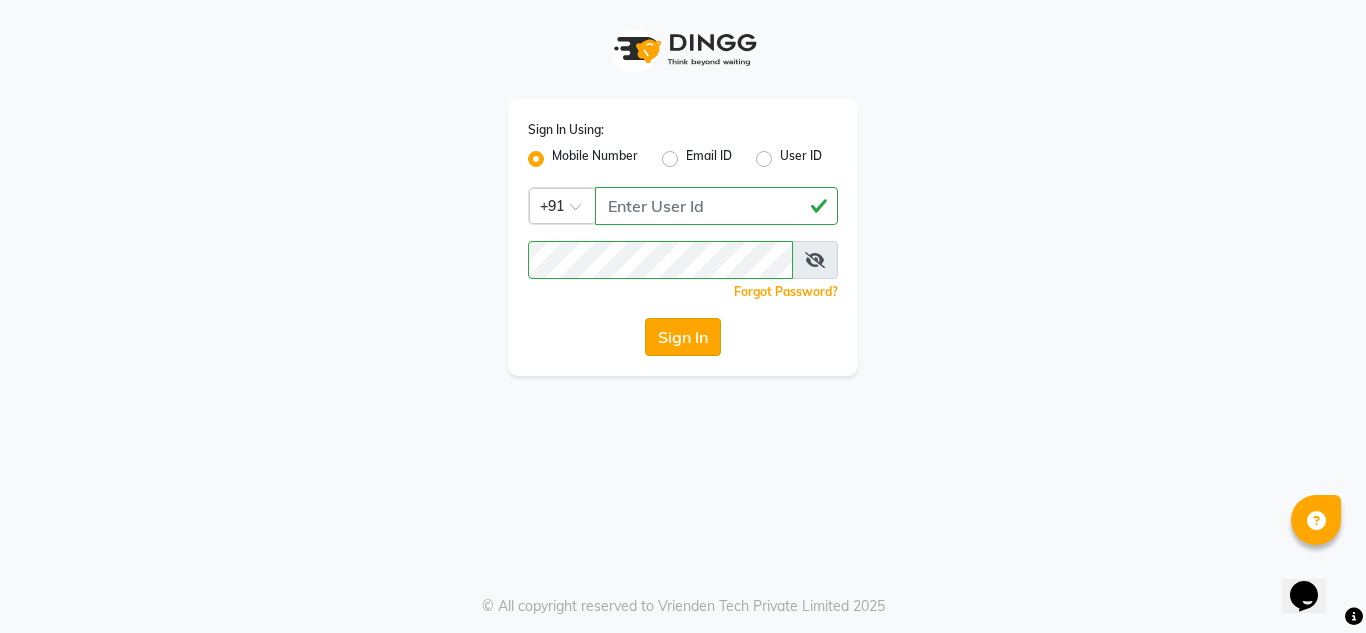 click on "Sign In" 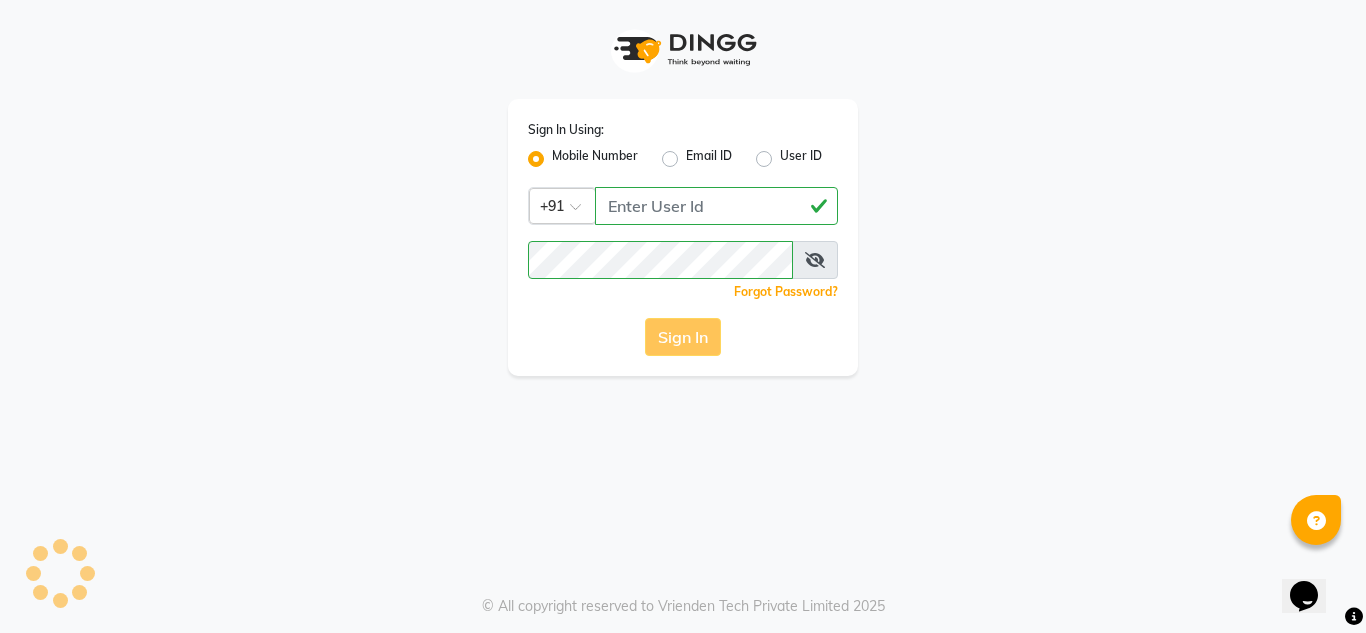click on "Sign In" 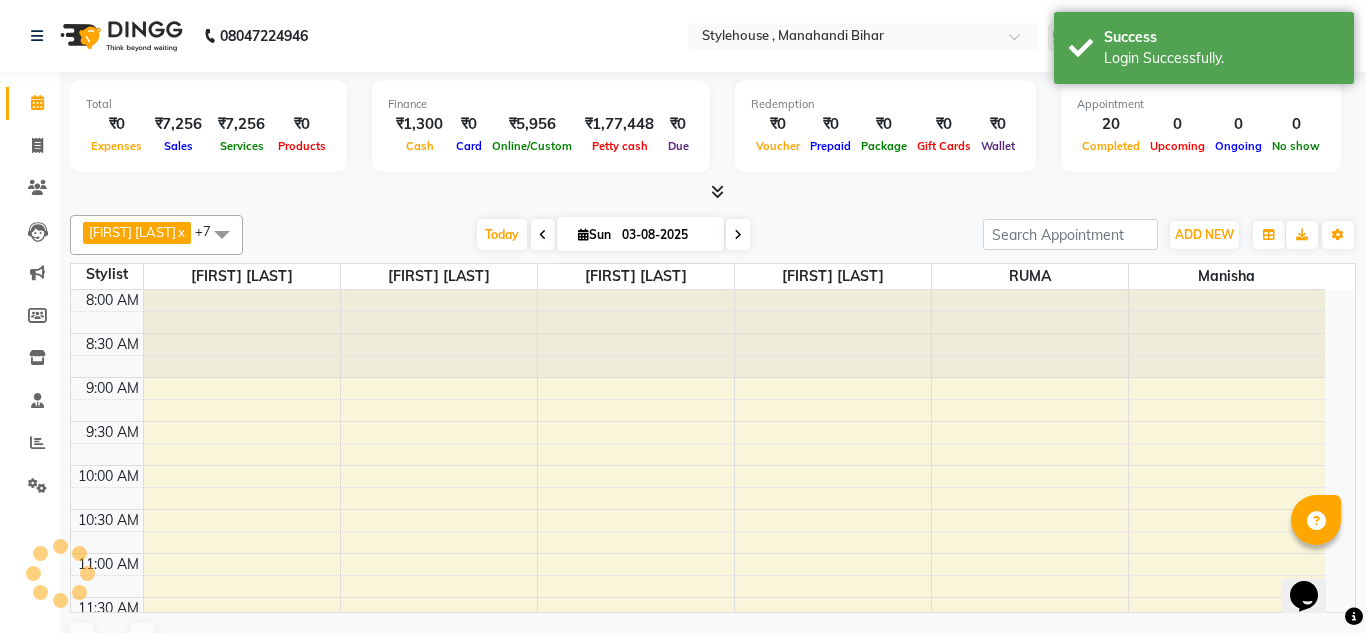 select on "en" 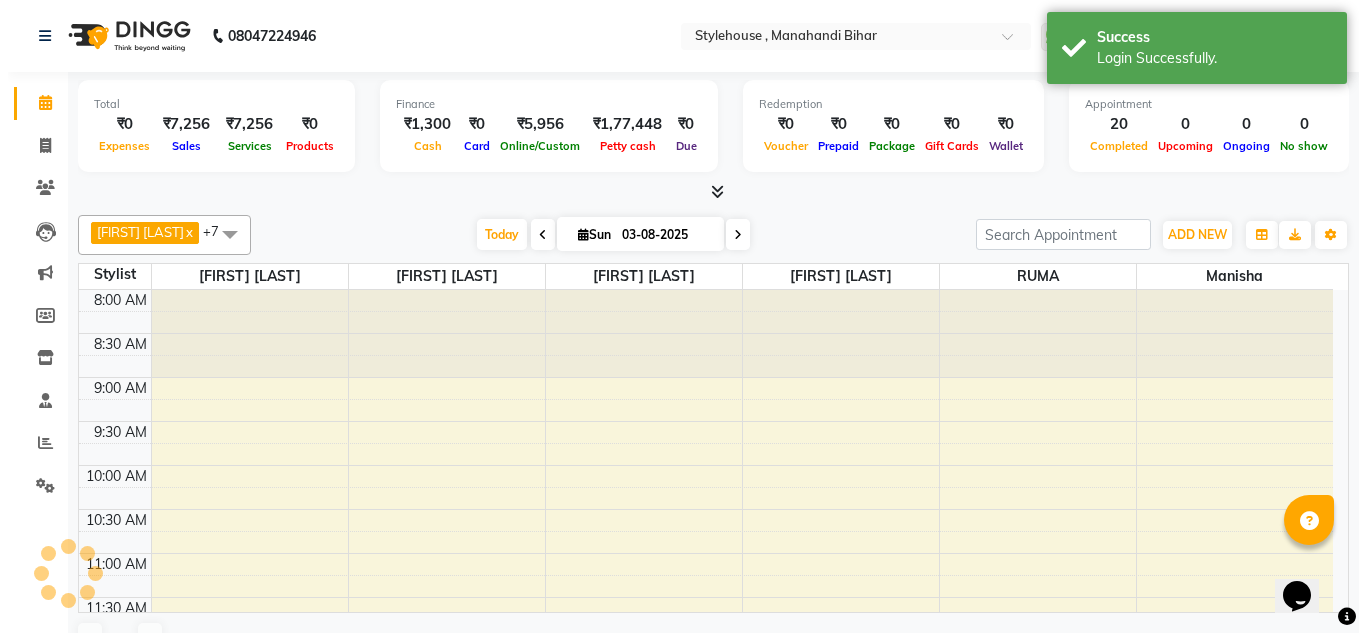 scroll, scrollTop: 0, scrollLeft: 0, axis: both 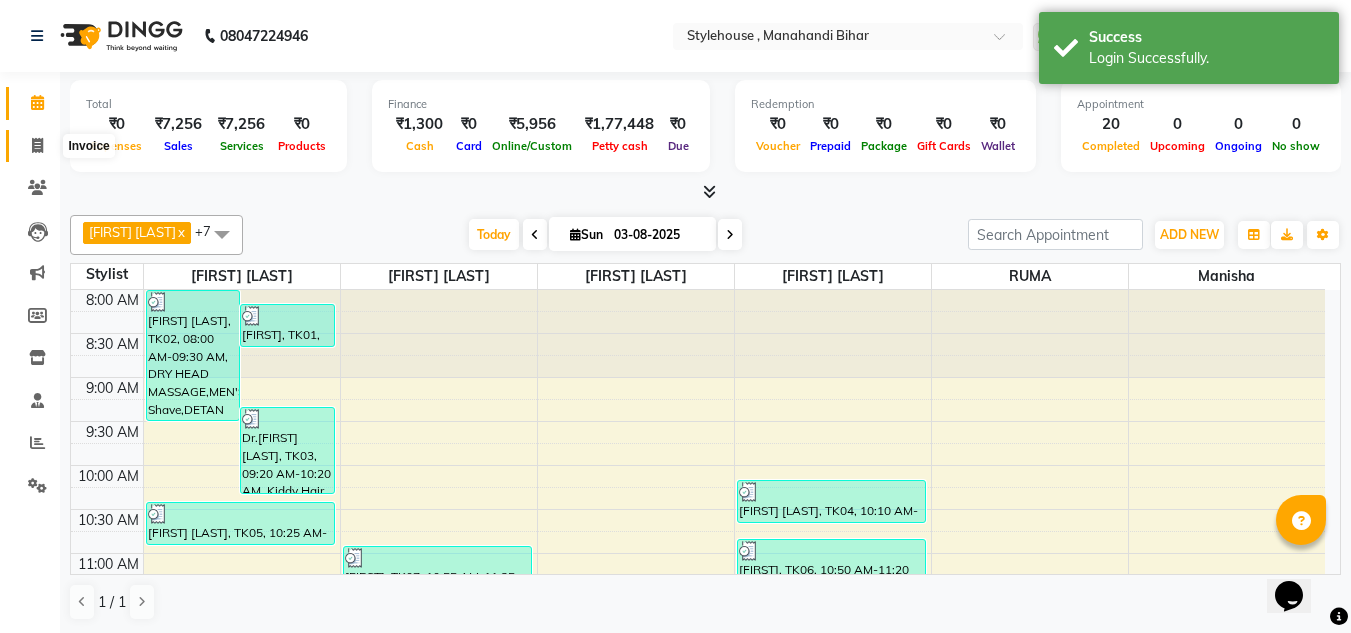 click 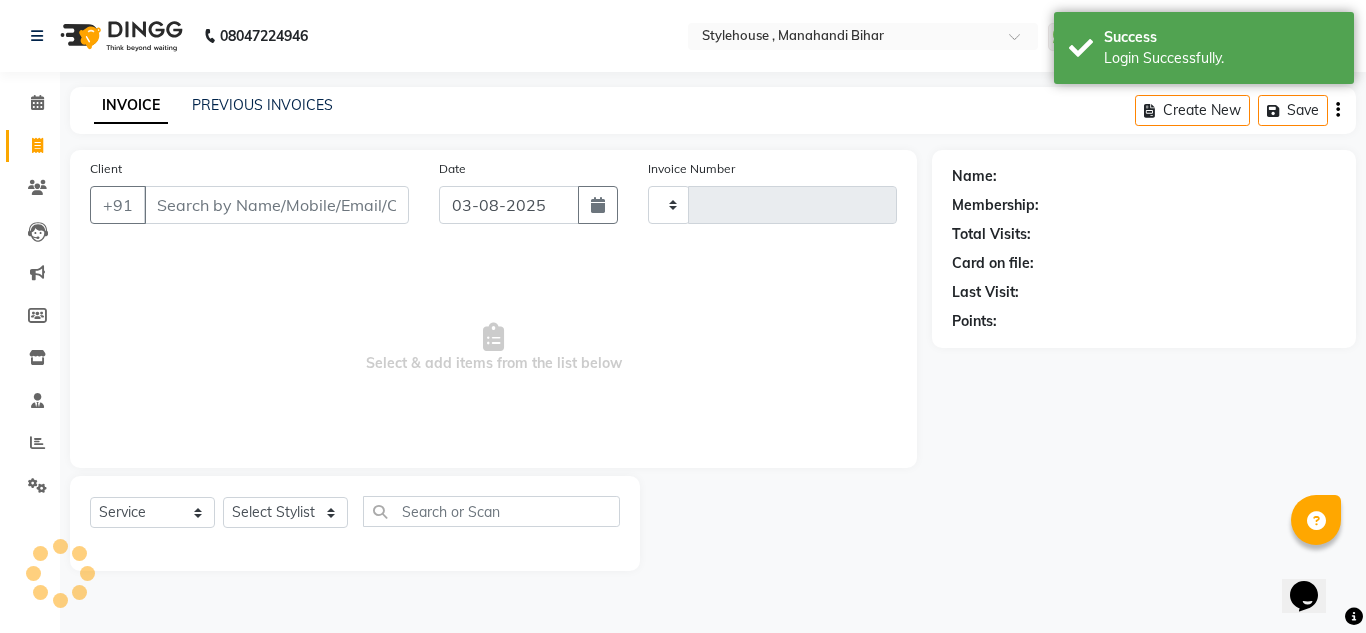 type on "1502" 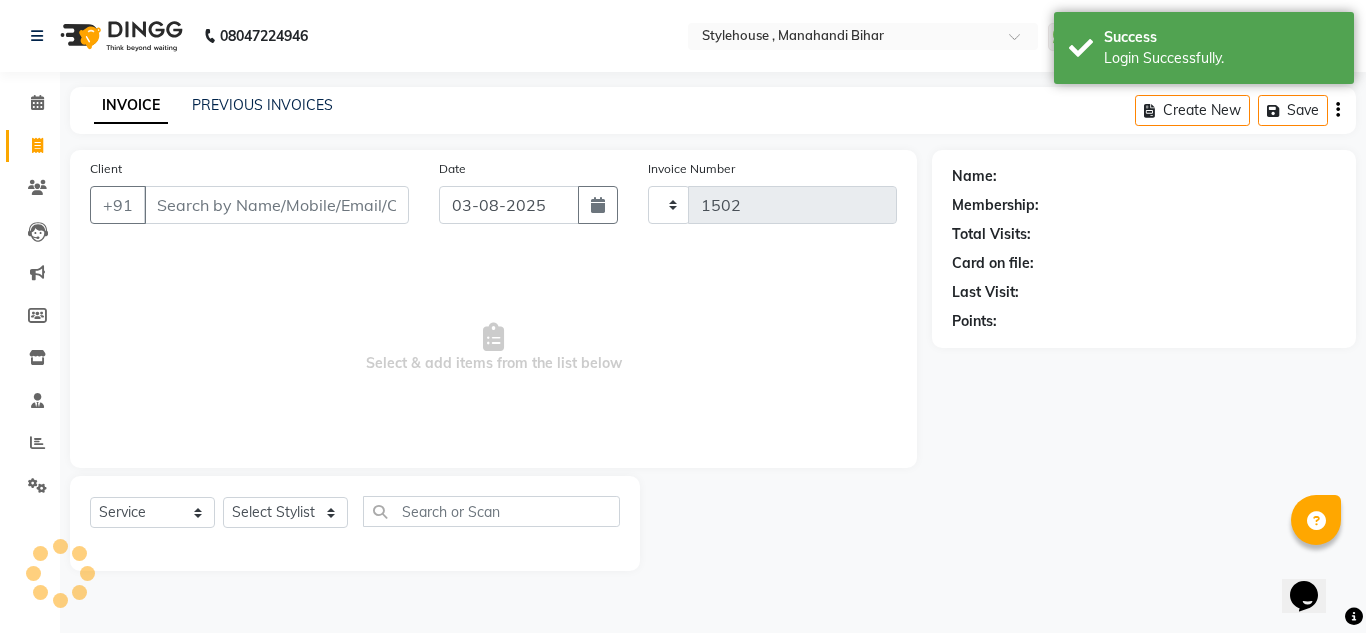 select on "7793" 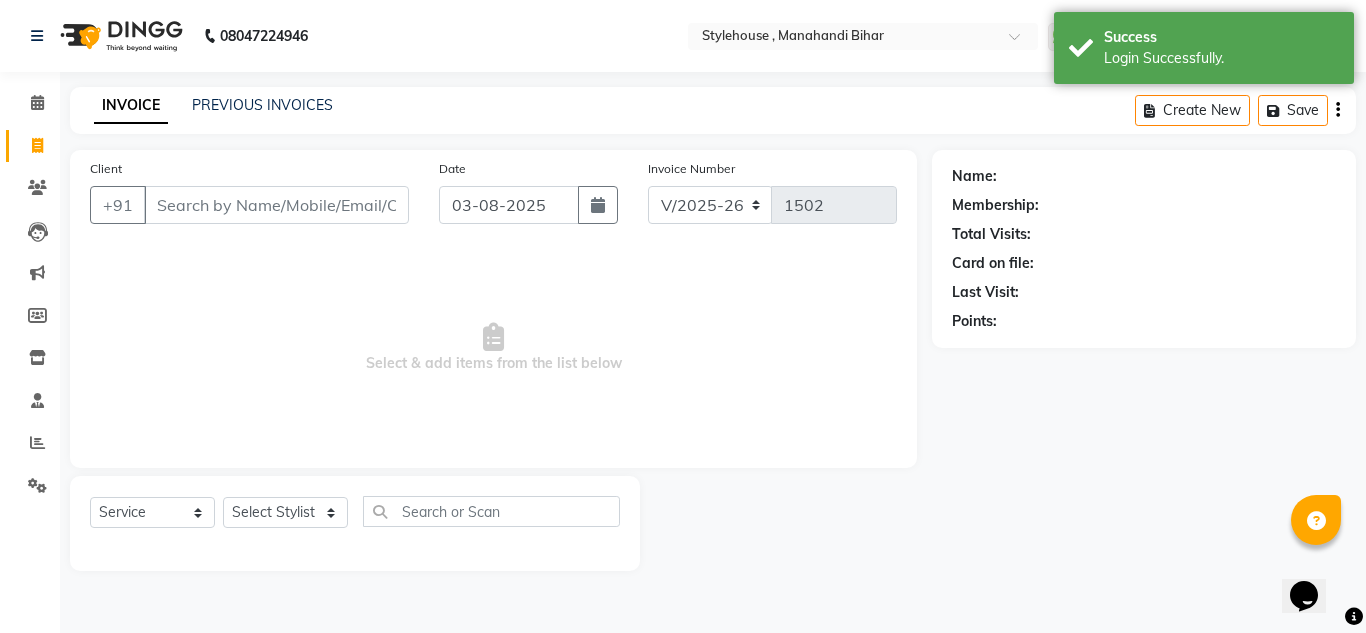 click on "Client" at bounding box center [276, 205] 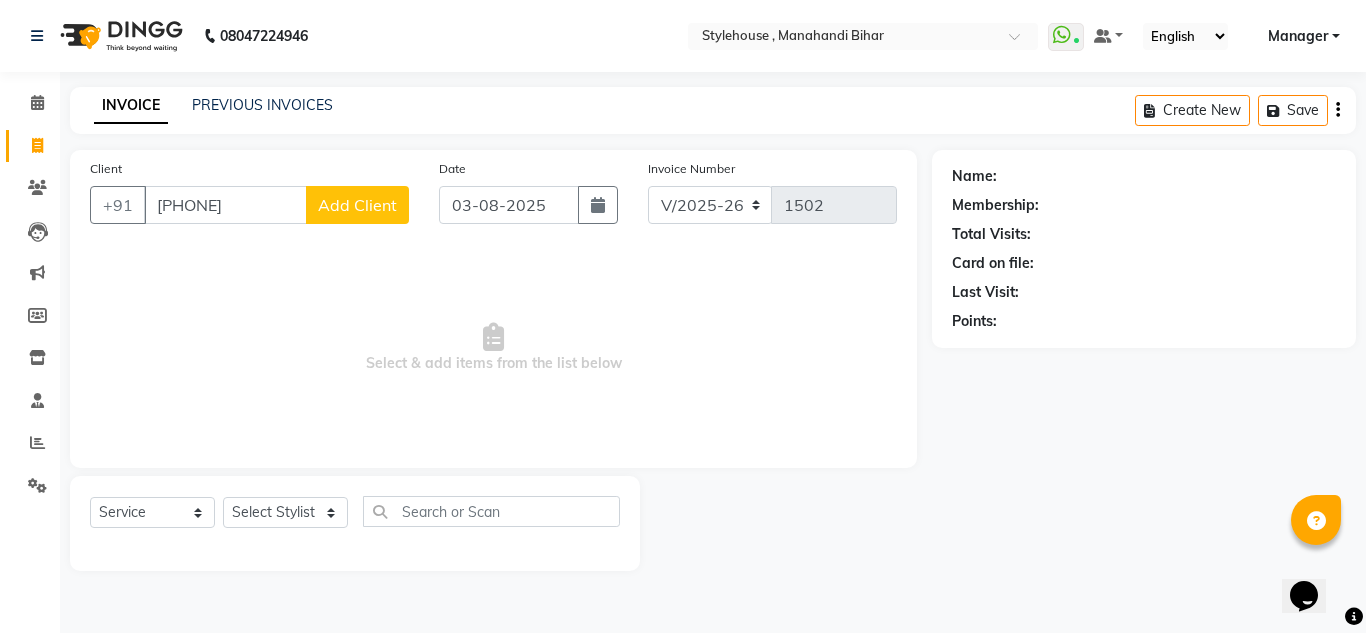 type on "[PHONE]" 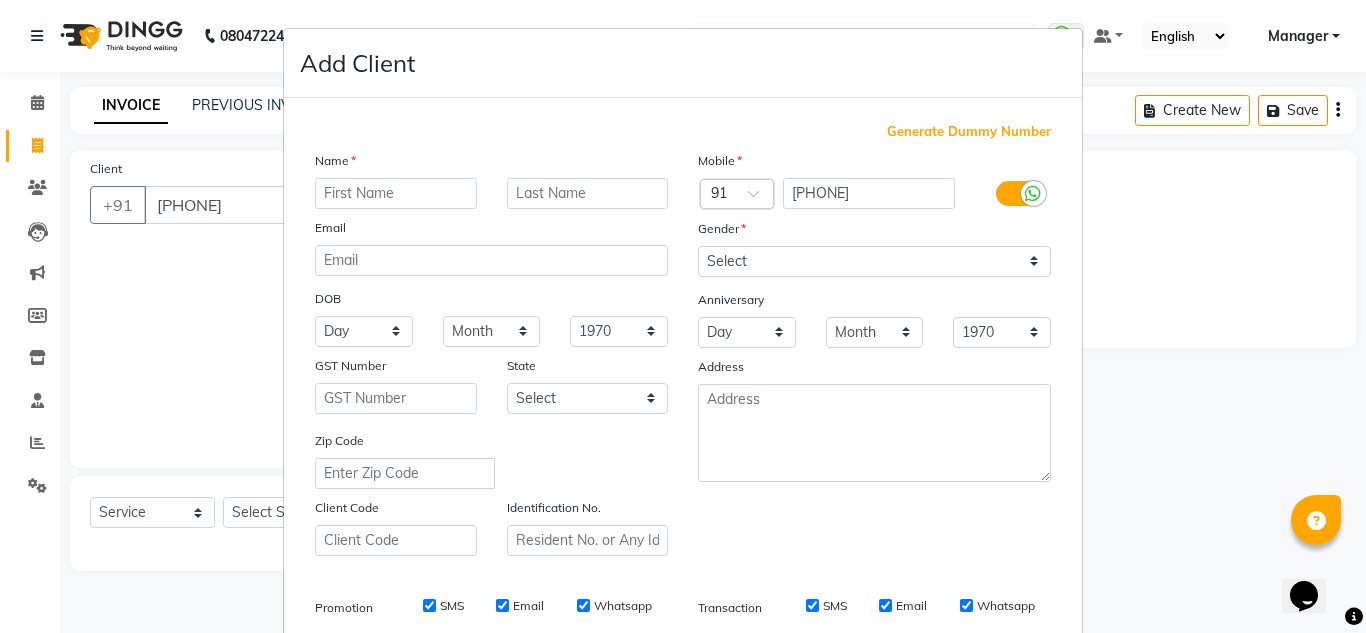 click at bounding box center [396, 193] 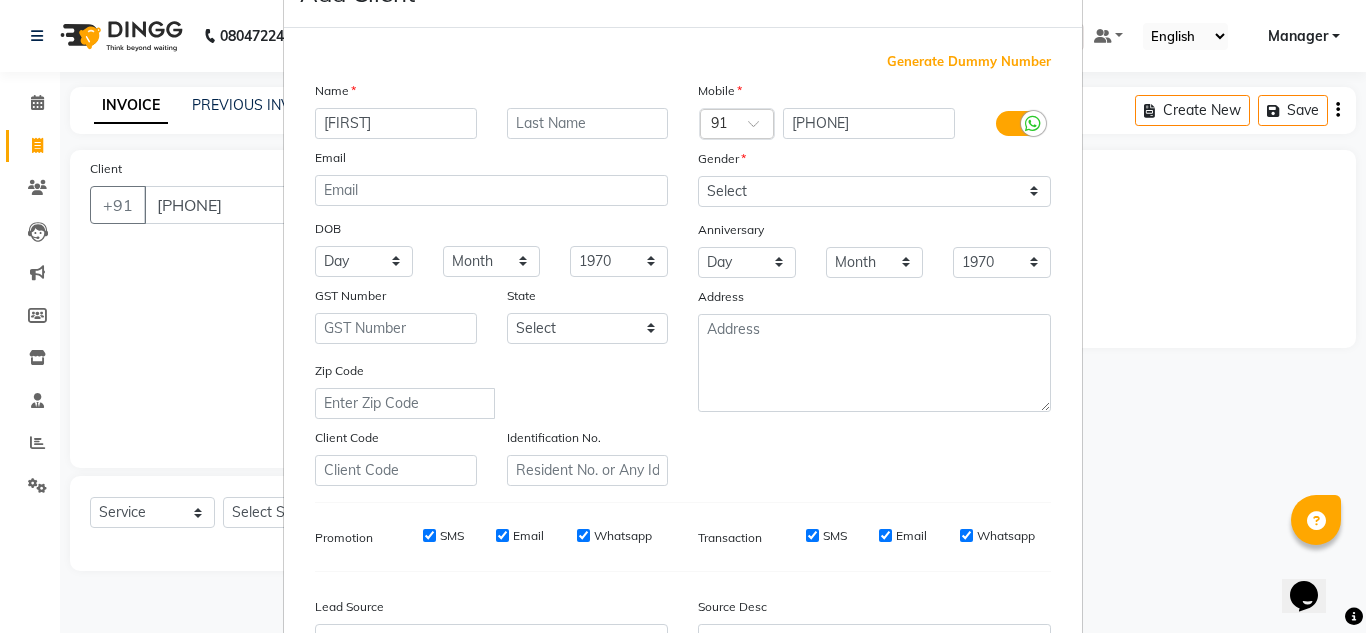 scroll, scrollTop: 100, scrollLeft: 0, axis: vertical 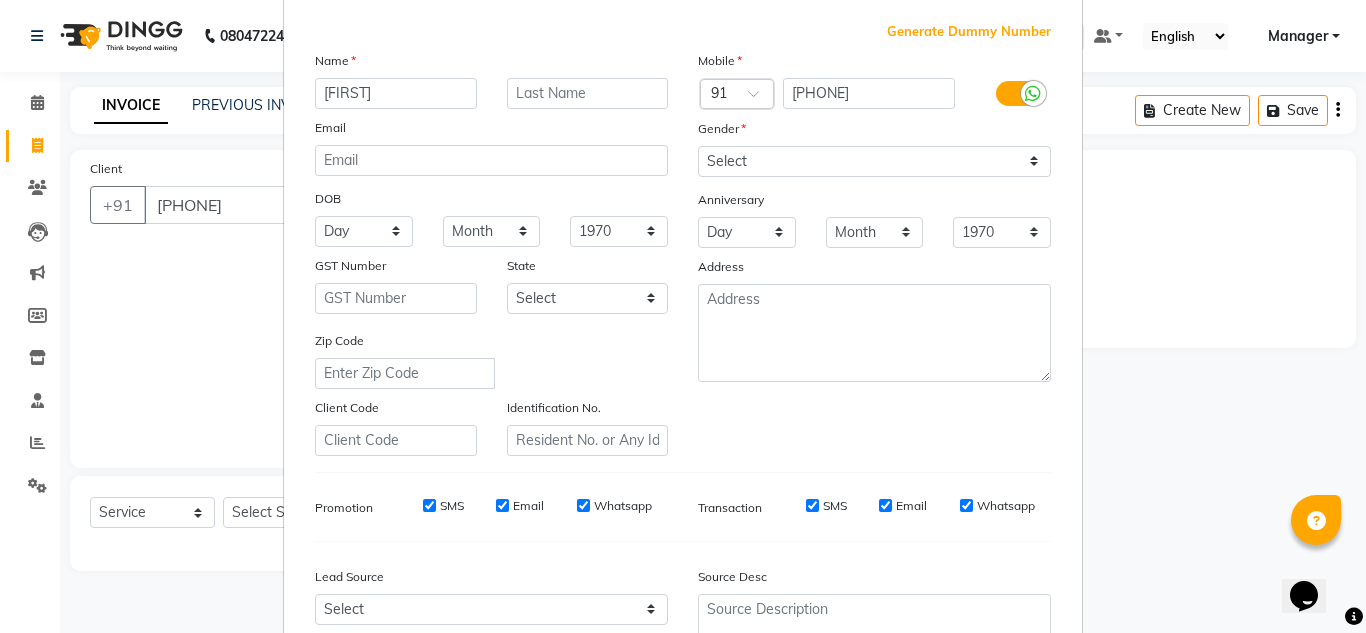 type on "[FIRST]" 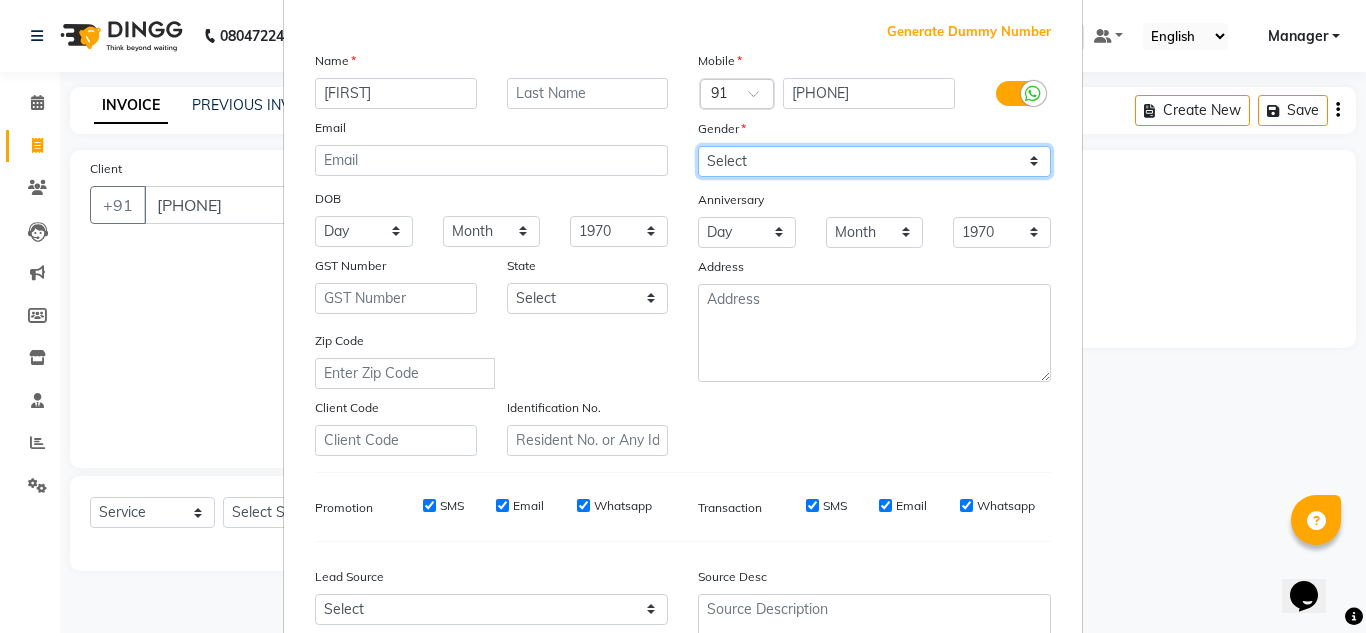 click on "Select Male Female Other Prefer Not To Say" at bounding box center [874, 161] 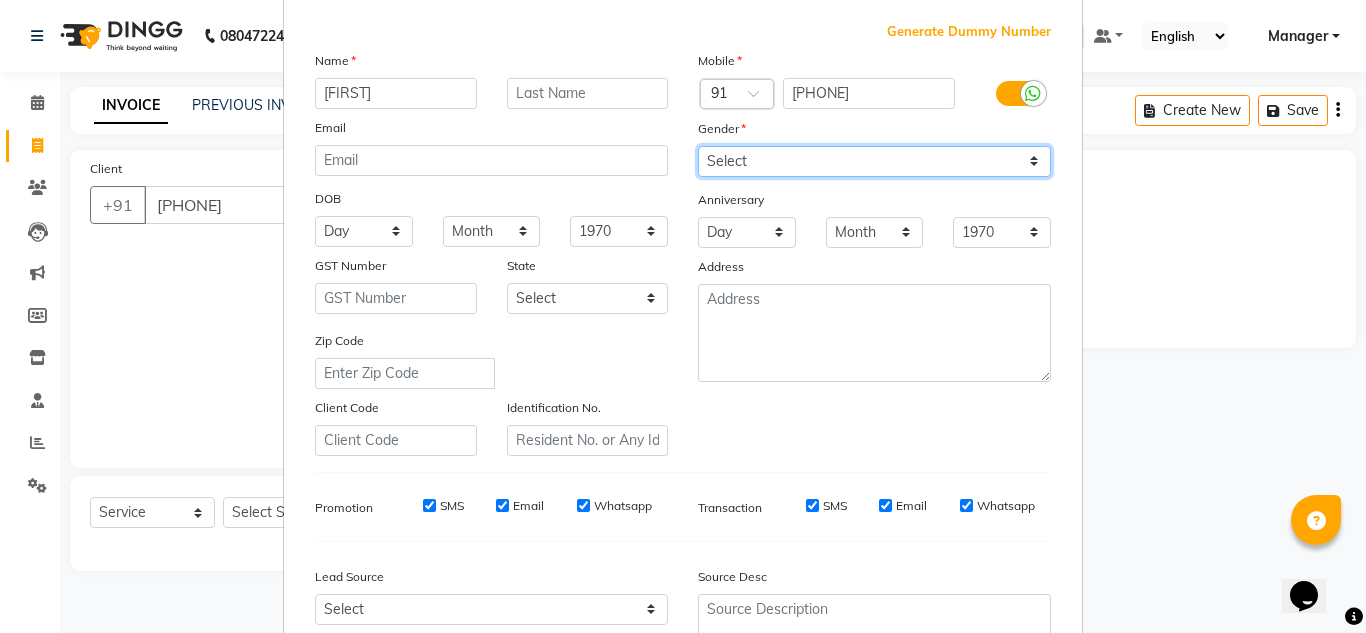 select on "male" 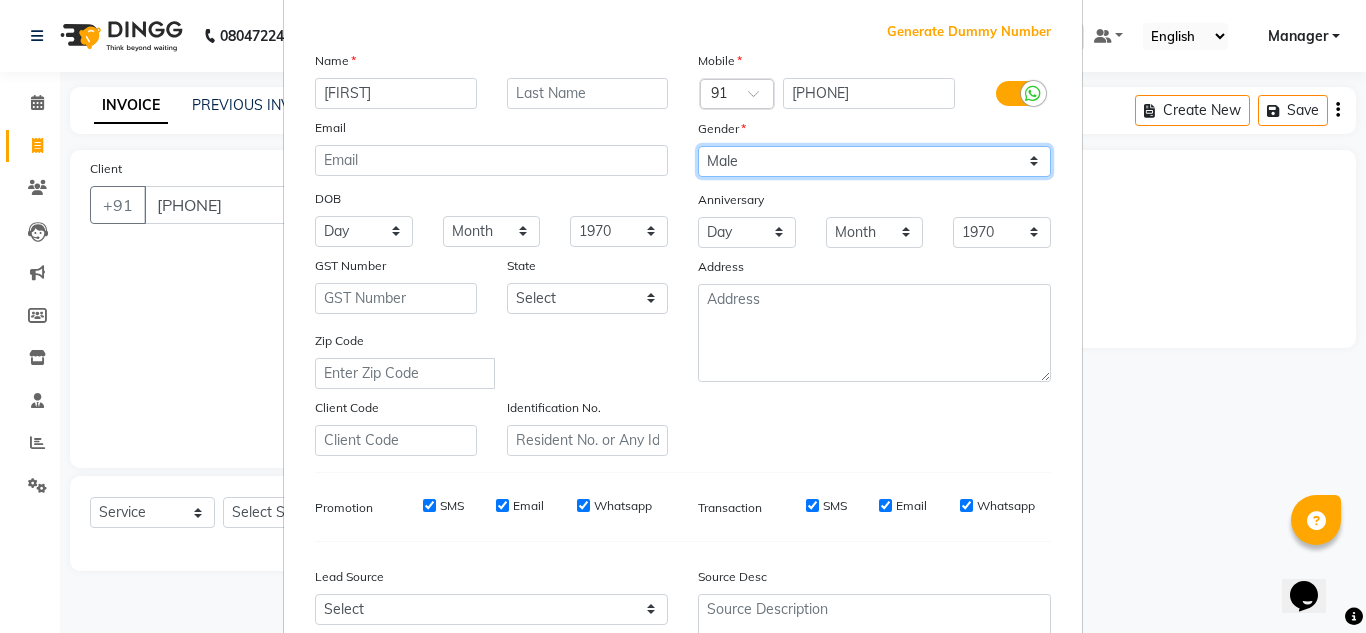 click on "Select Male Female Other Prefer Not To Say" at bounding box center (874, 161) 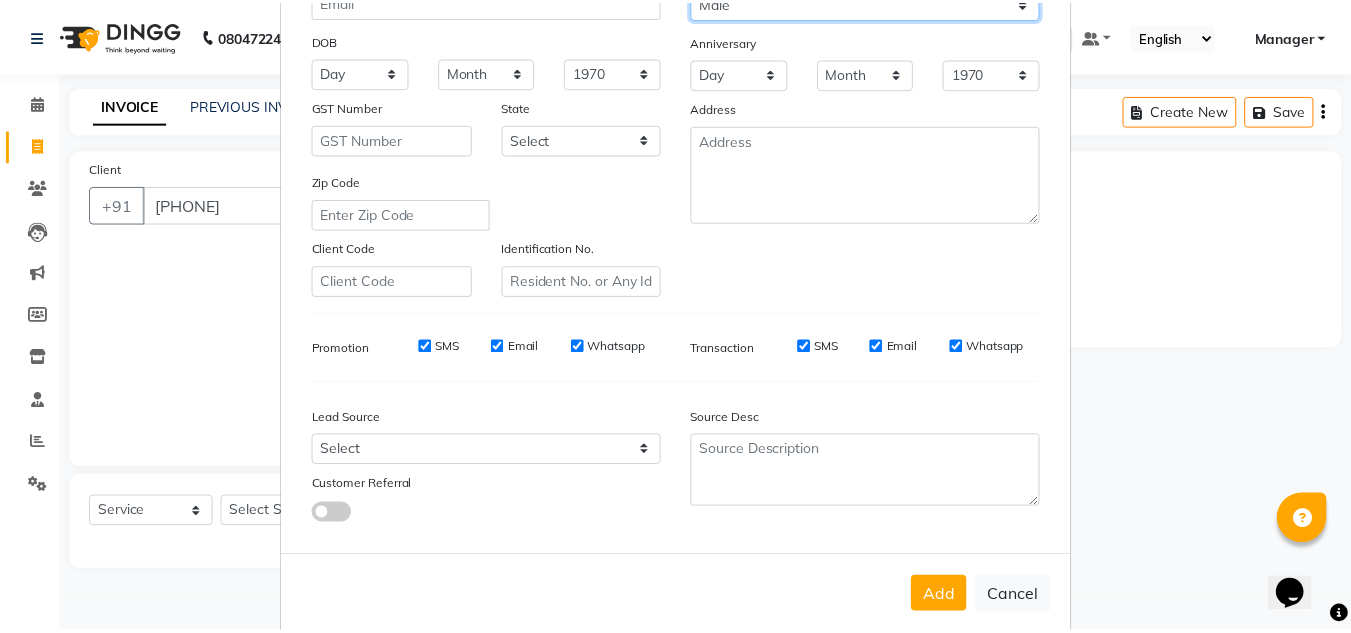 scroll, scrollTop: 290, scrollLeft: 0, axis: vertical 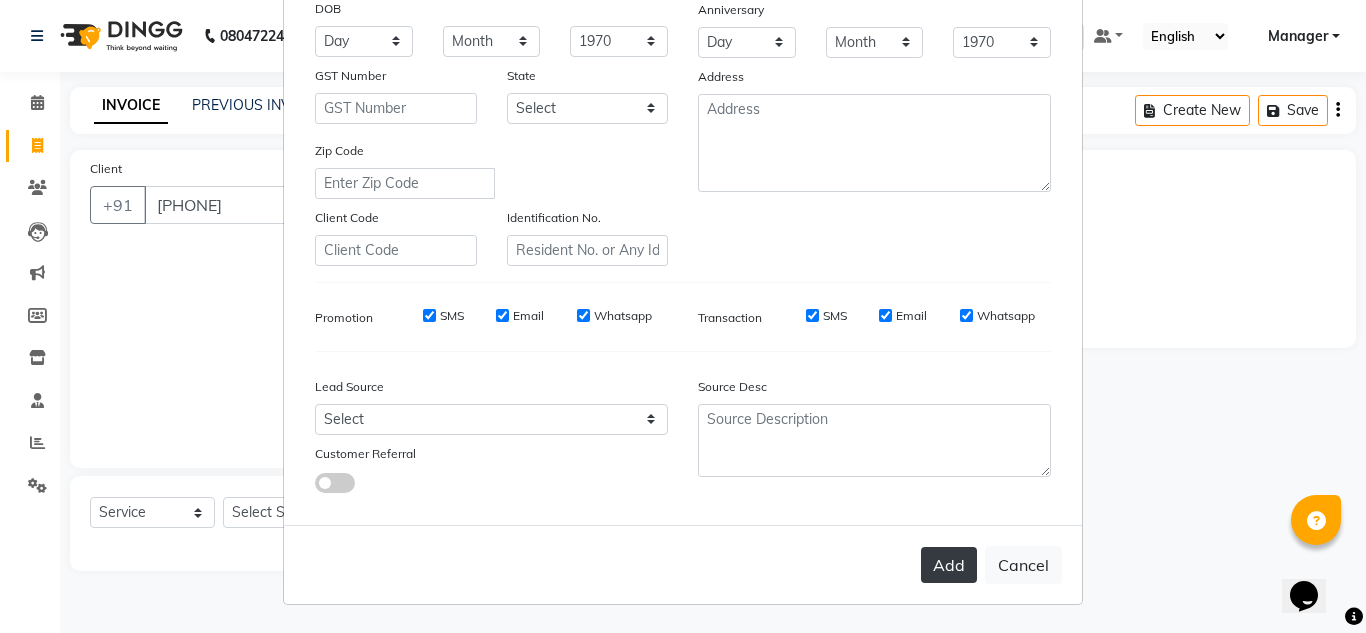 click on "Add" at bounding box center [949, 565] 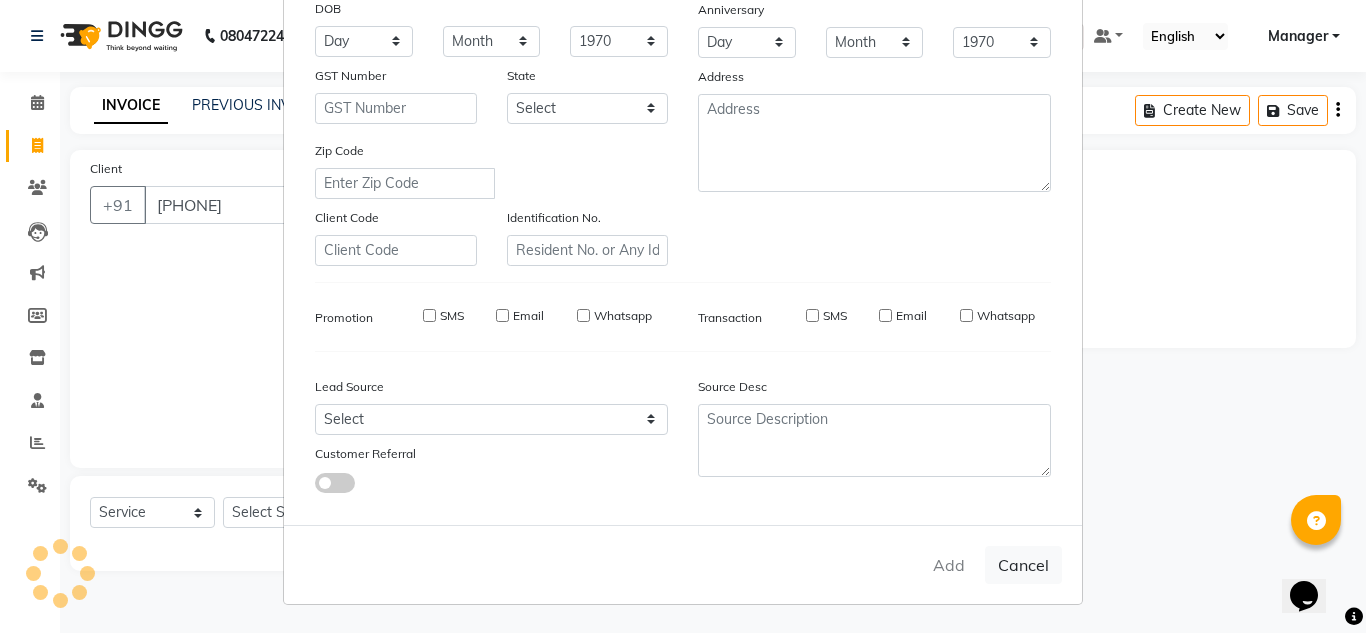 type 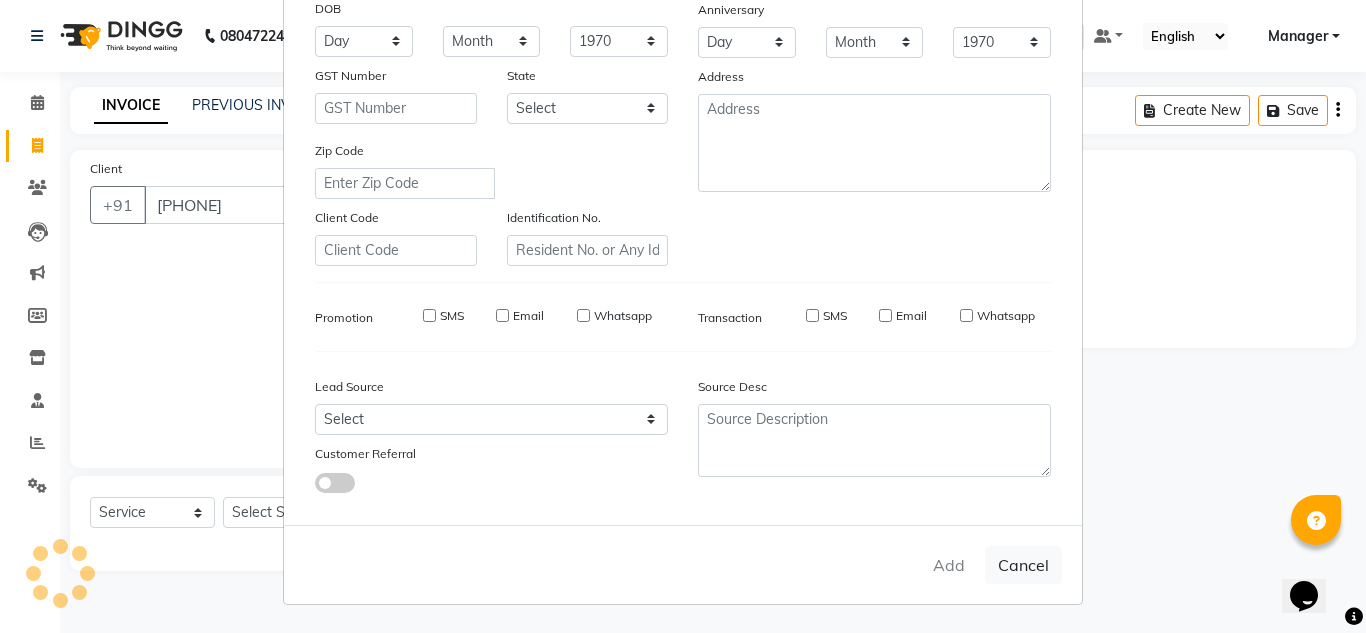 select 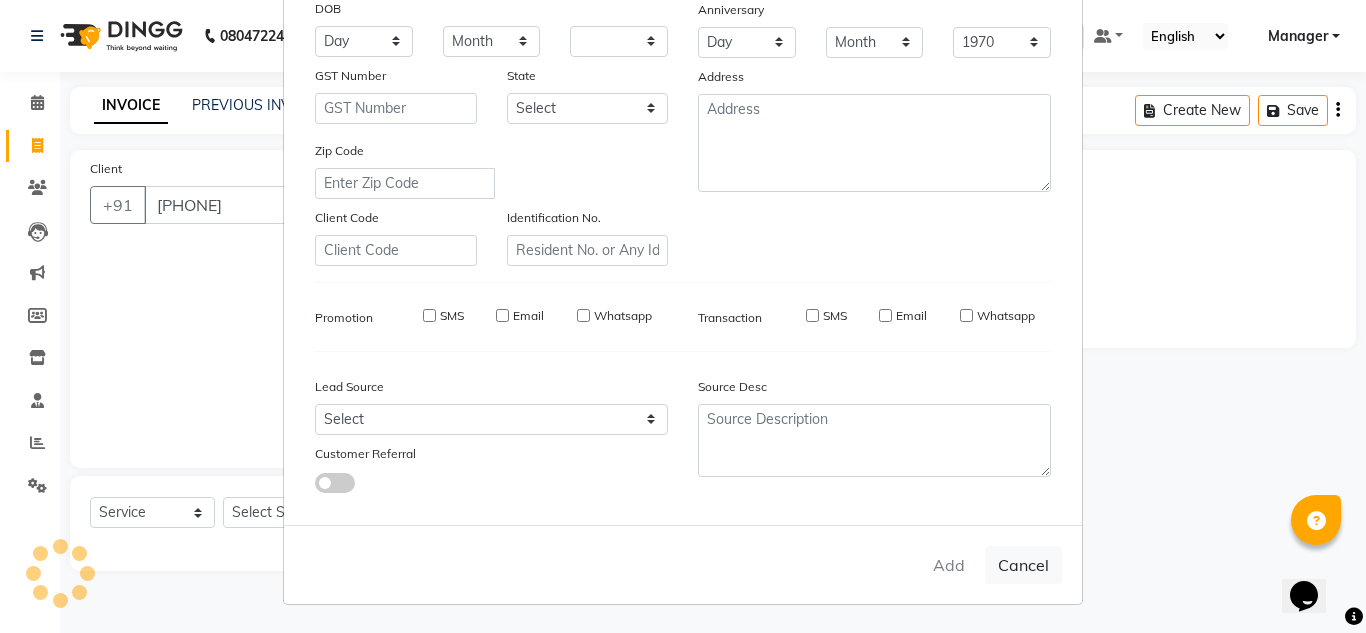 select 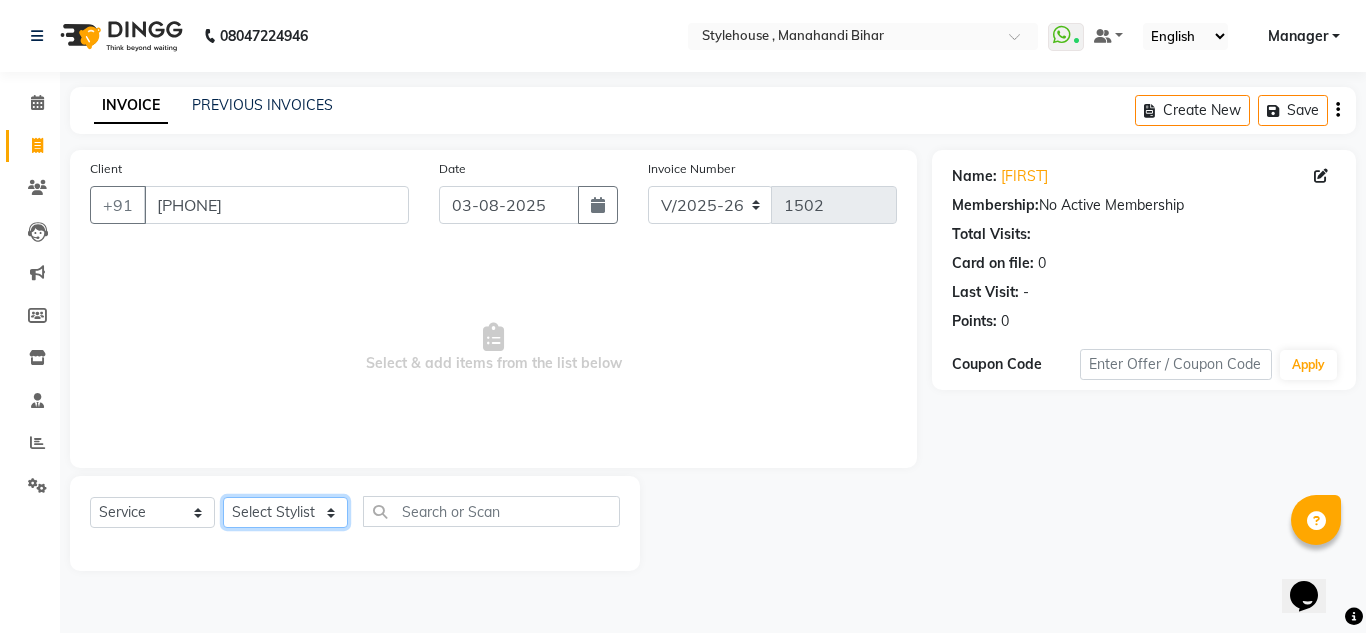 click on "Select Stylist ANIL BARIK ANIRUDH SAHOO JYOTIRANJAN BARIK KANHA LAXMI PRIYA Manager Manisha MANJIT BARIK PRADEEP BARIK PRIYANKA NANDA PUJA ROUT RUMA SAGARIKA SAHOO SALMAN SAMEER BARIK SAROJ SITHA TARA DEVI SHRESTA" 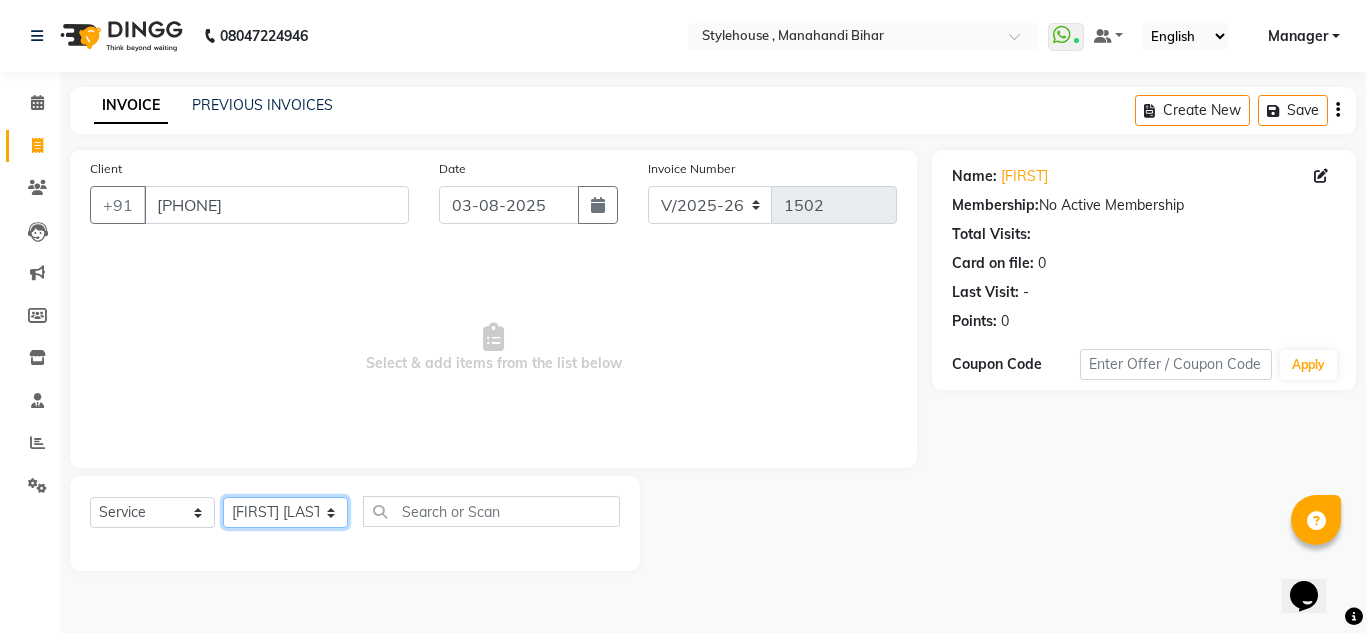 click on "Select Stylist ANIL BARIK ANIRUDH SAHOO JYOTIRANJAN BARIK KANHA LAXMI PRIYA Manager Manisha MANJIT BARIK PRADEEP BARIK PRIYANKA NANDA PUJA ROUT RUMA SAGARIKA SAHOO SALMAN SAMEER BARIK SAROJ SITHA TARA DEVI SHRESTA" 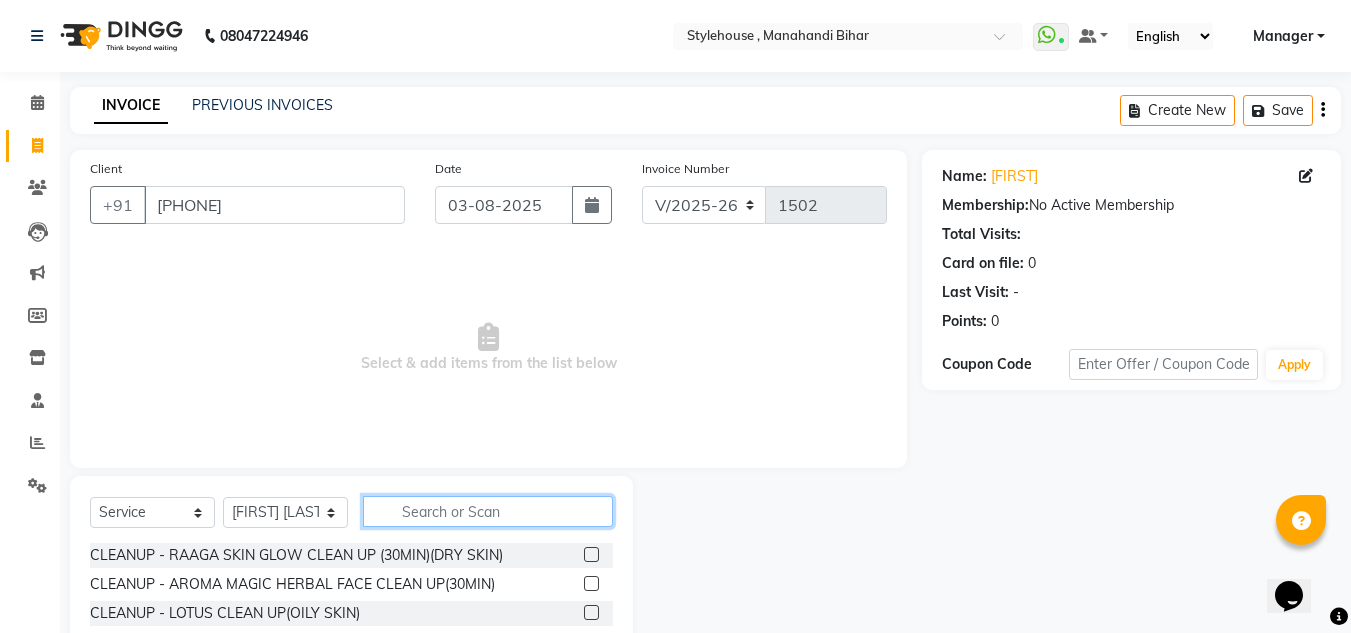 click 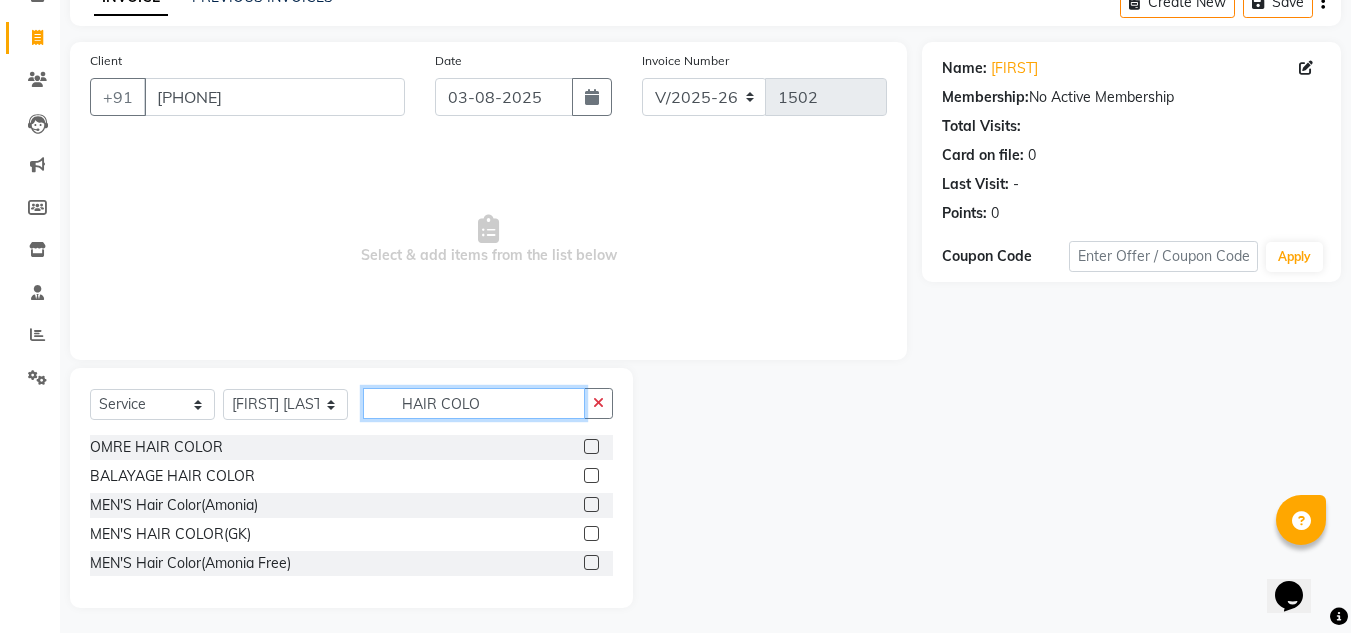 scroll, scrollTop: 113, scrollLeft: 0, axis: vertical 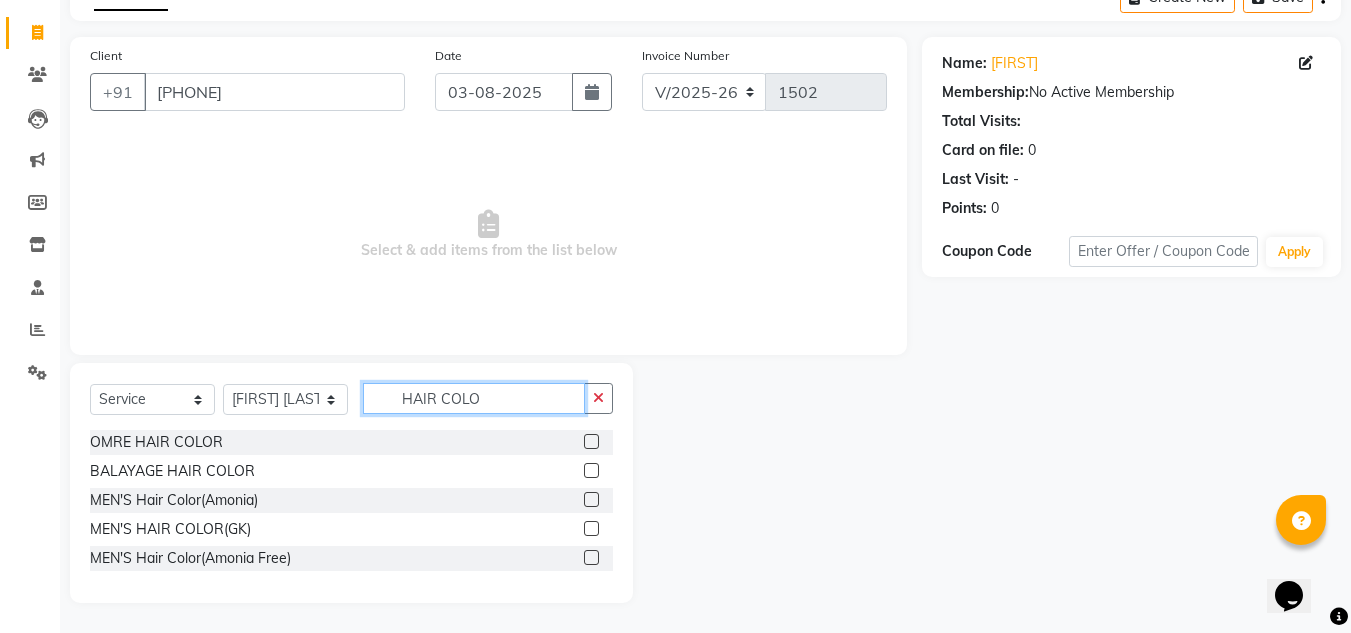 type on "HAIR COLO" 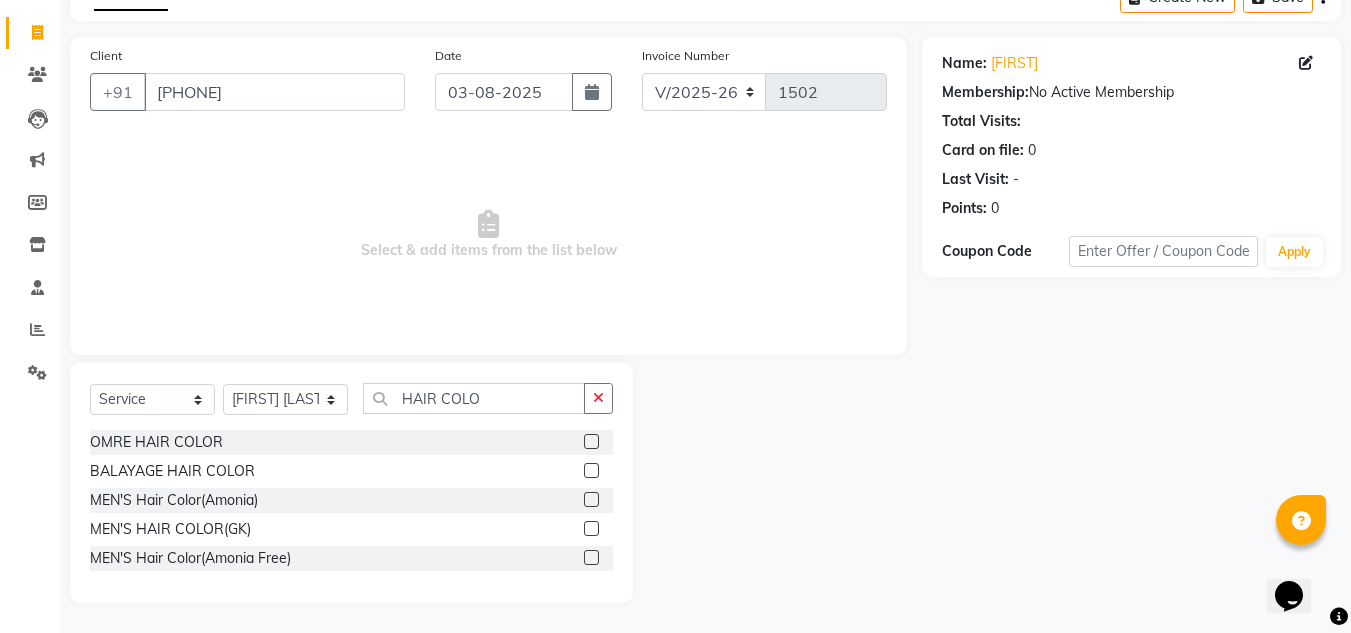 click 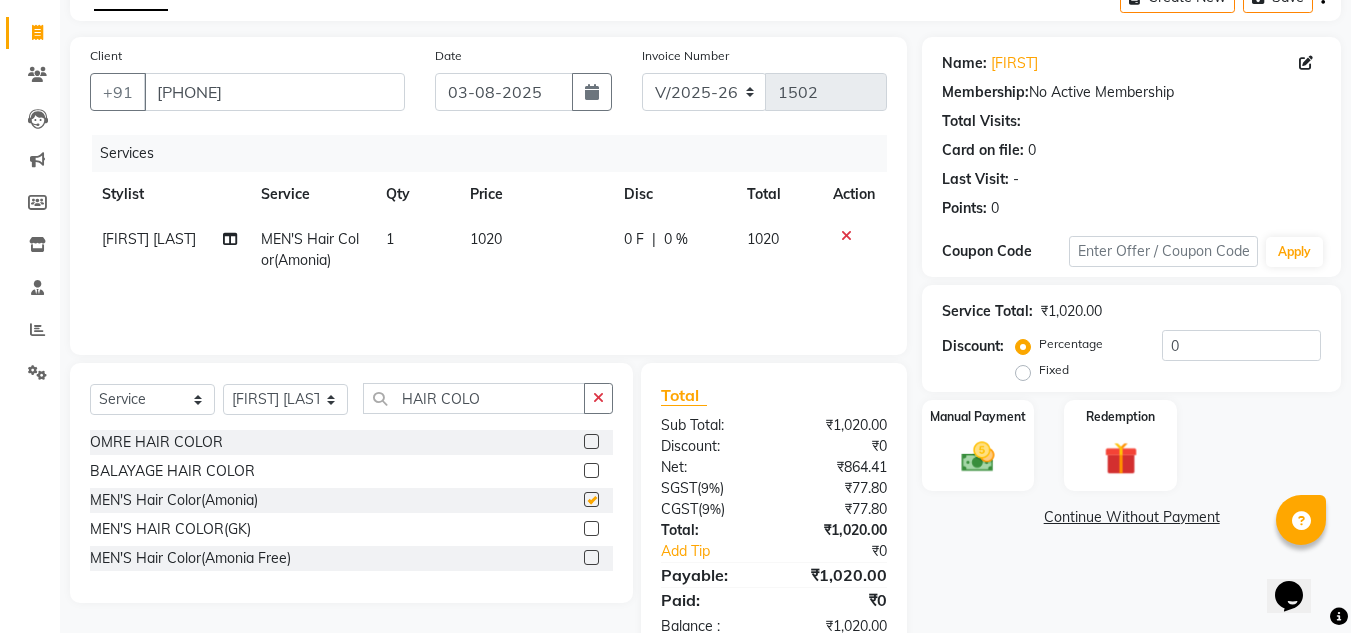 checkbox on "false" 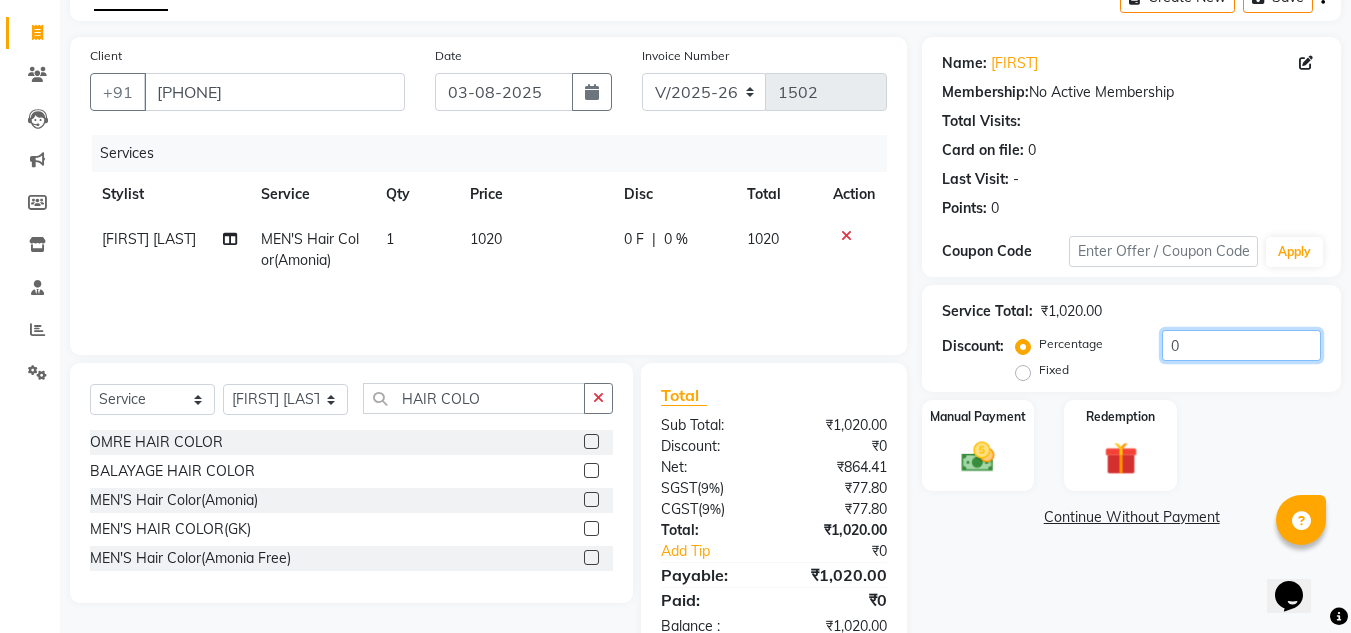 click on "0" 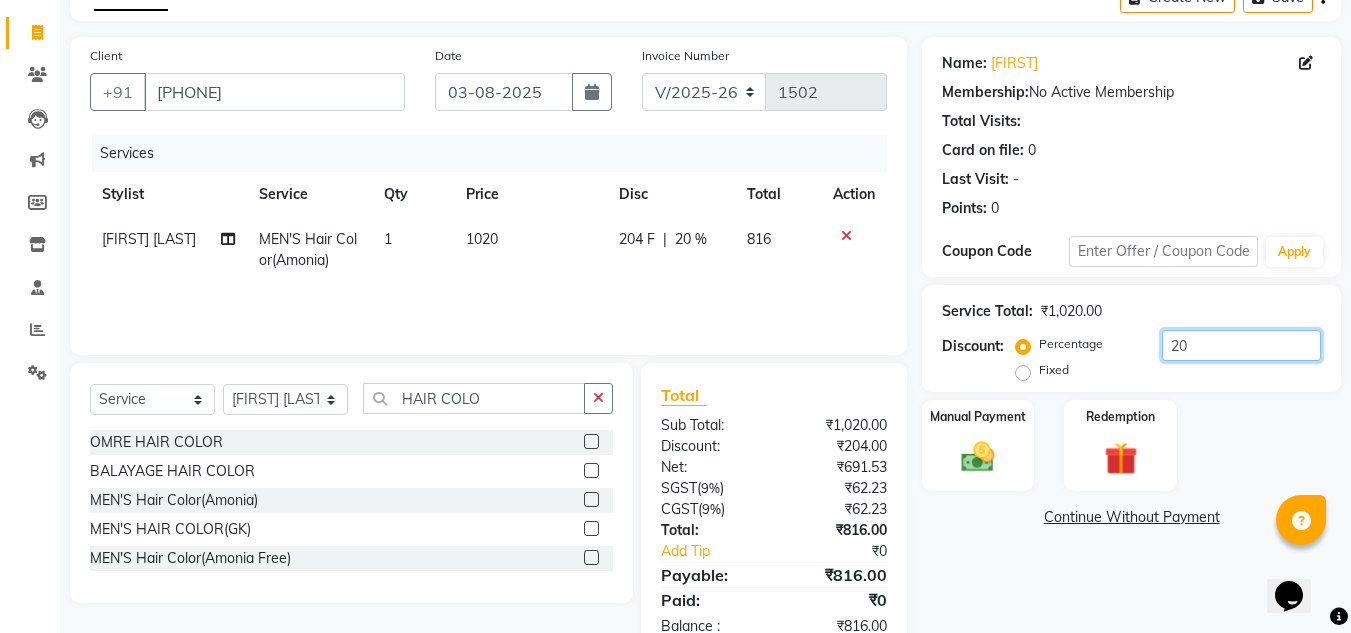type on "20" 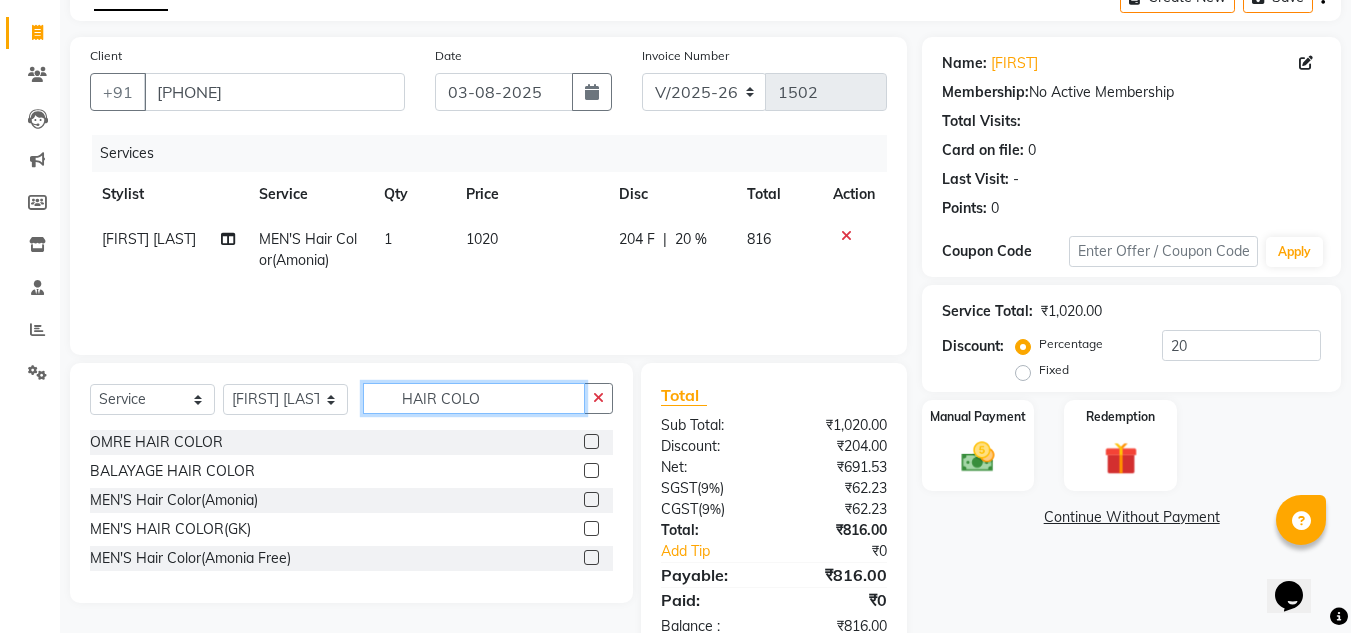 click on "HAIR COLO" 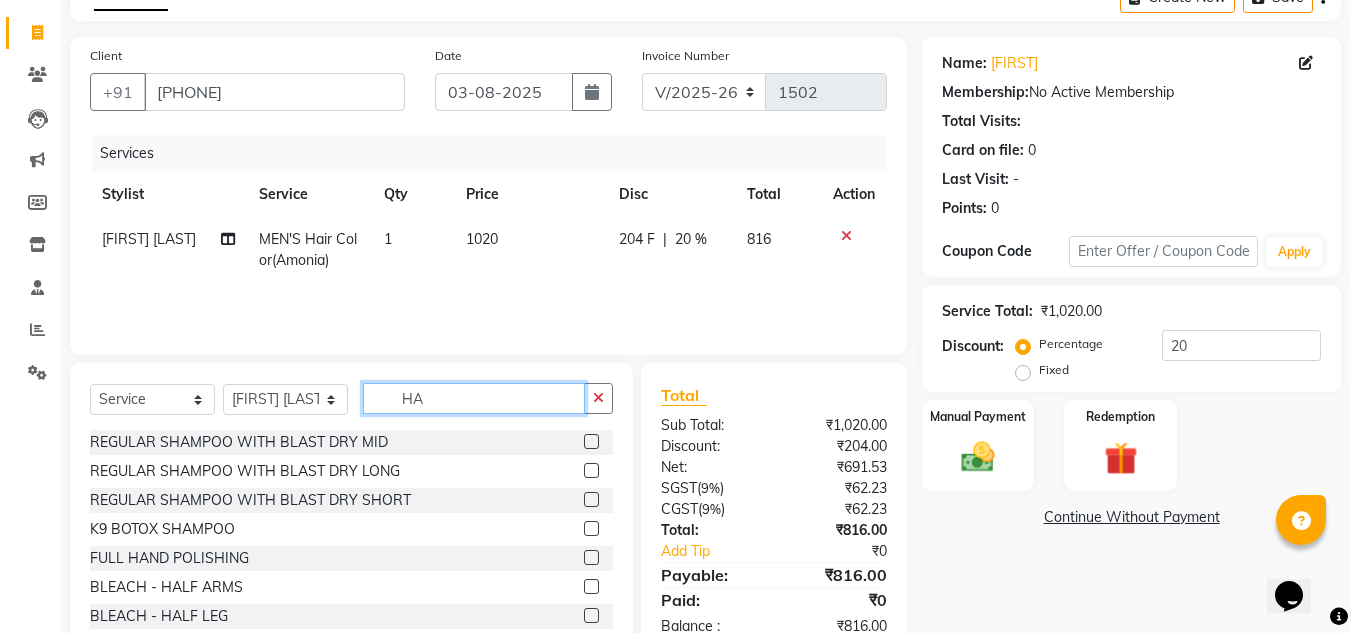 type on "H" 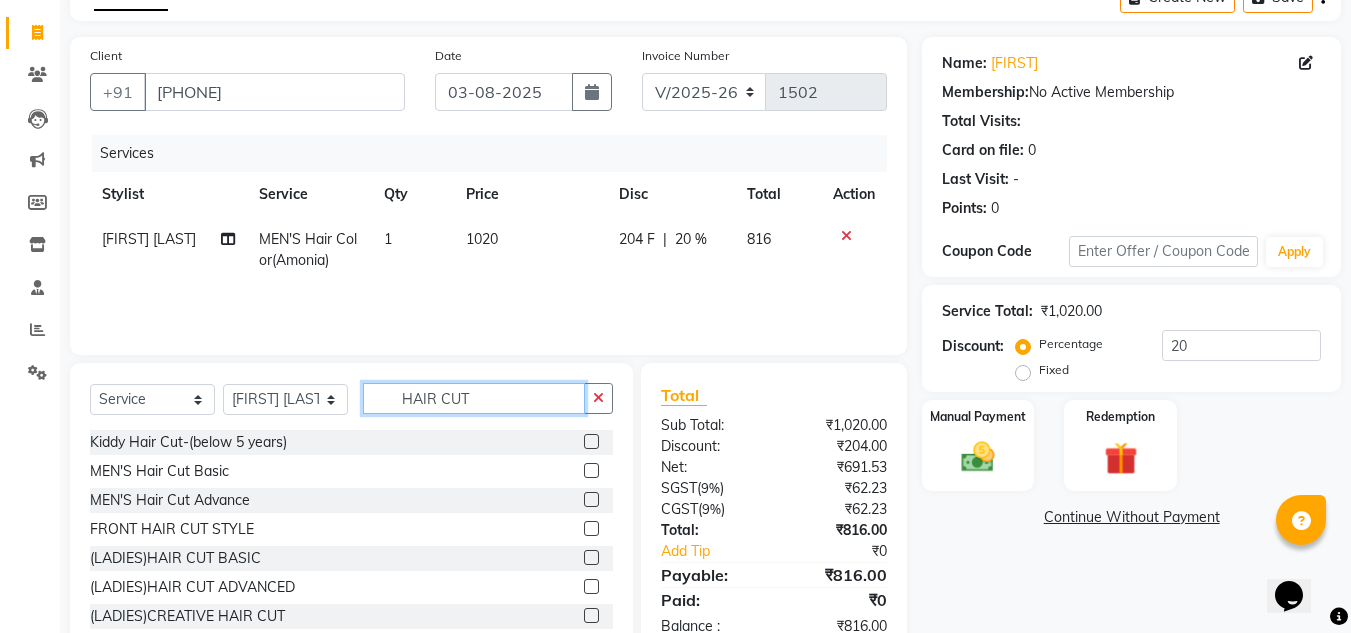 type on "HAIR CUT" 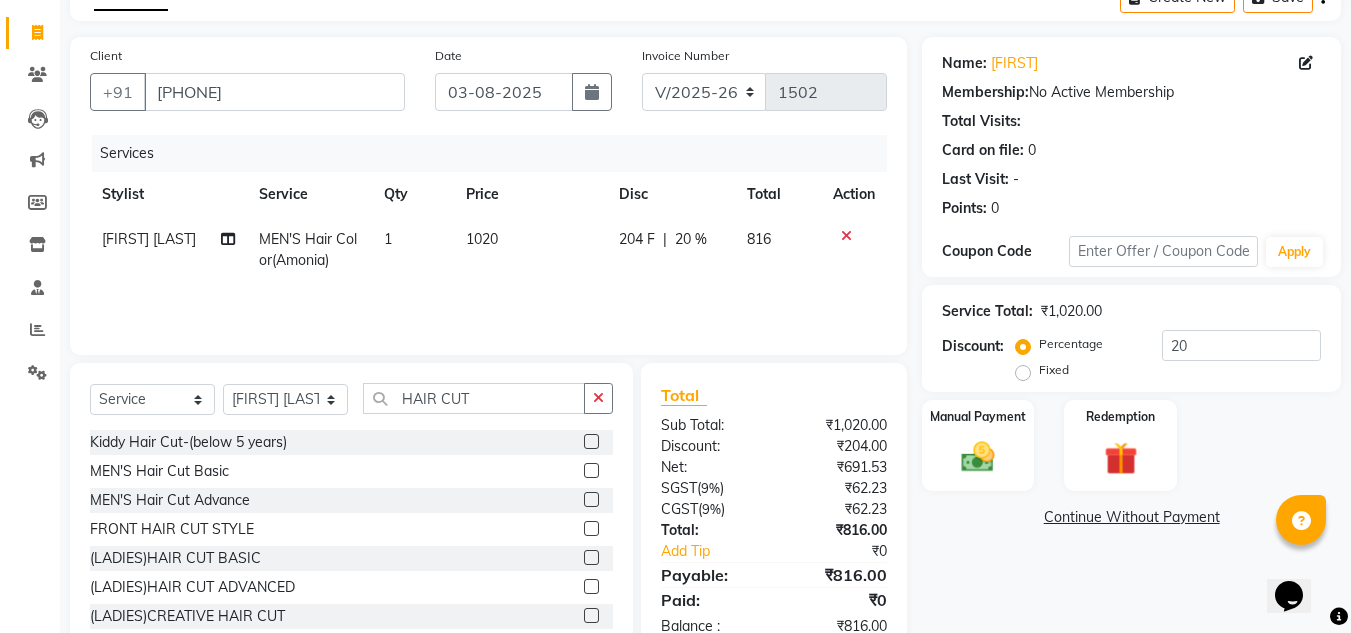 click 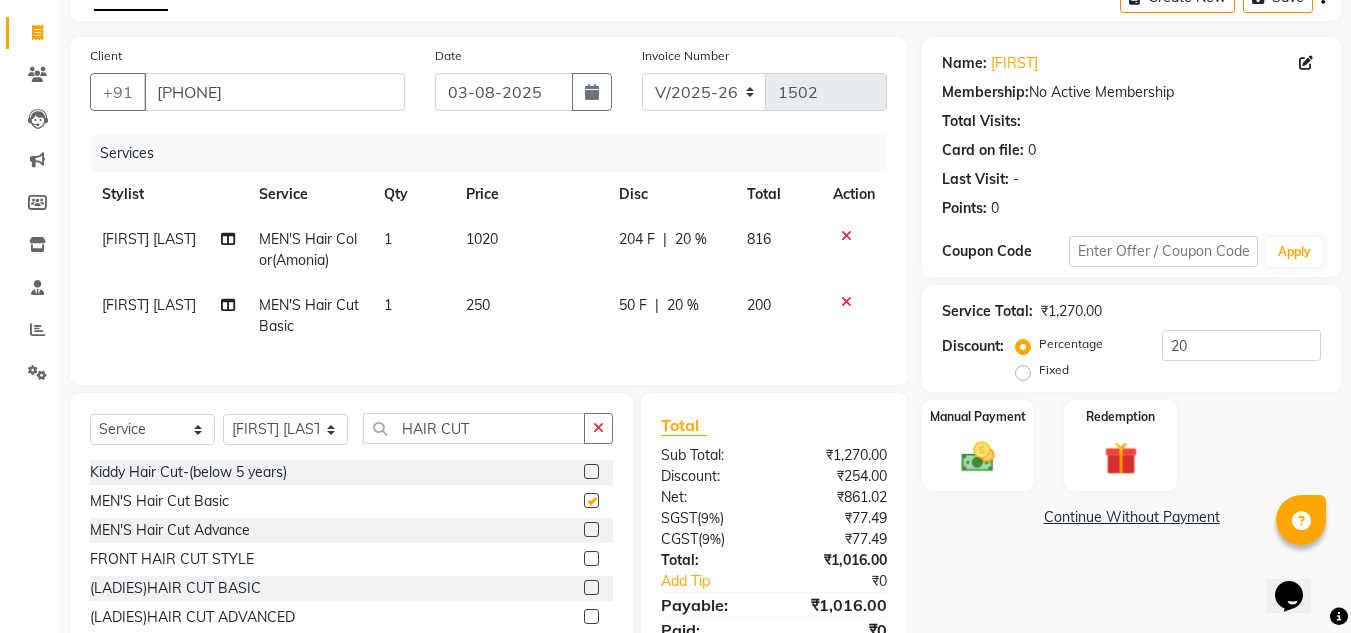 checkbox on "false" 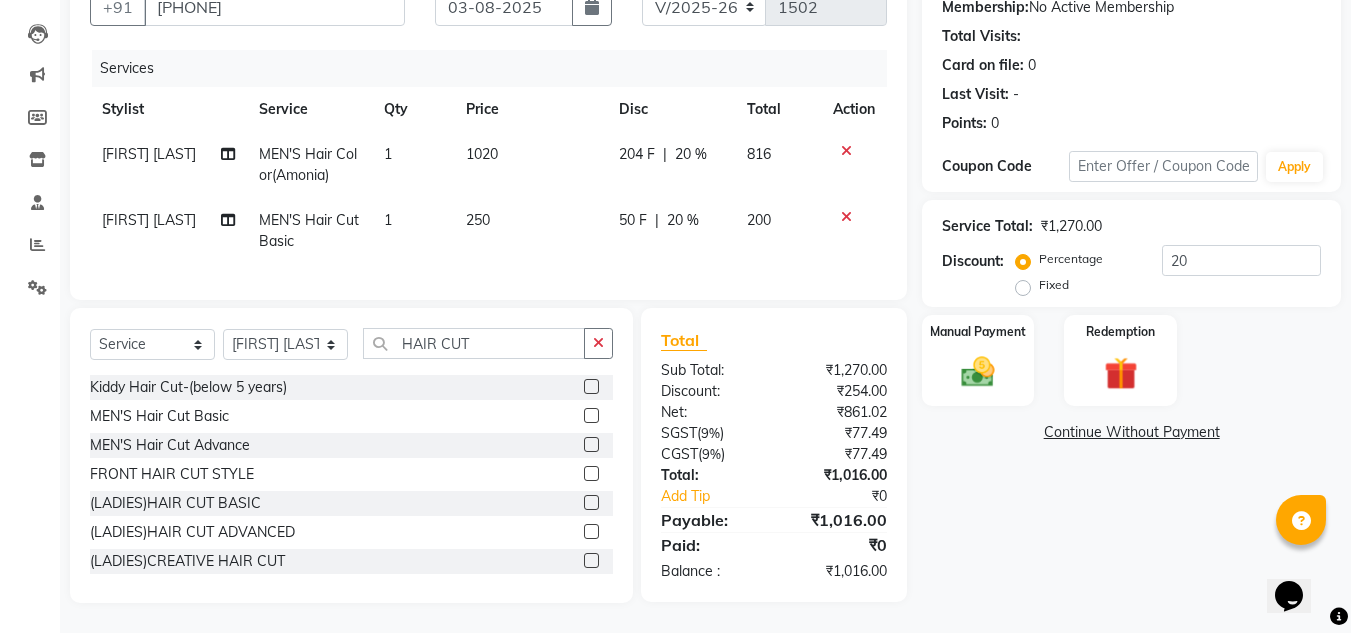 scroll, scrollTop: 113, scrollLeft: 0, axis: vertical 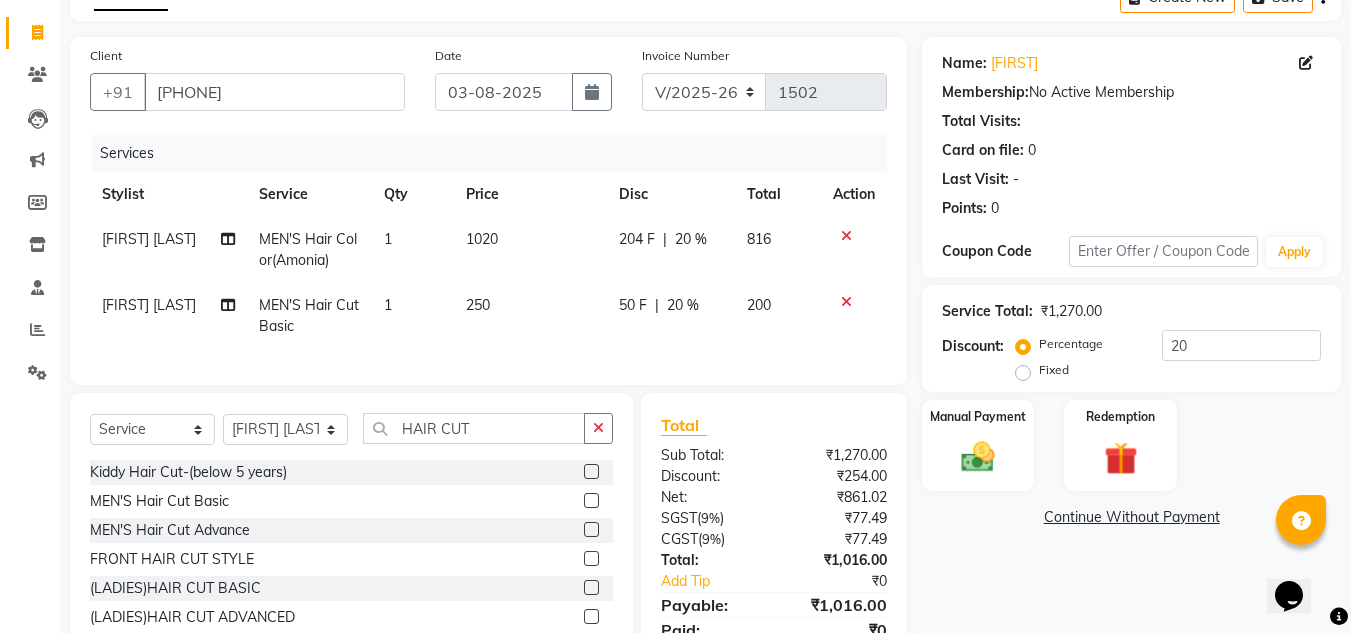 click on "1020" 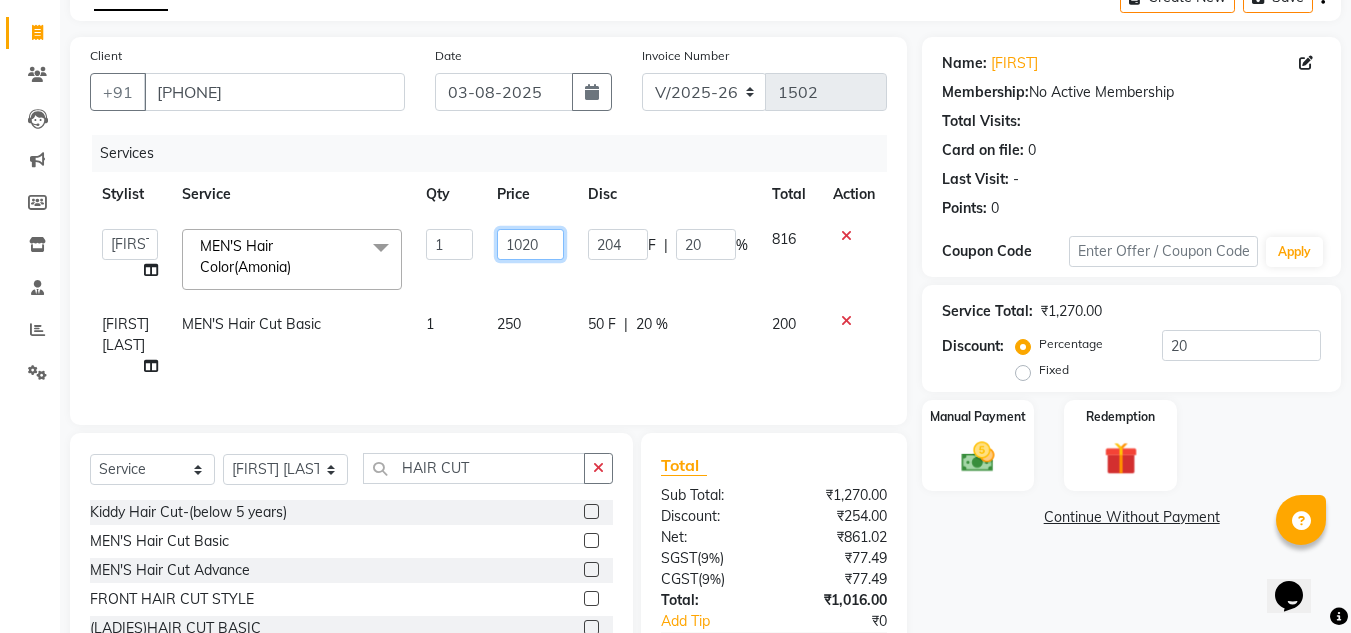 click on "1020" 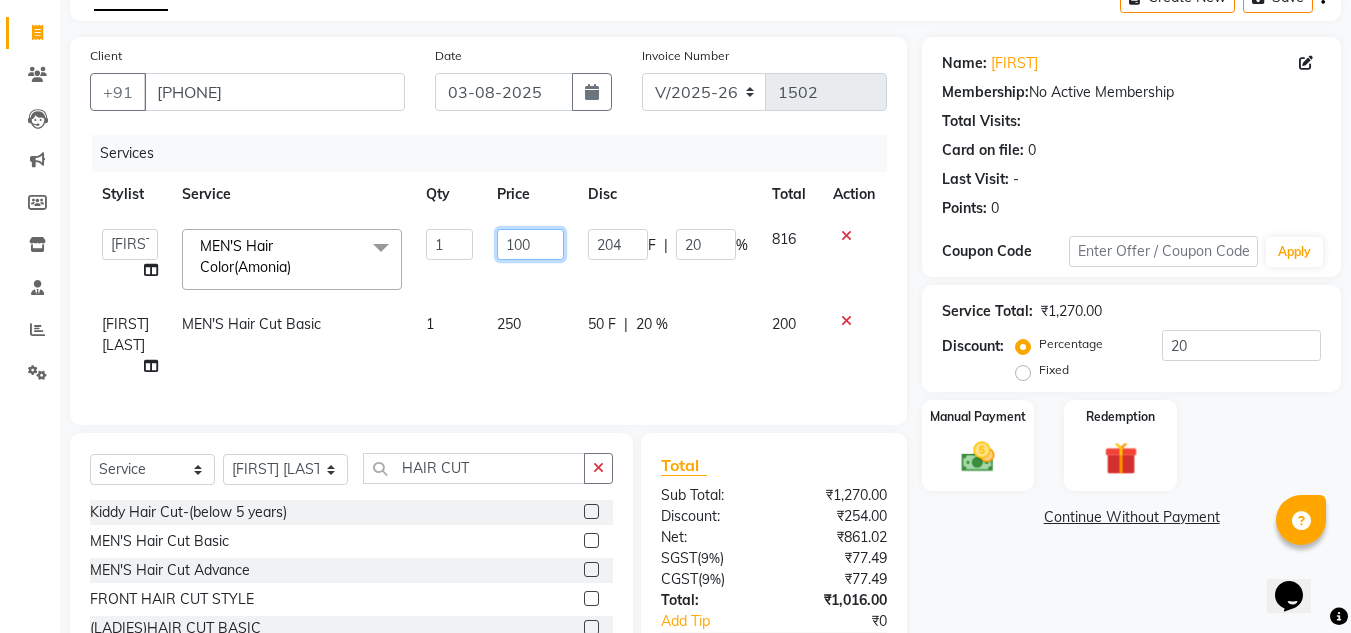 type on "1000" 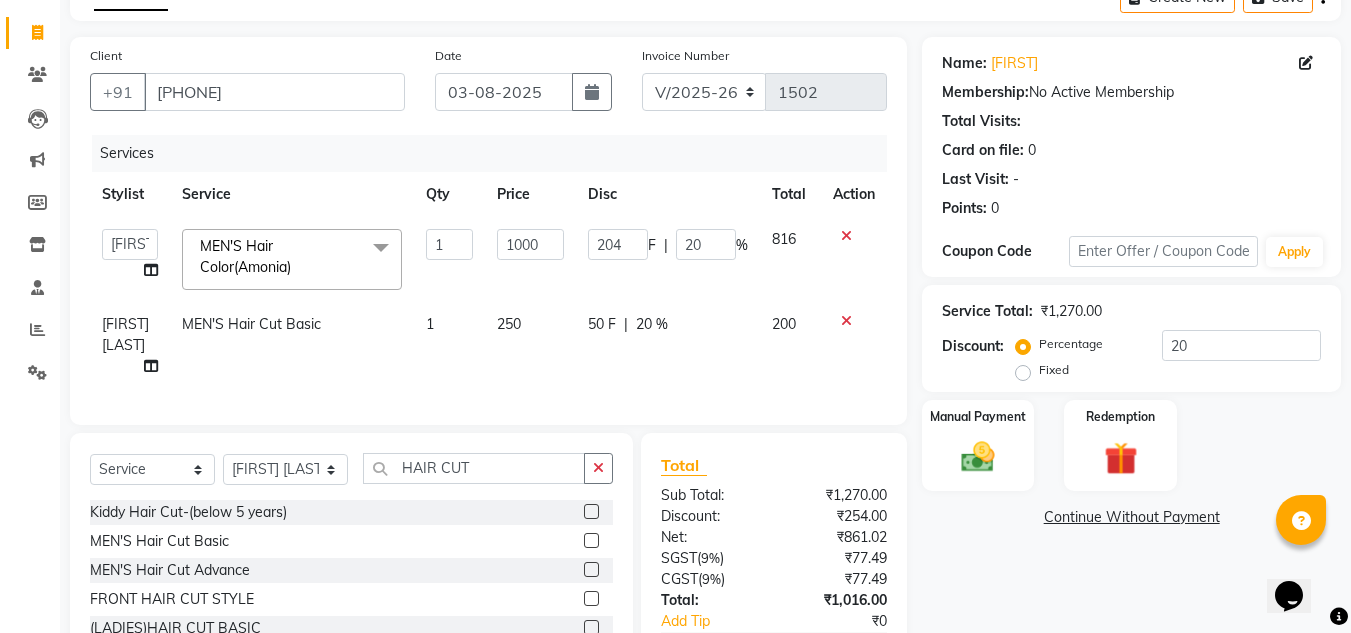 click on "204 F | 20 %" 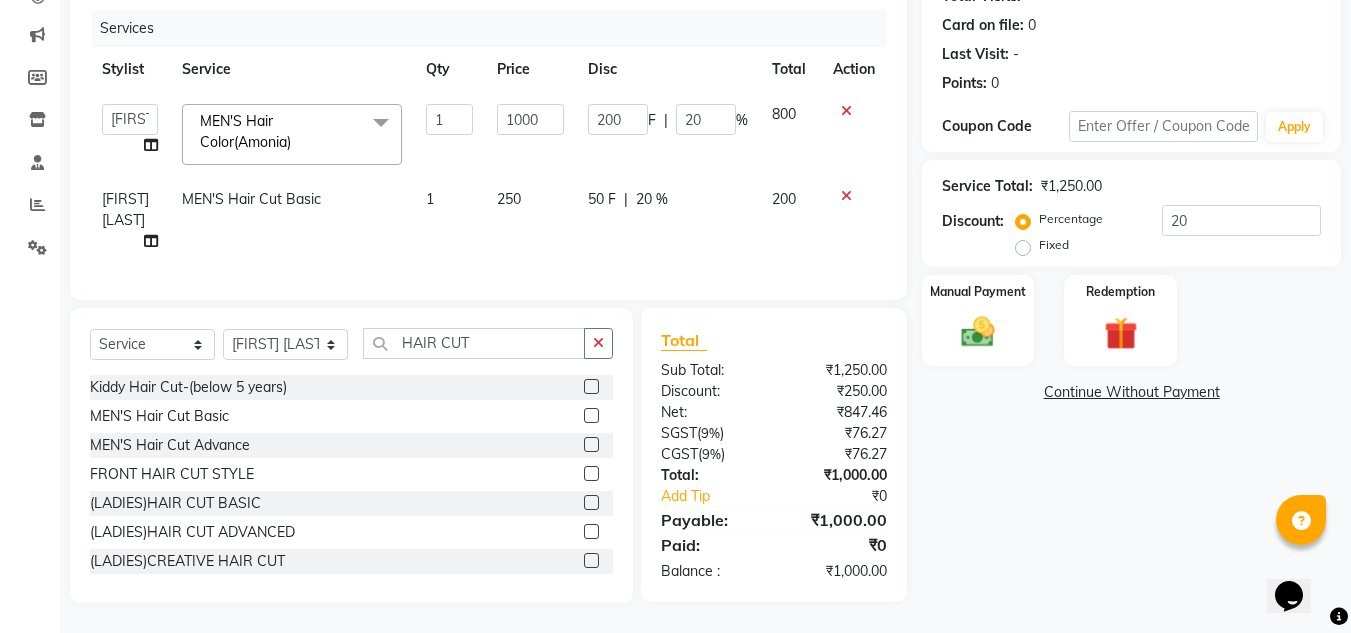 scroll, scrollTop: 253, scrollLeft: 0, axis: vertical 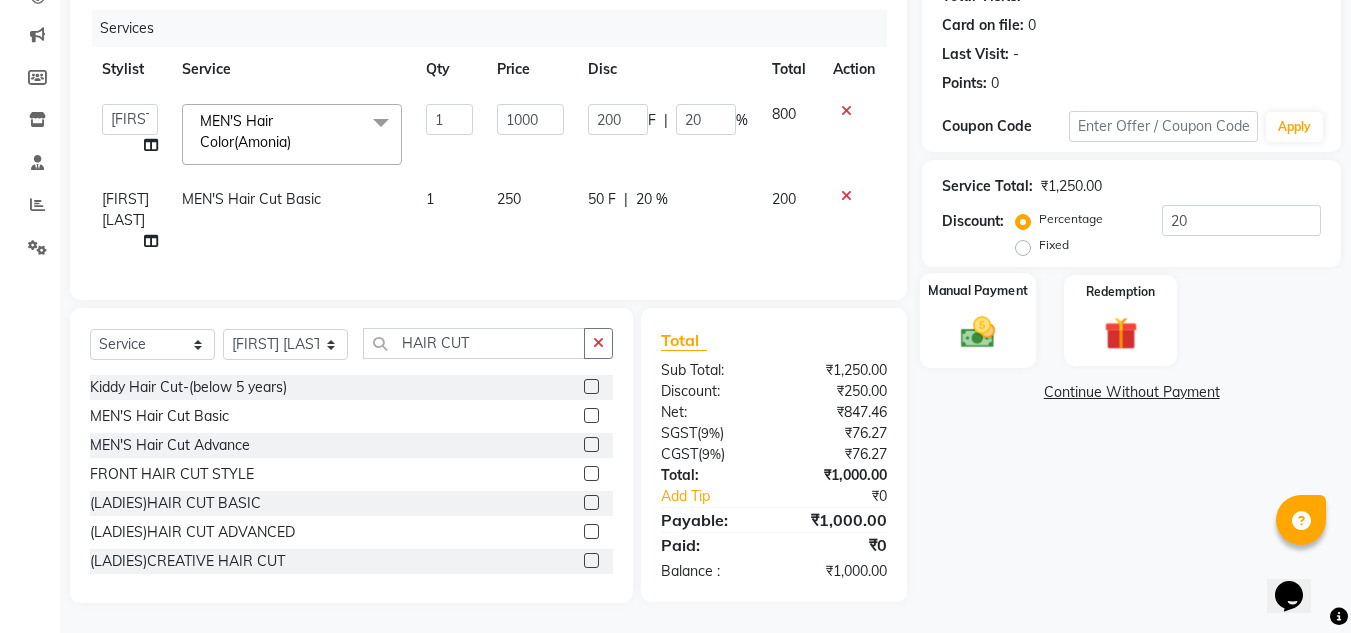 click 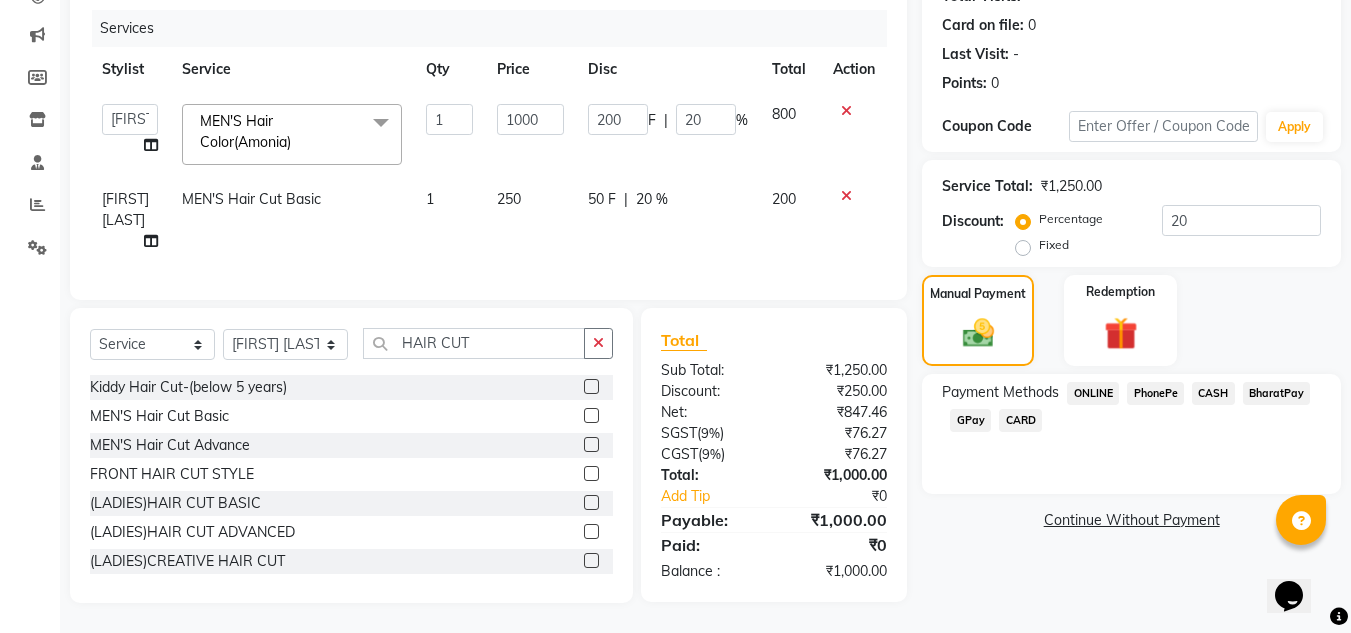 click on "PhonePe" 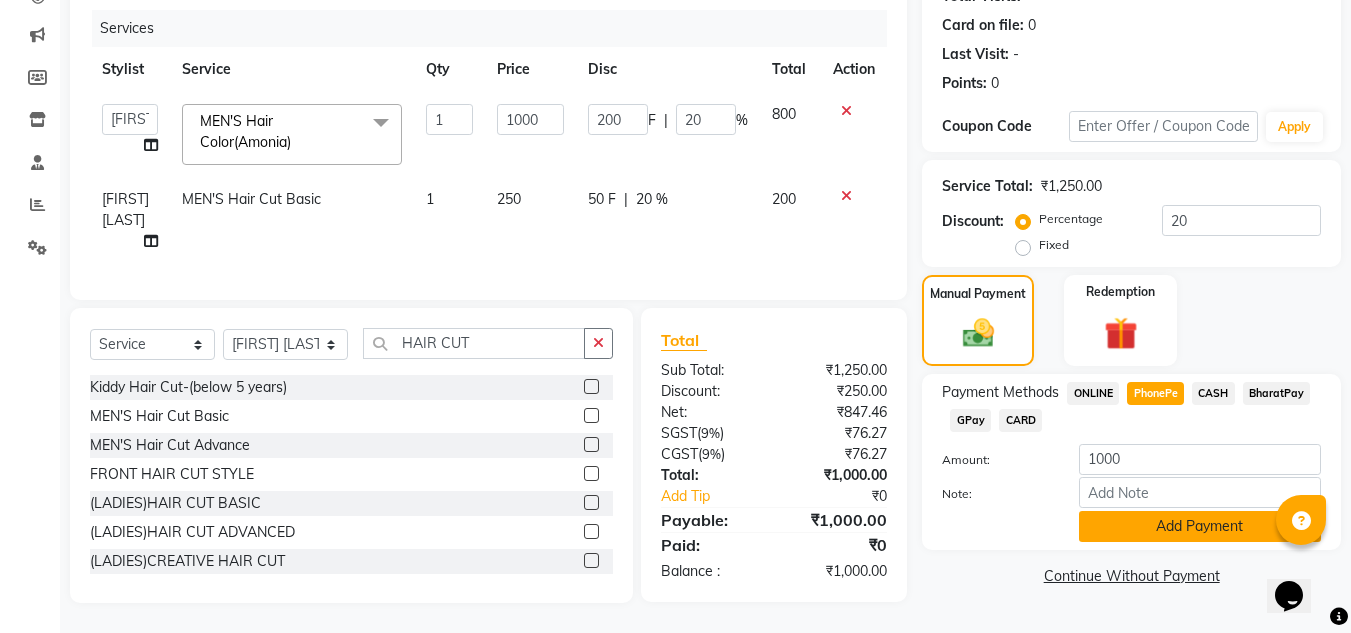 click on "Add Payment" 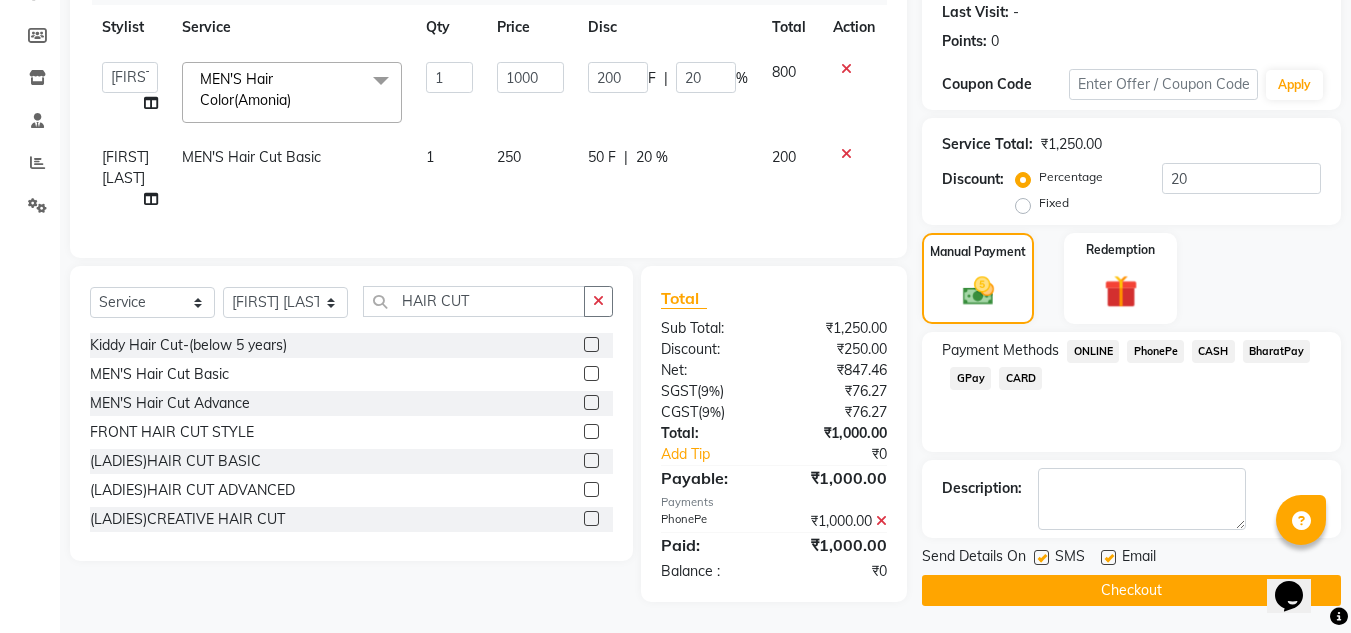 scroll, scrollTop: 294, scrollLeft: 0, axis: vertical 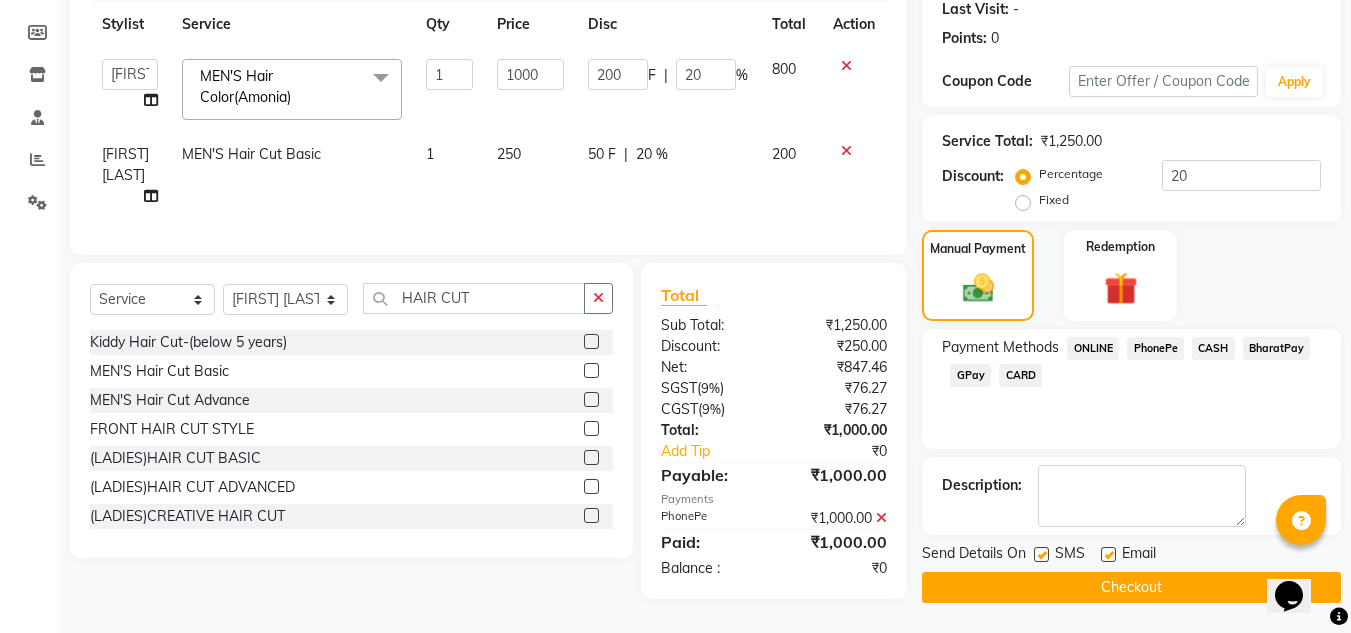 click on "Checkout" 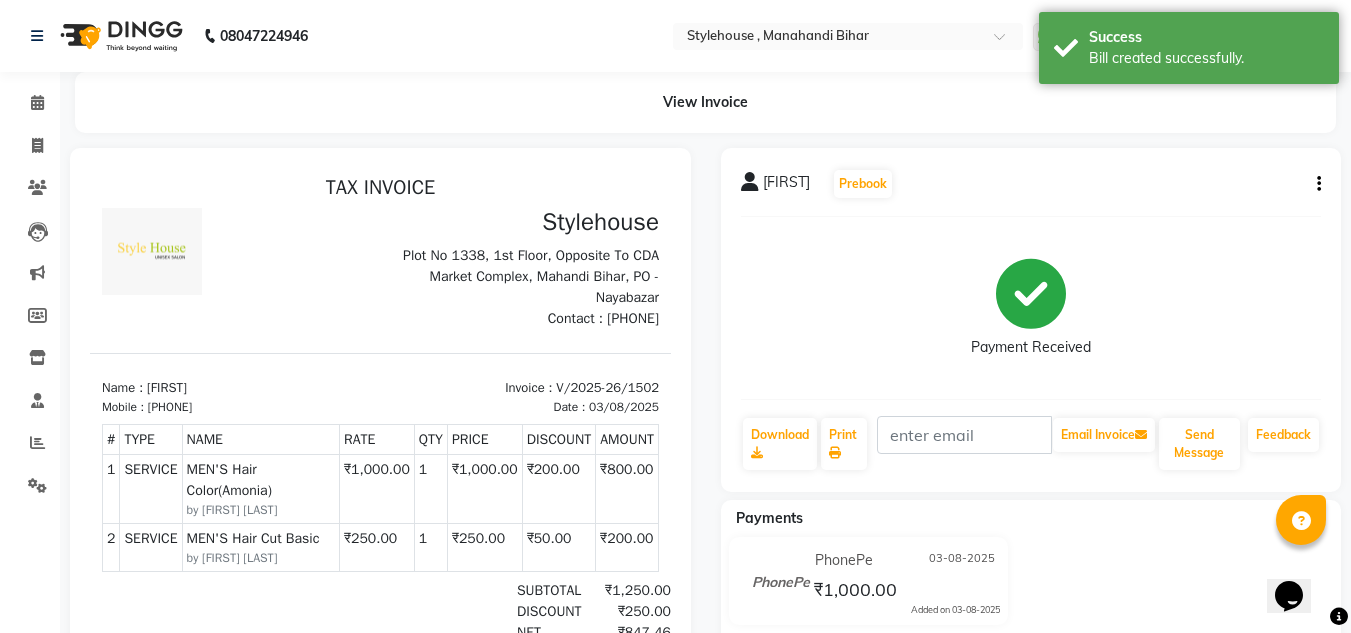 scroll, scrollTop: 0, scrollLeft: 0, axis: both 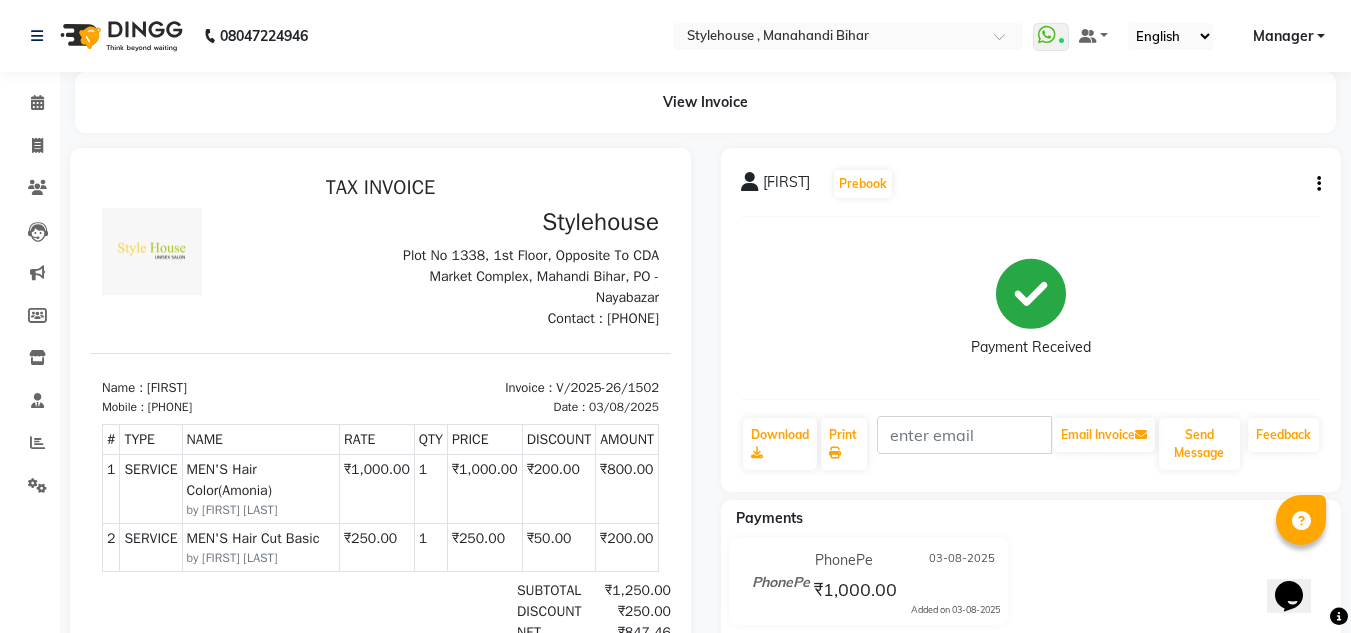 drag, startPoint x: 163, startPoint y: 407, endPoint x: 275, endPoint y: 408, distance: 112.00446 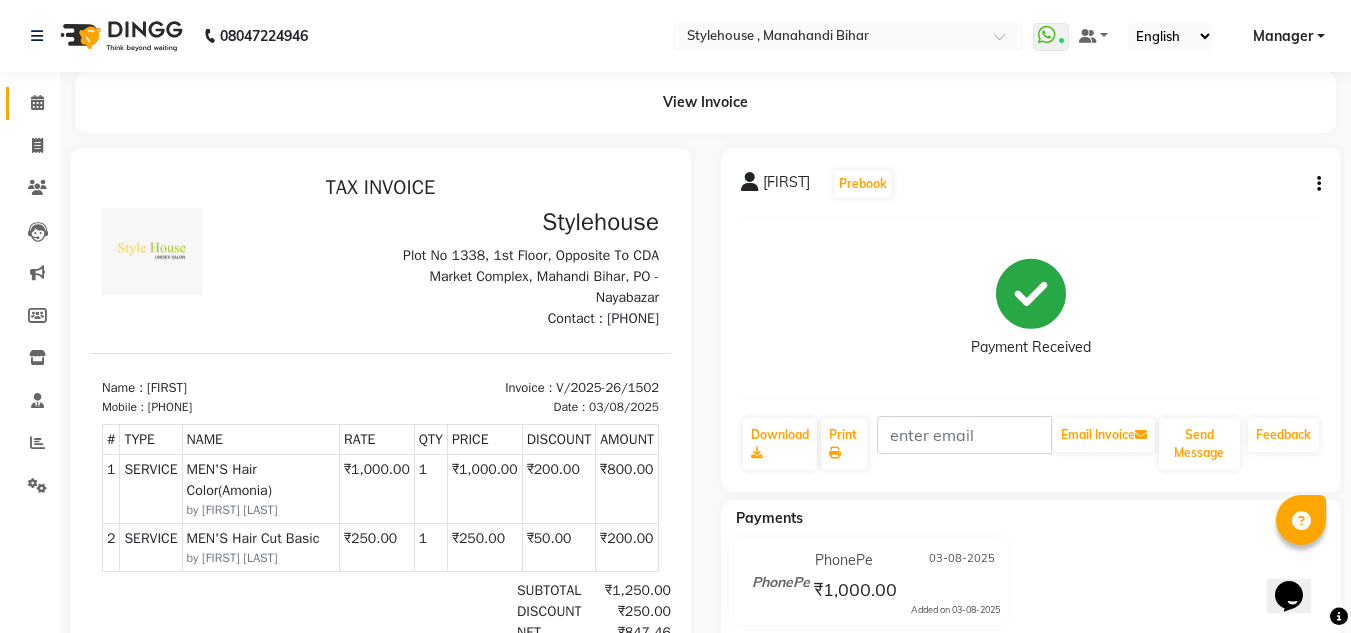 click on "Calendar" 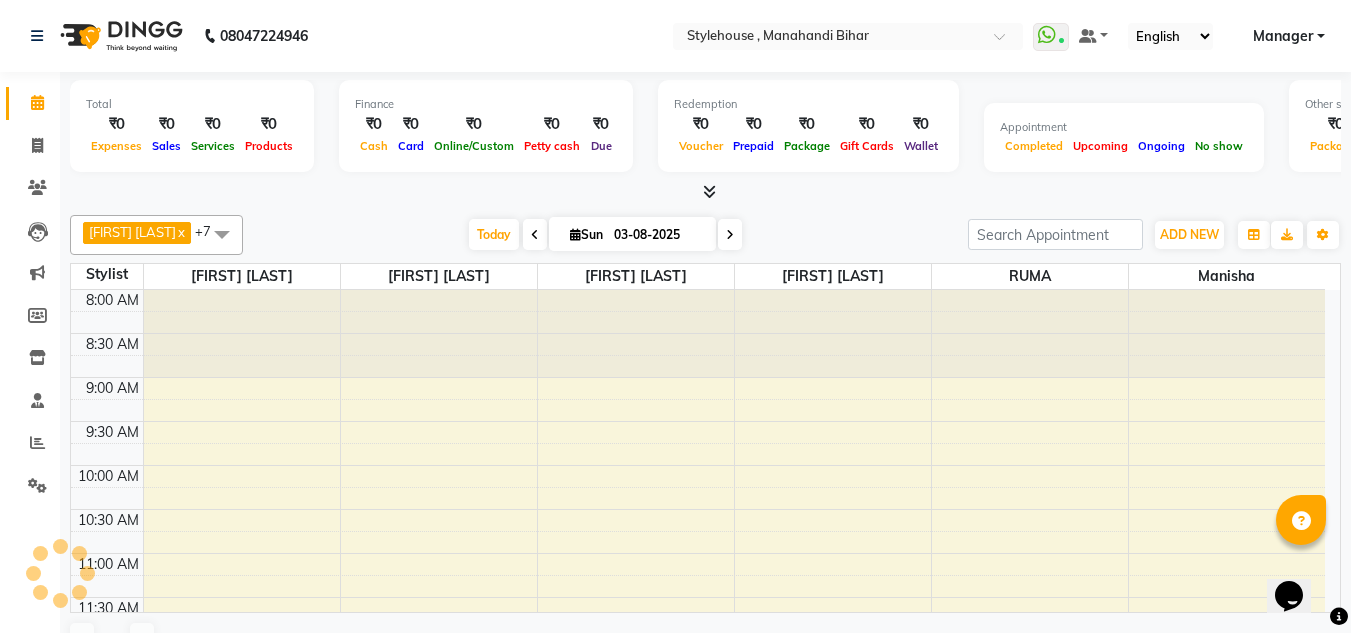 scroll, scrollTop: 0, scrollLeft: 0, axis: both 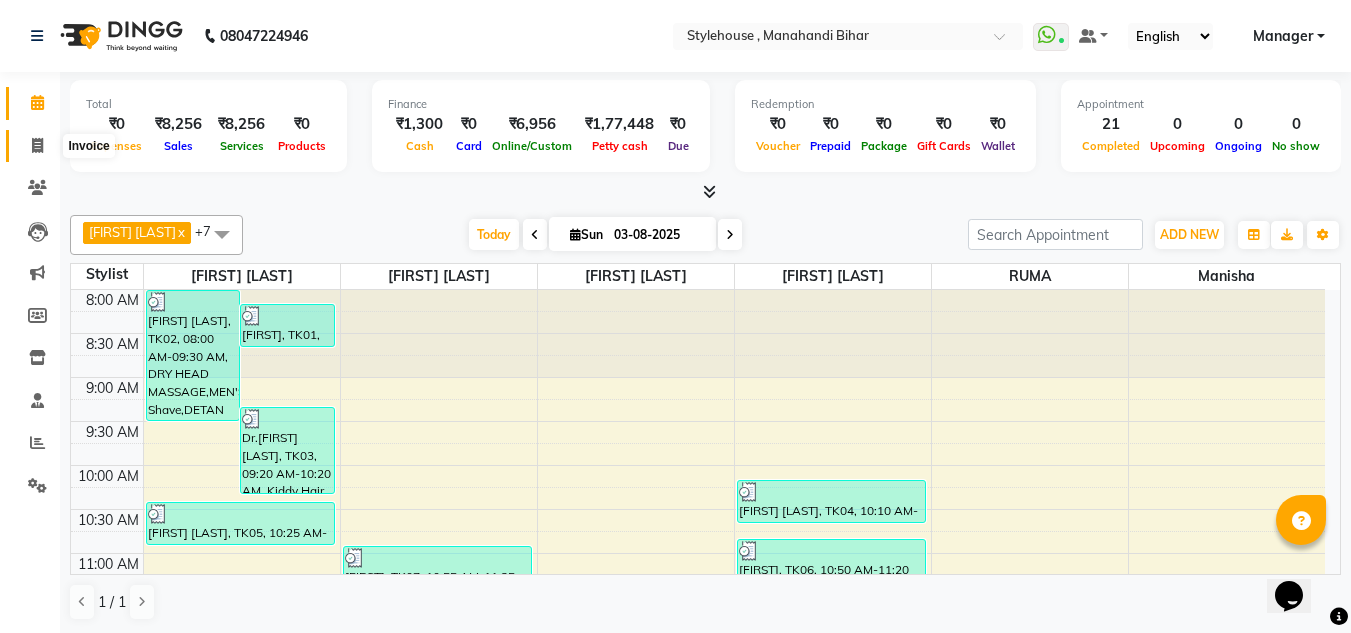 click 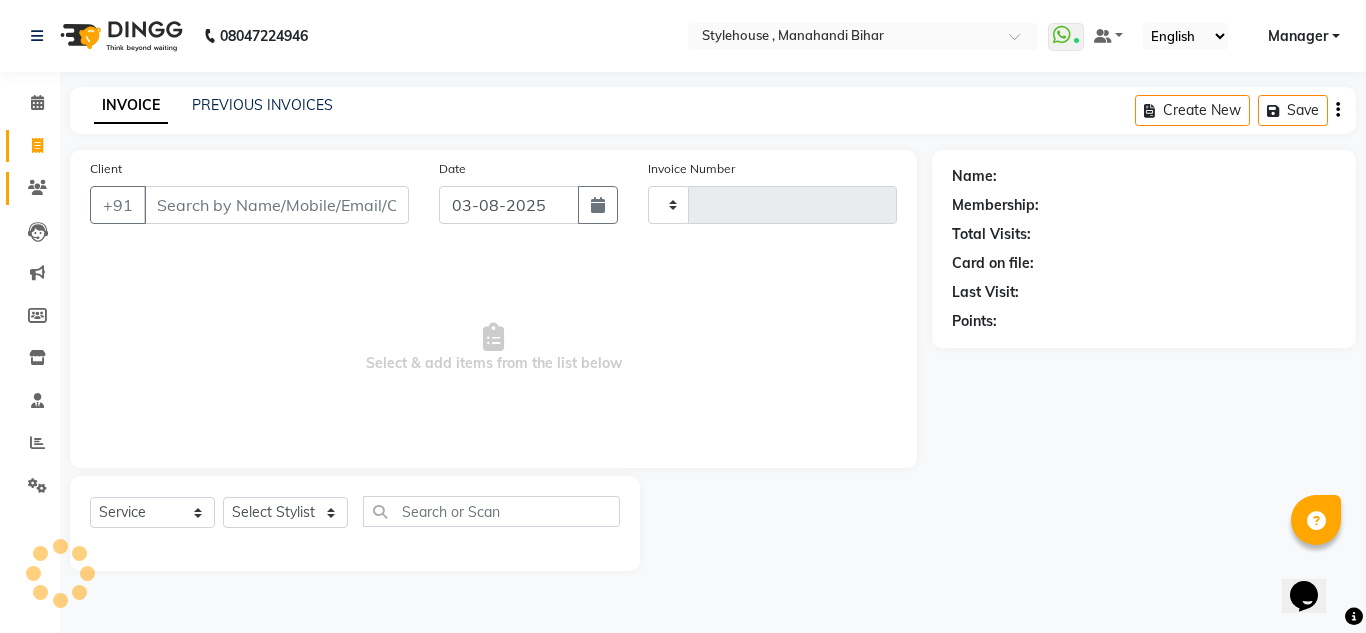 type on "1503" 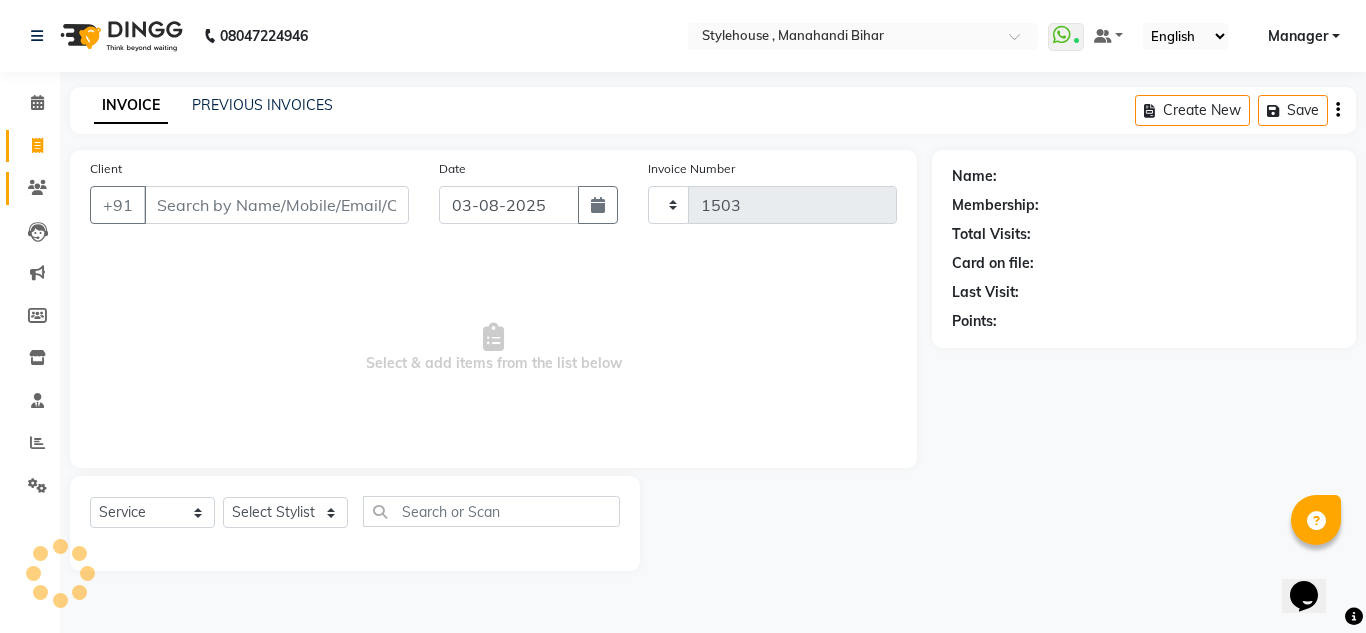 select on "7793" 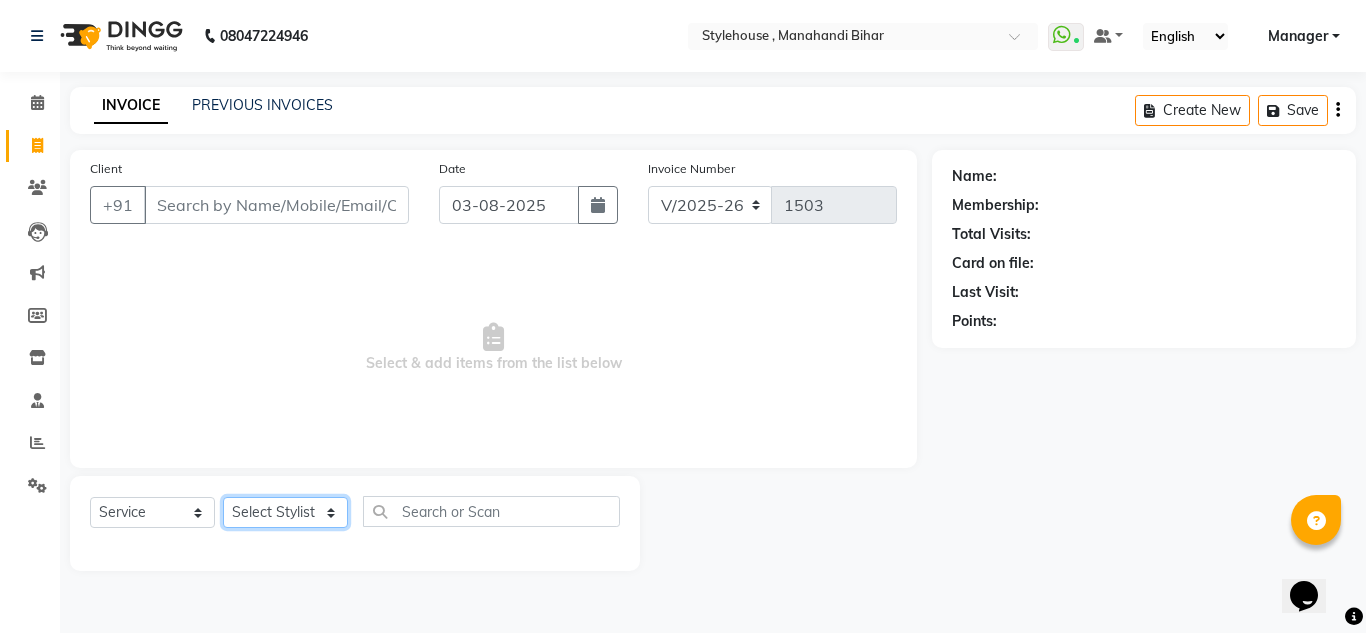 click on "Select Stylist ANIL BARIK ANIRUDH SAHOO JYOTIRANJAN BARIK KANHA LAXMI PRIYA Manager Manisha MANJIT BARIK PRADEEP BARIK PRIYANKA NANDA PUJA ROUT RUMA SAGARIKA SAHOO SALMAN SAMEER BARIK SAROJ SITHA TARA DEVI SHRESTA" 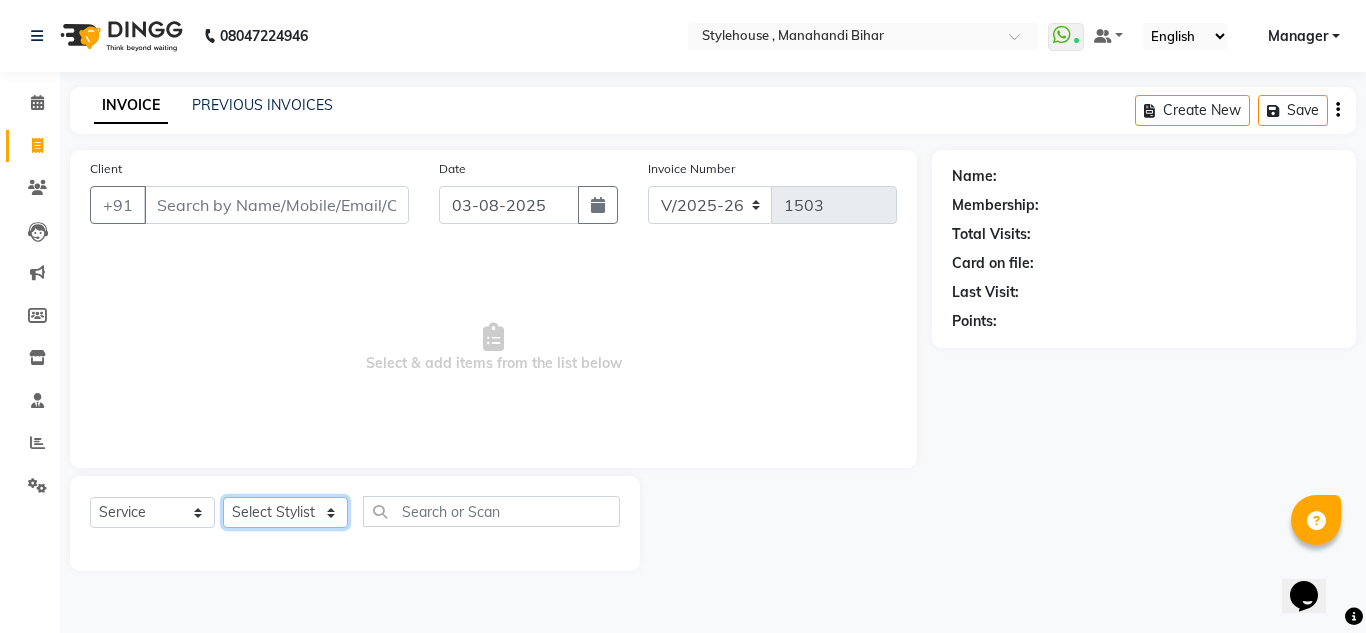 select on "69900" 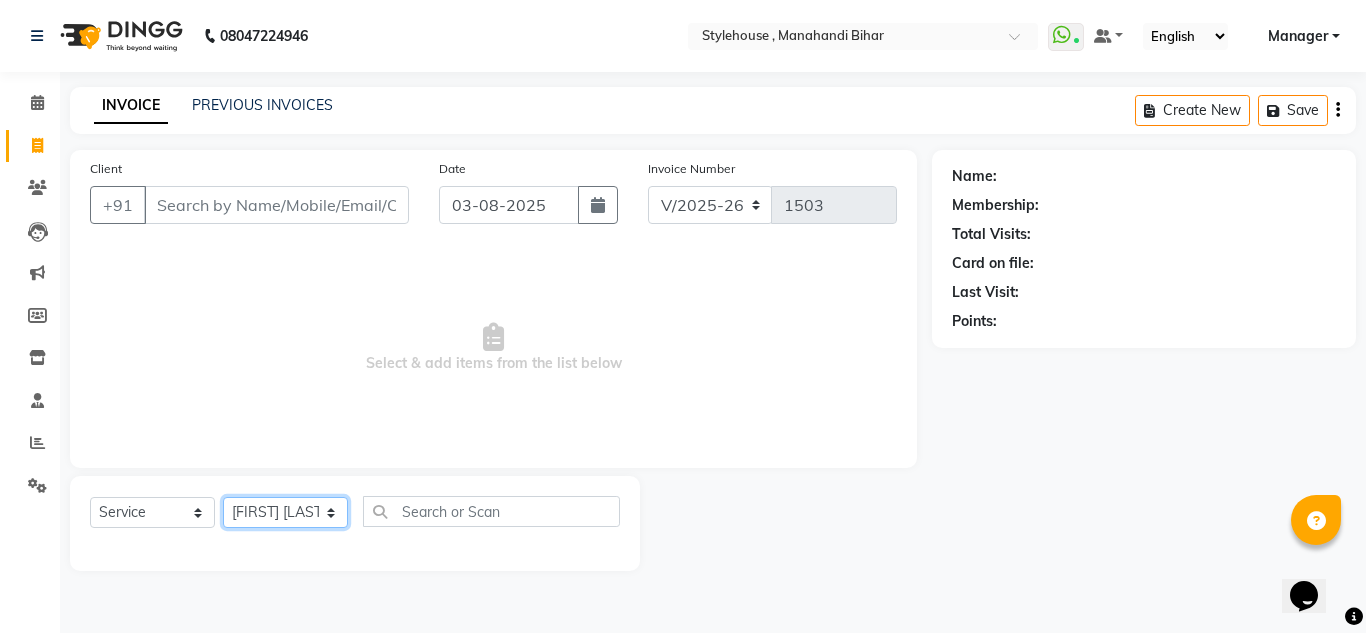 click on "Select Stylist ANIL BARIK ANIRUDH SAHOO JYOTIRANJAN BARIK KANHA LAXMI PRIYA Manager Manisha MANJIT BARIK PRADEEP BARIK PRIYANKA NANDA PUJA ROUT RUMA SAGARIKA SAHOO SALMAN SAMEER BARIK SAROJ SITHA TARA DEVI SHRESTA" 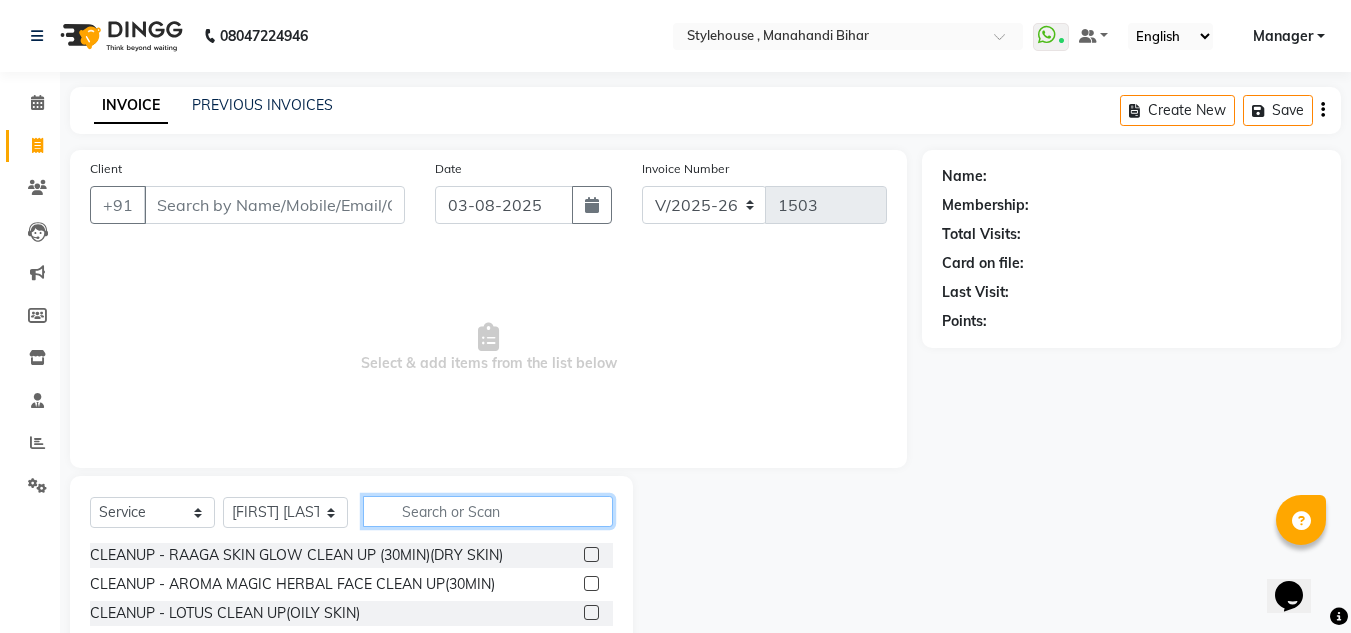 click 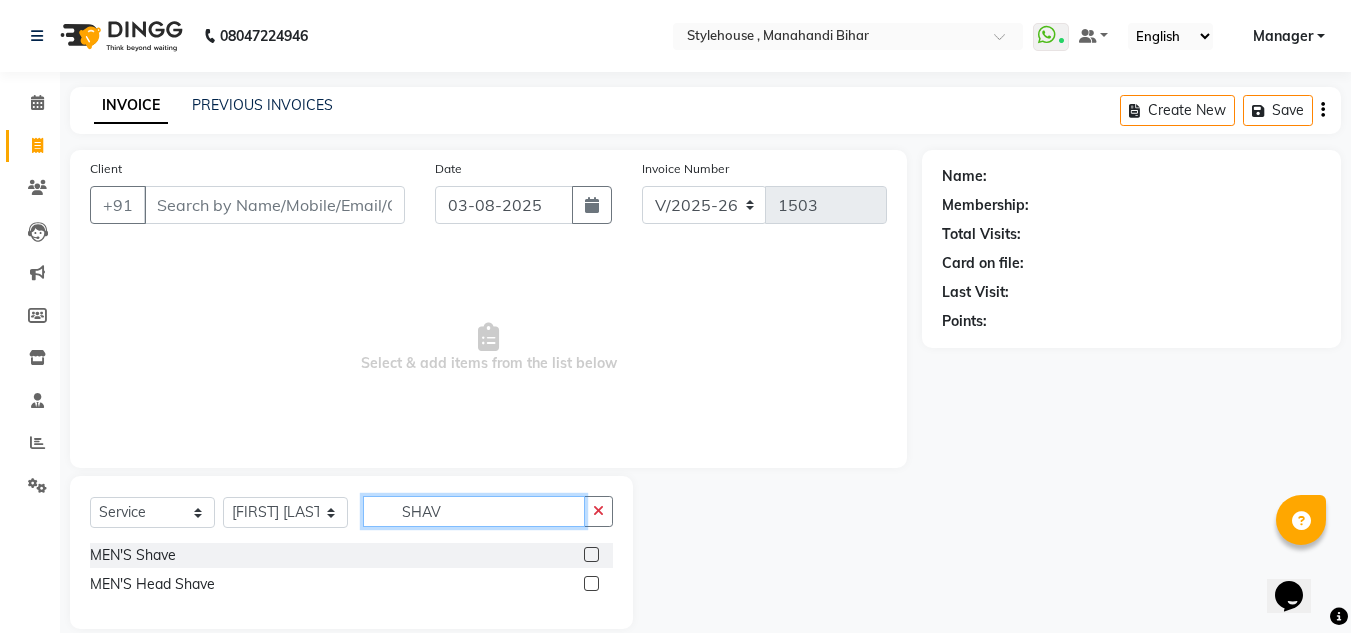 type on "SHAV" 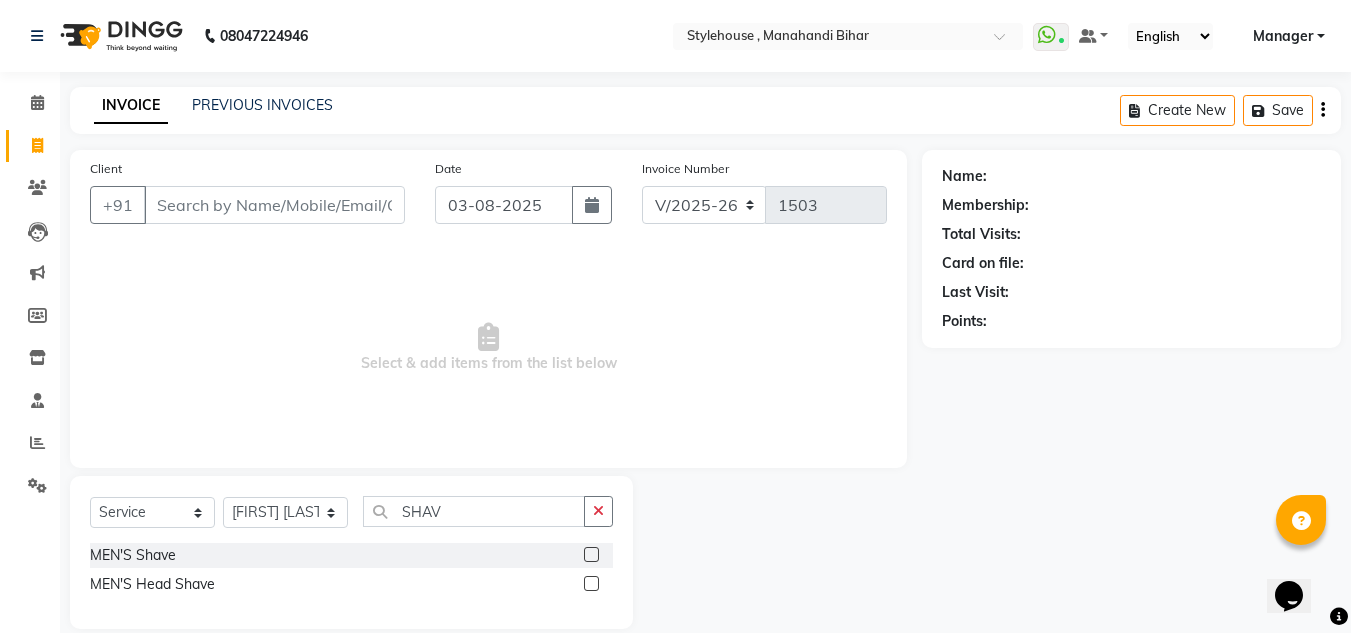 click 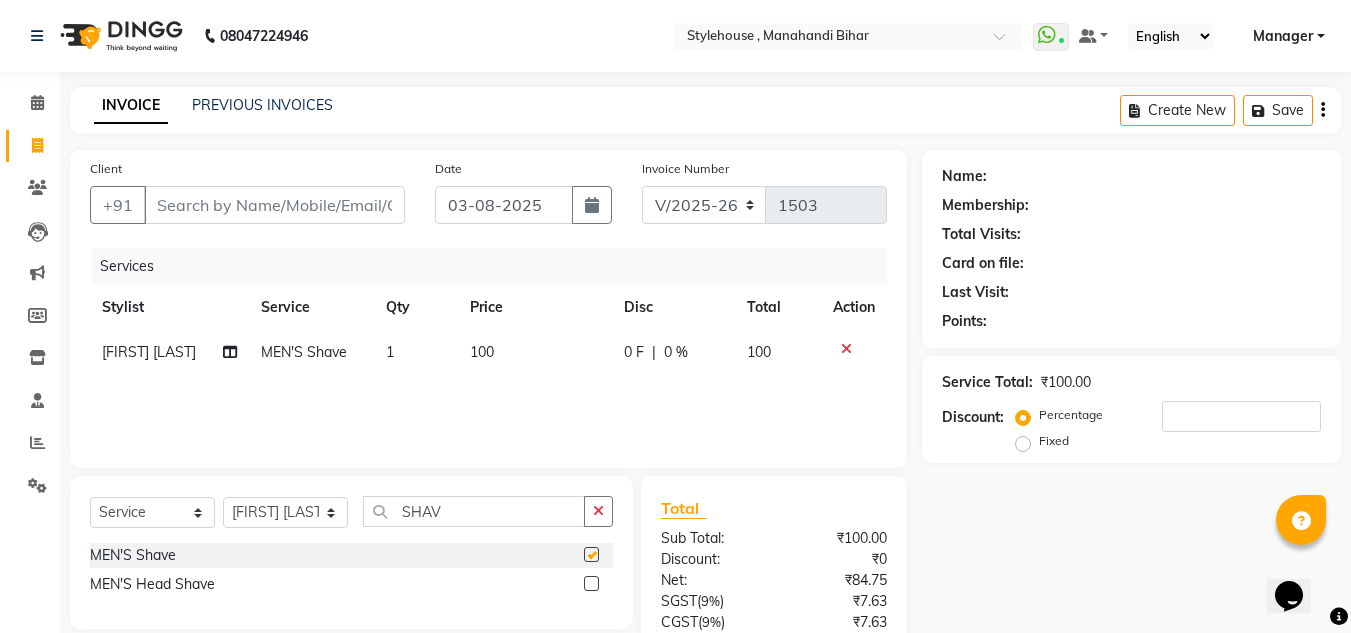 checkbox on "false" 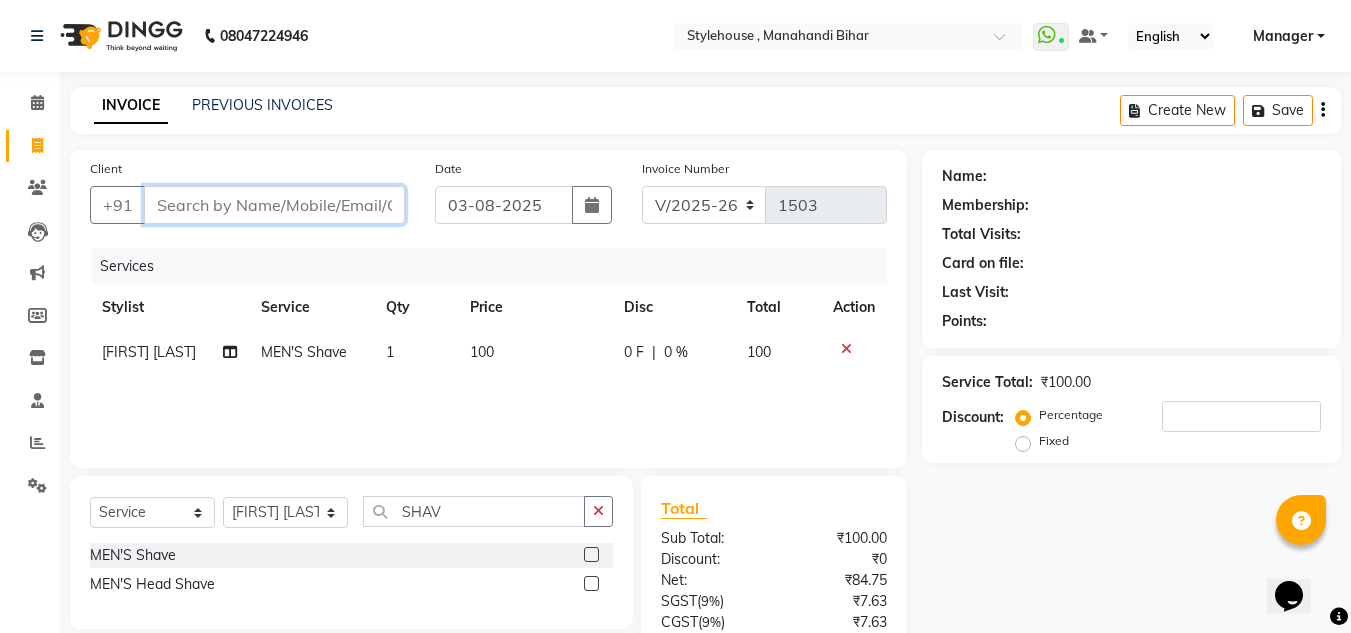 click on "Client" at bounding box center (274, 205) 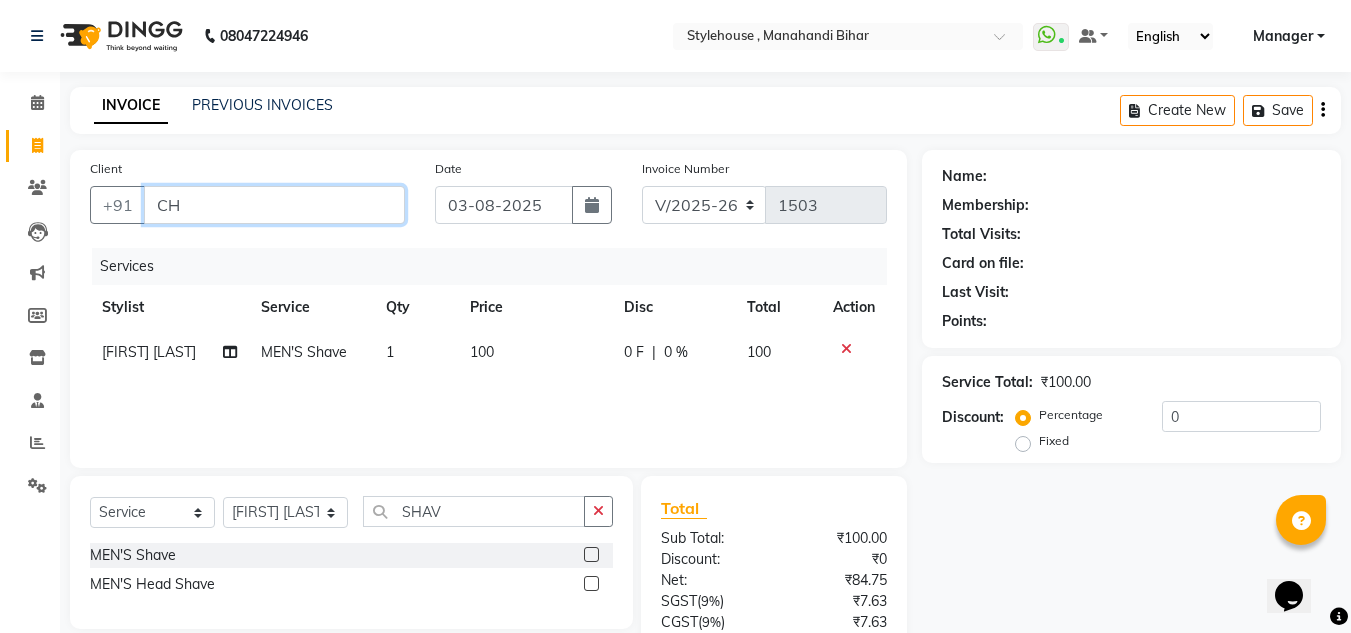 type on "C" 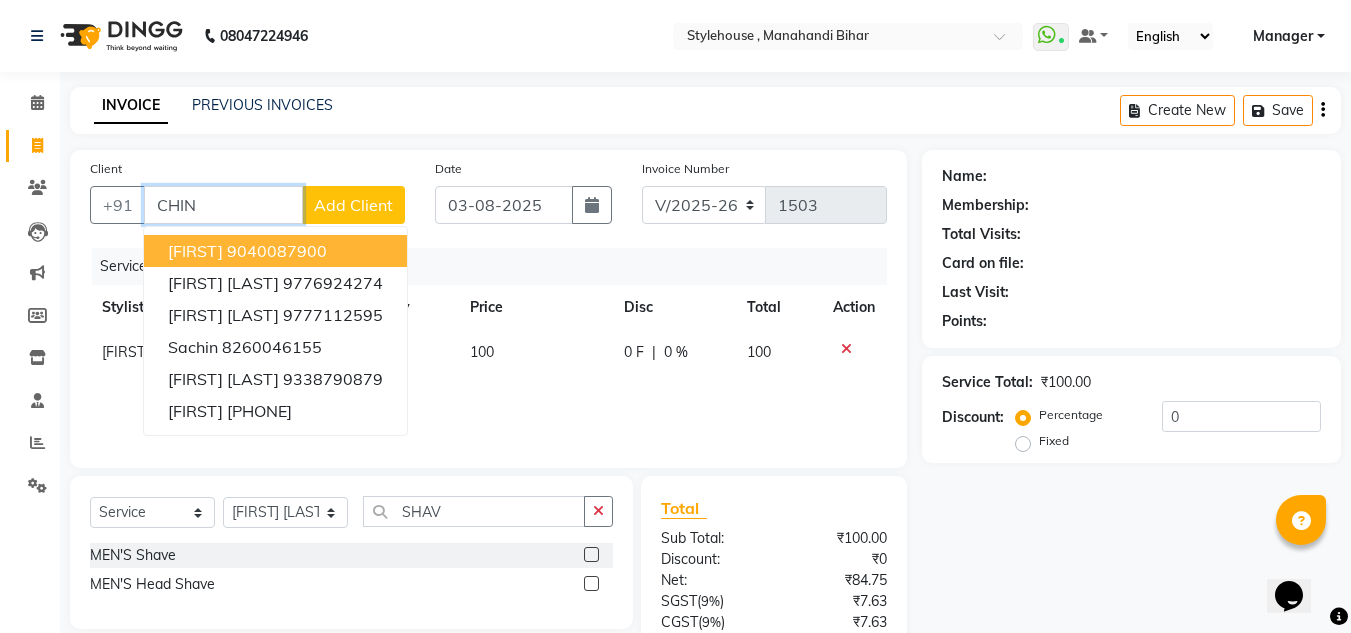 click on "9040087900" at bounding box center (277, 251) 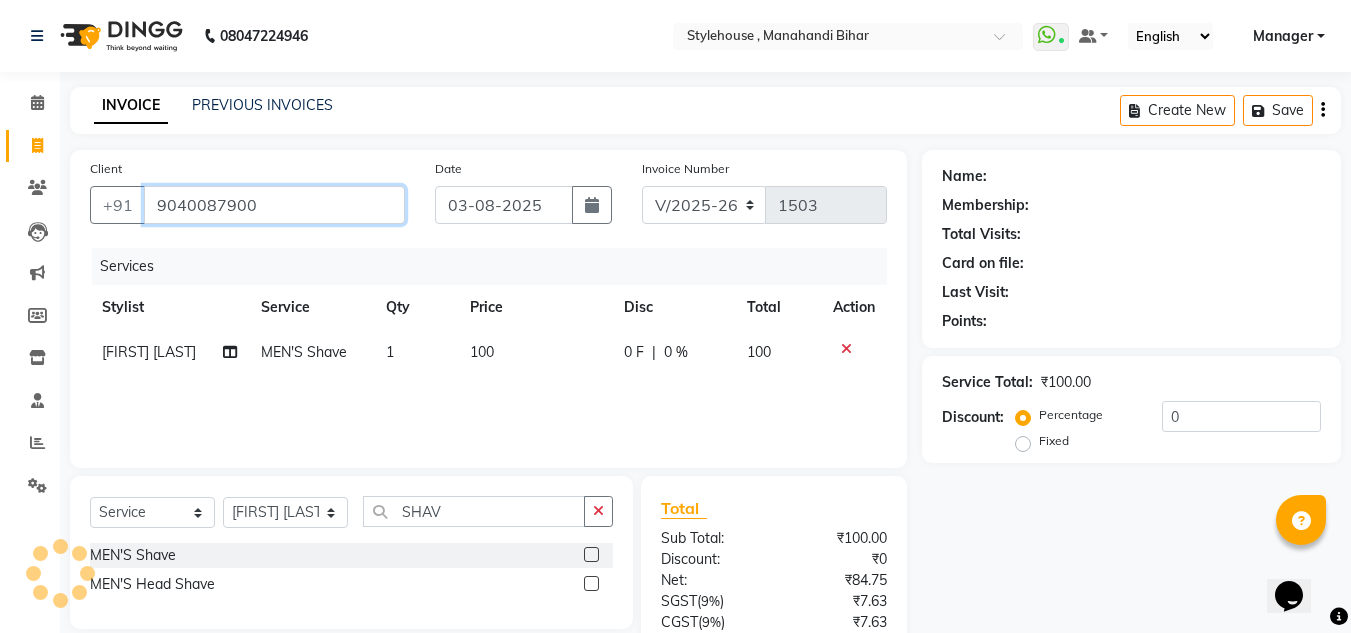 type on "9040087900" 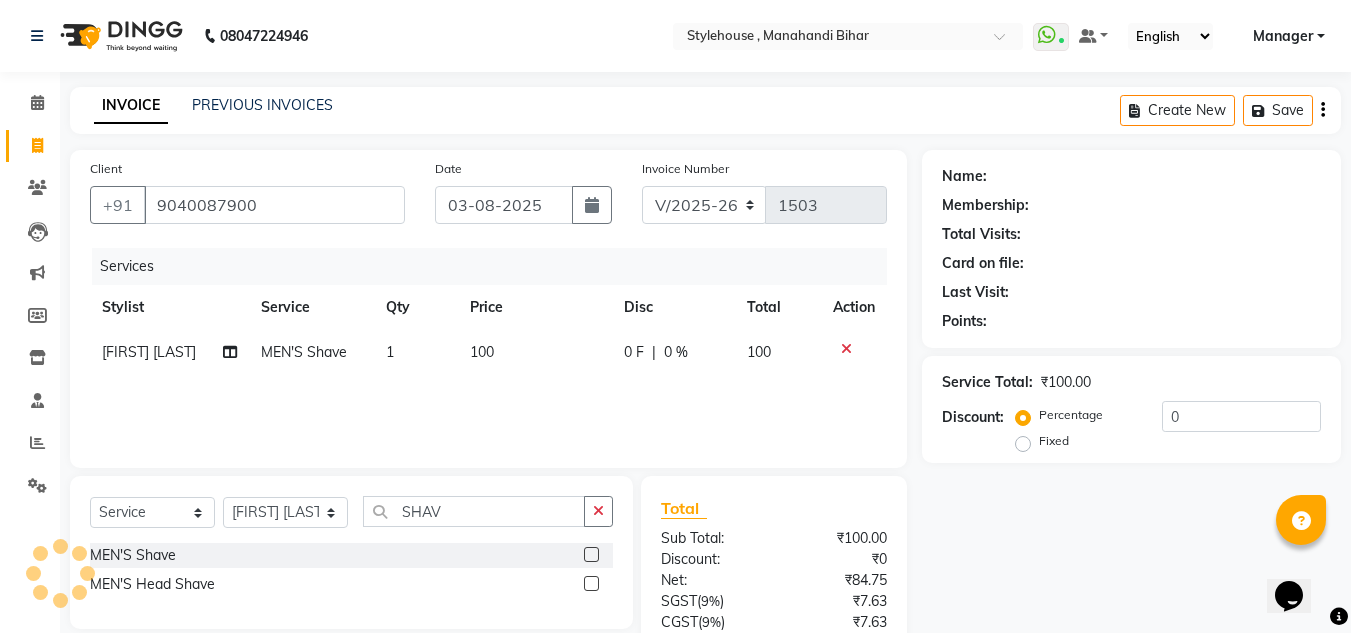select on "1: Object" 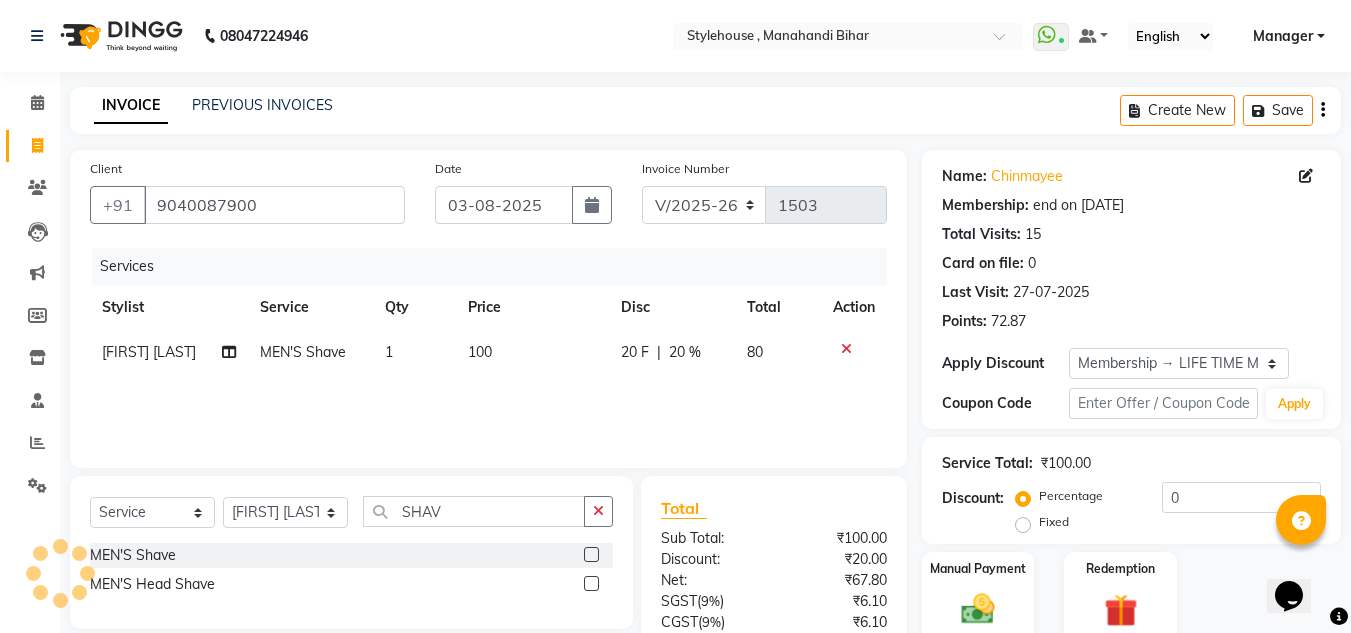 type on "20" 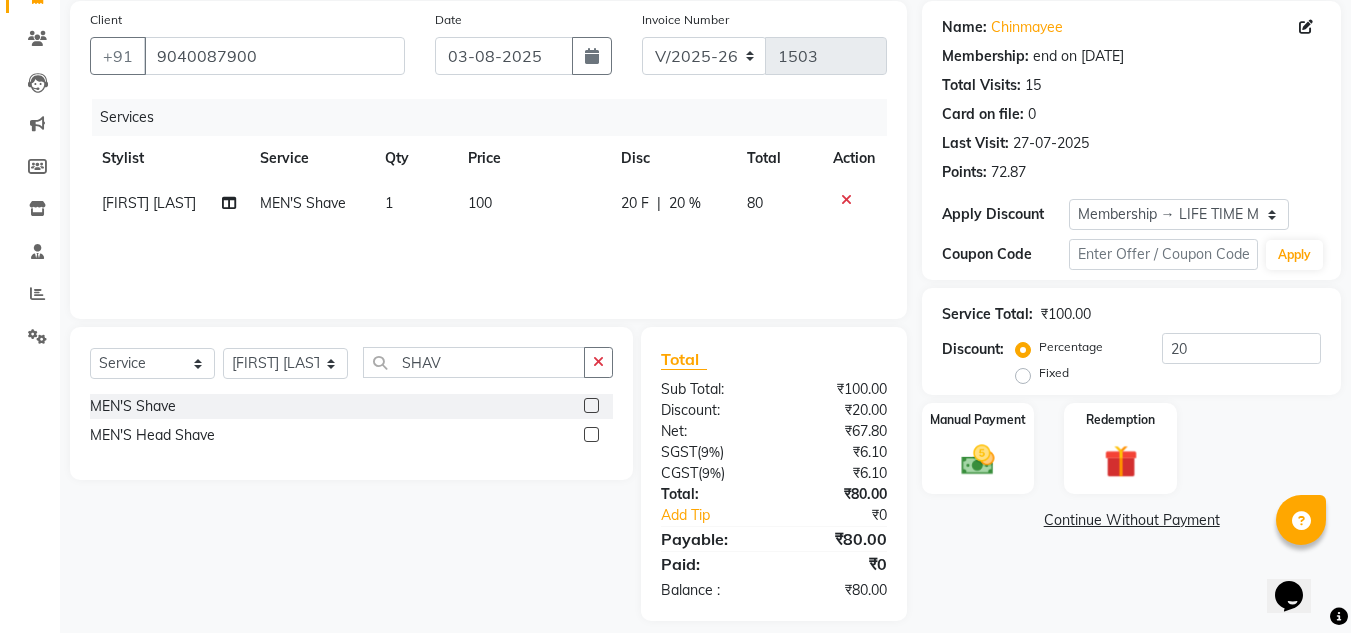 scroll, scrollTop: 167, scrollLeft: 0, axis: vertical 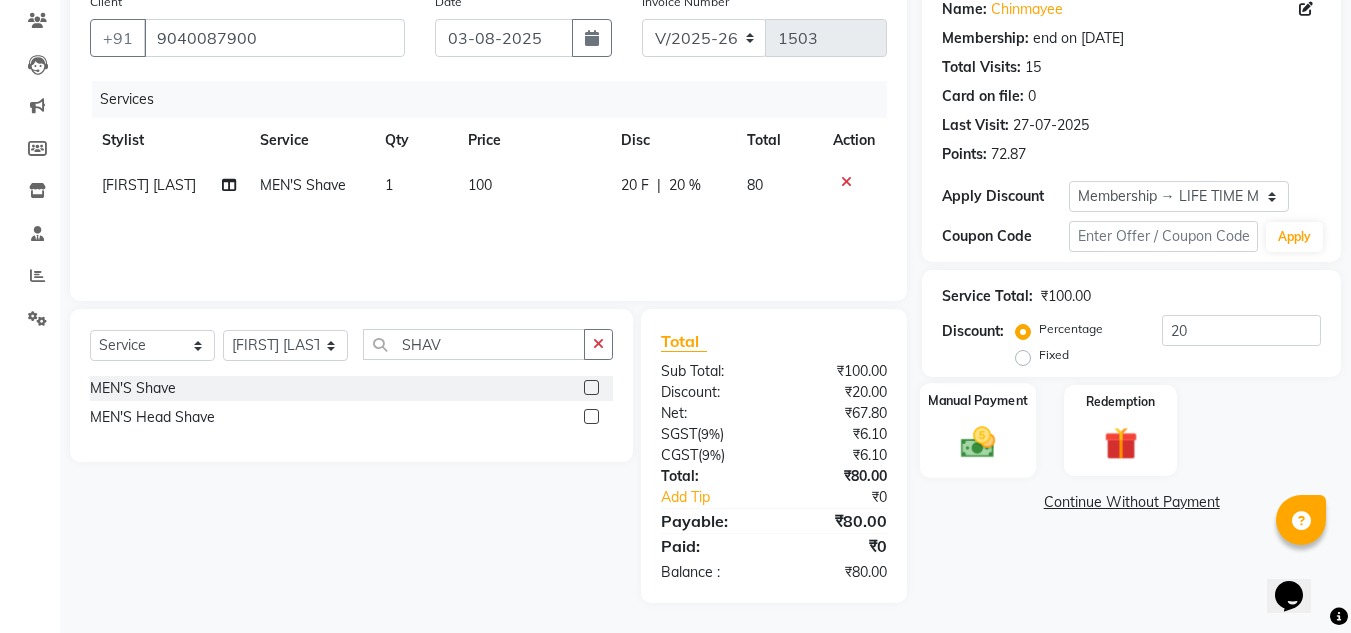 click 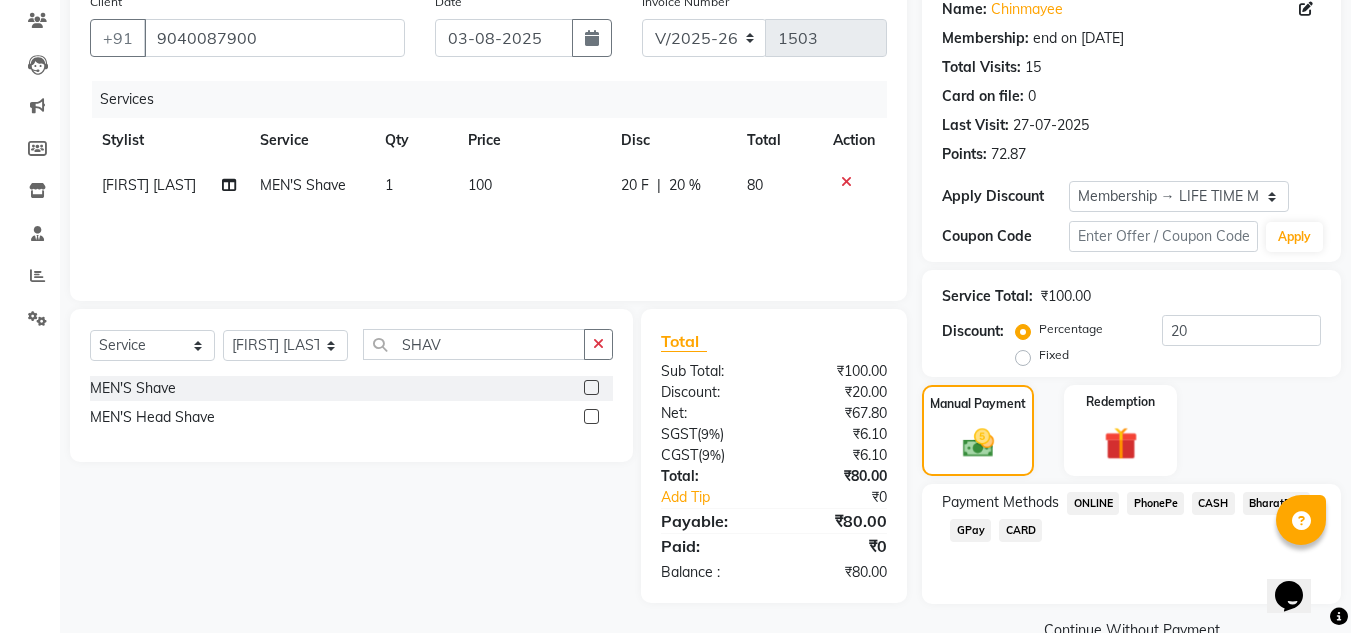 click on "PhonePe" 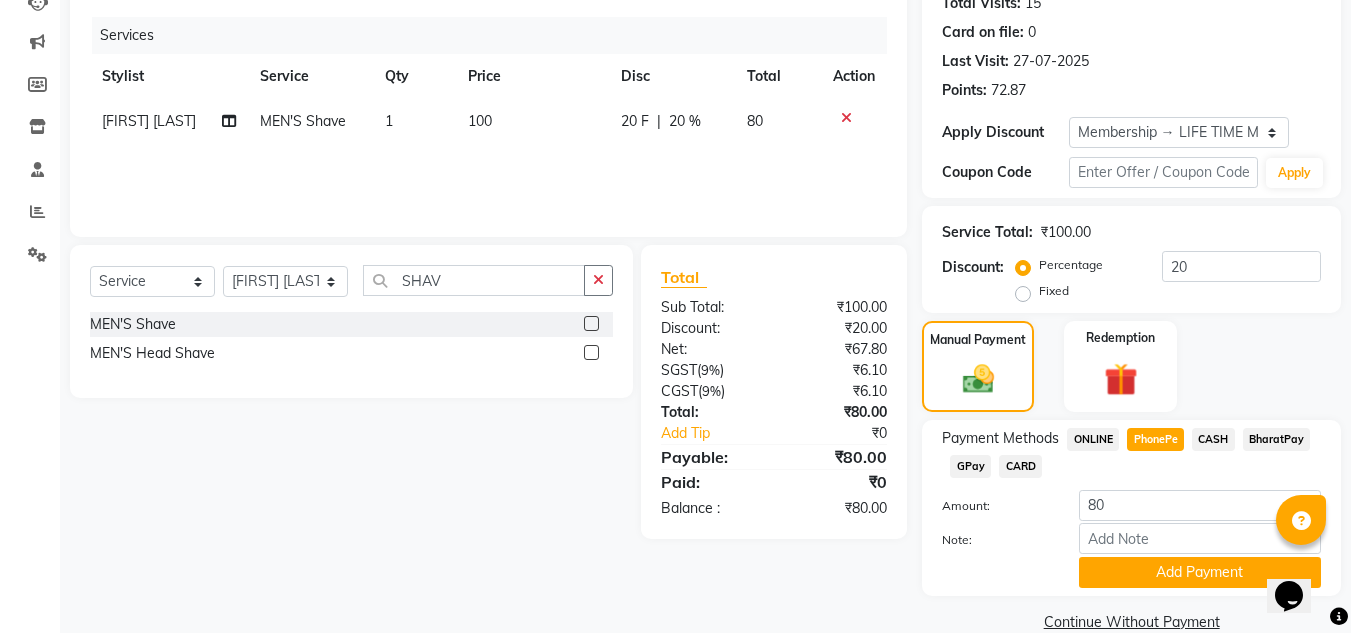 scroll, scrollTop: 265, scrollLeft: 0, axis: vertical 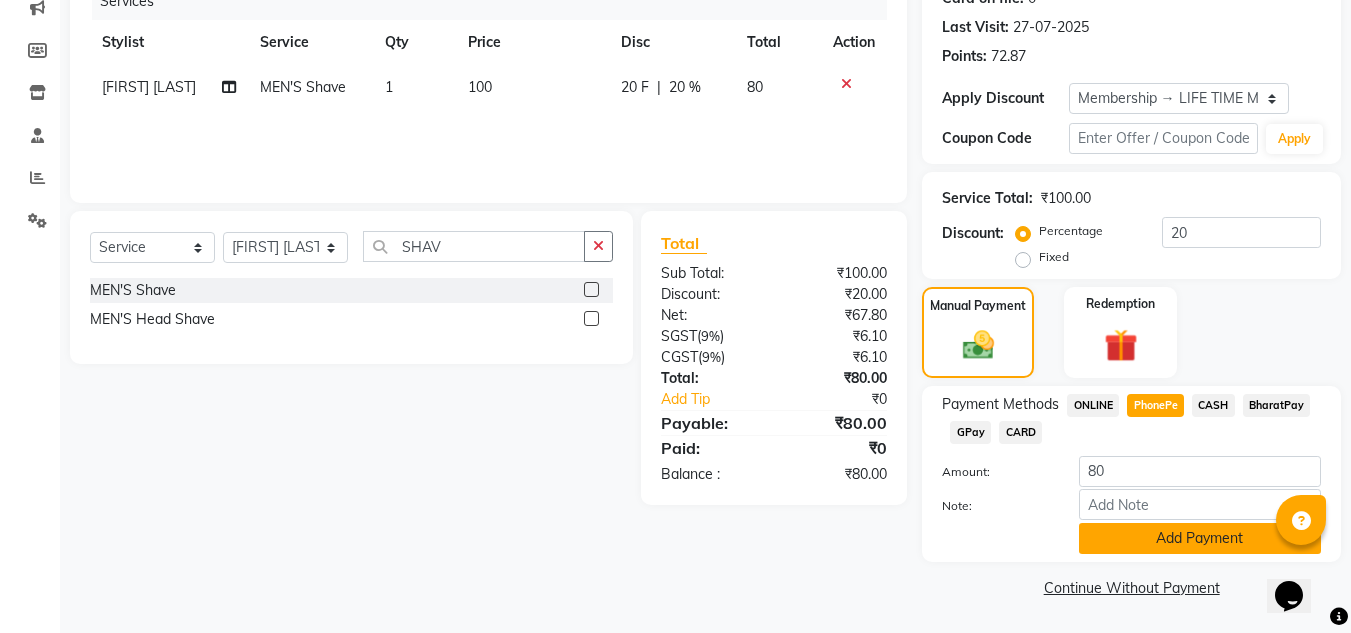 click on "Add Payment" 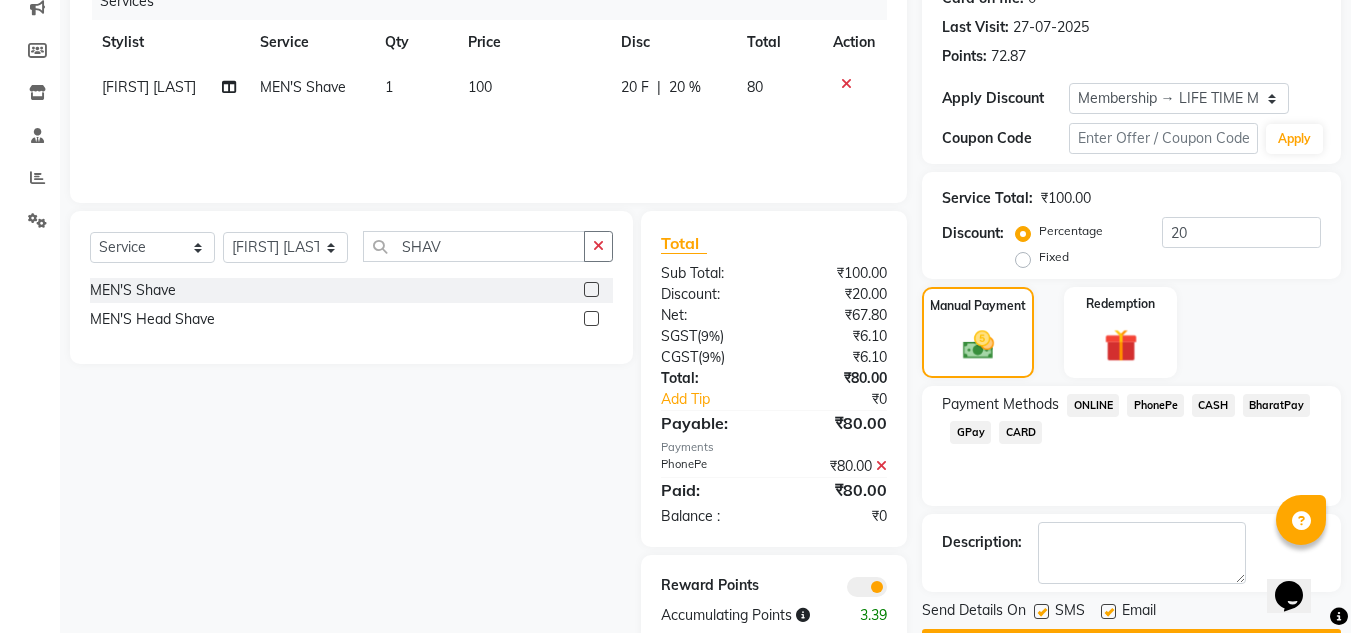 scroll, scrollTop: 322, scrollLeft: 0, axis: vertical 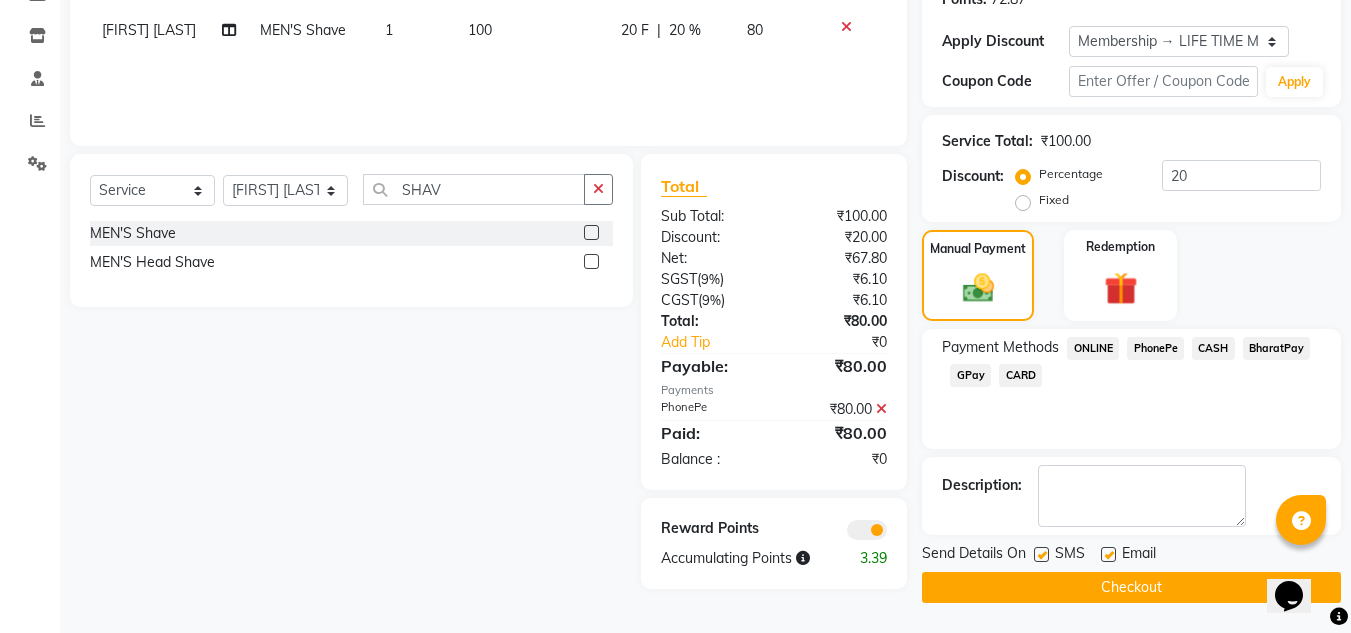 click on "Checkout" 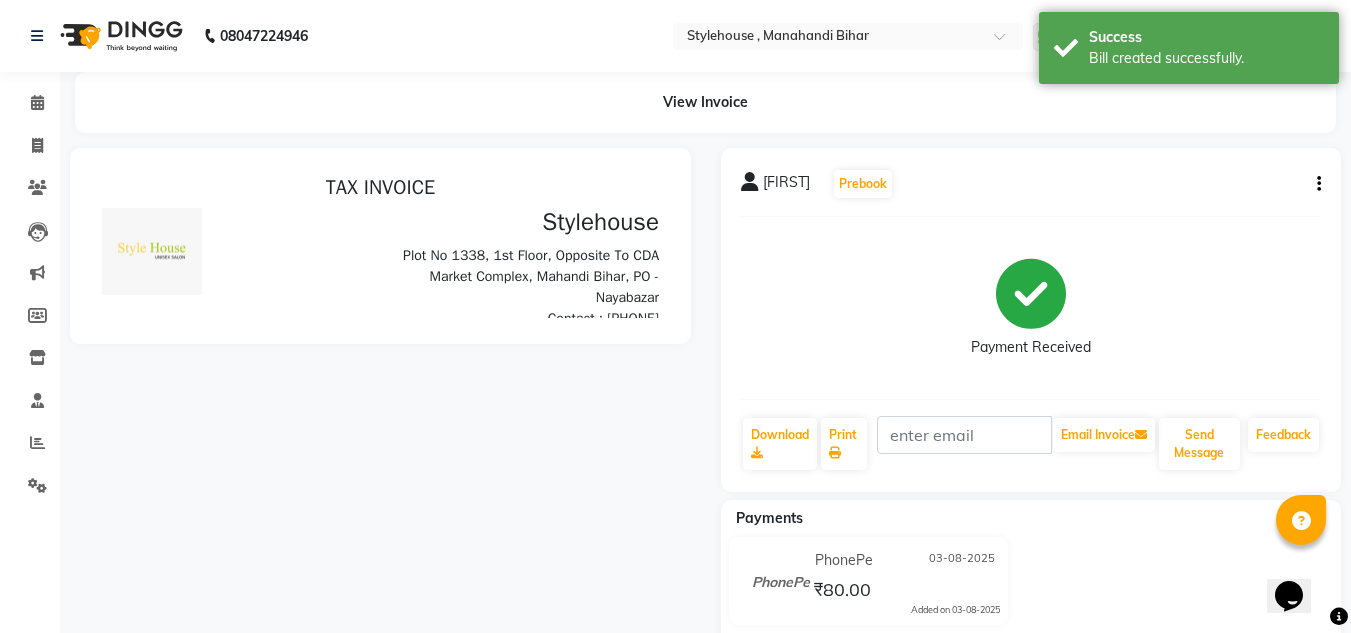scroll, scrollTop: 0, scrollLeft: 0, axis: both 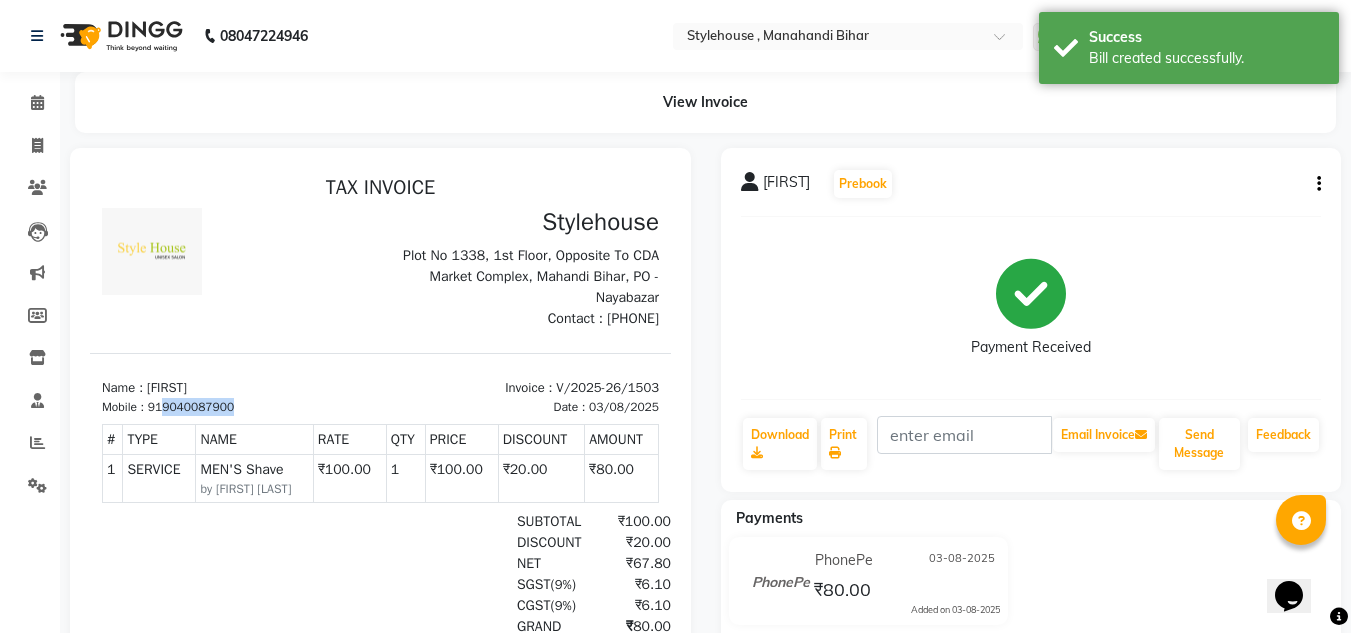 drag, startPoint x: 163, startPoint y: 406, endPoint x: 310, endPoint y: 399, distance: 147.16656 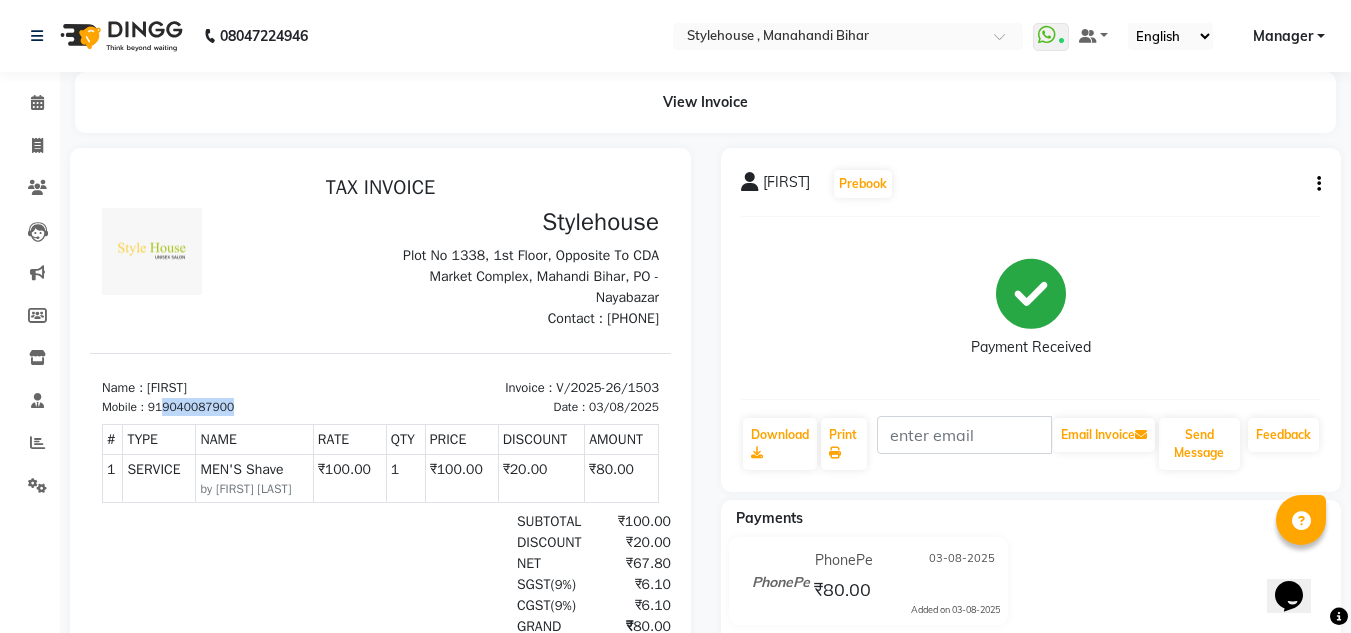 scroll, scrollTop: 16, scrollLeft: 0, axis: vertical 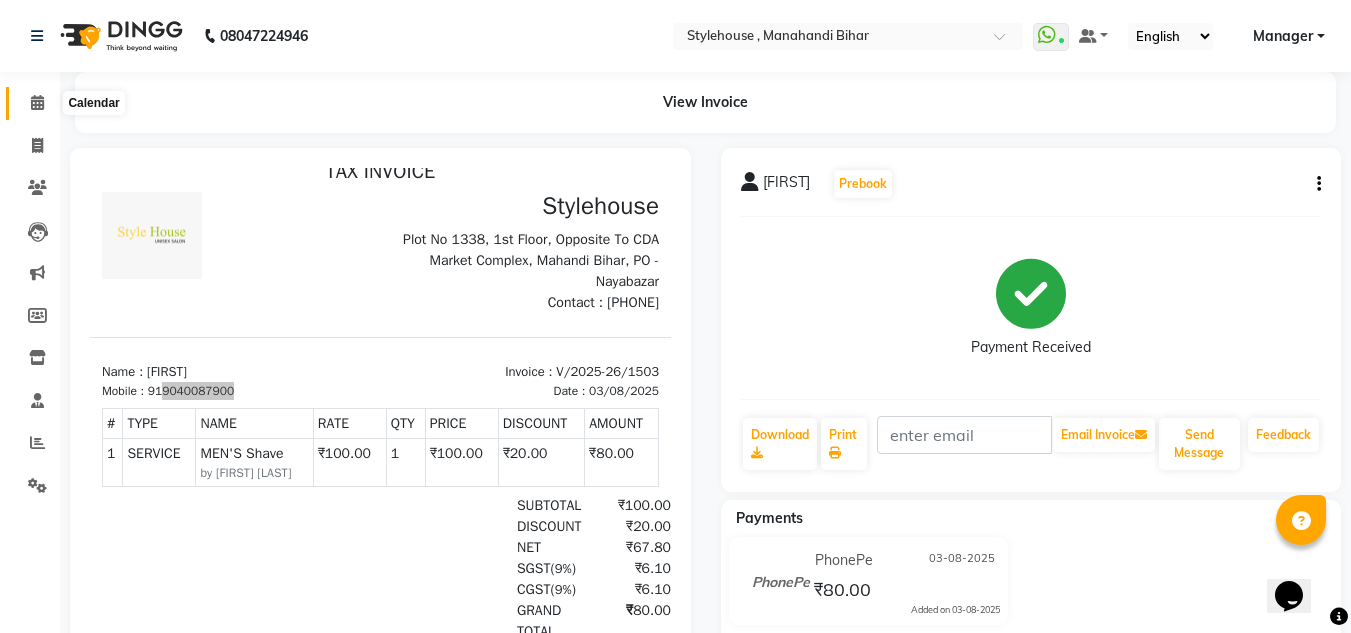 click 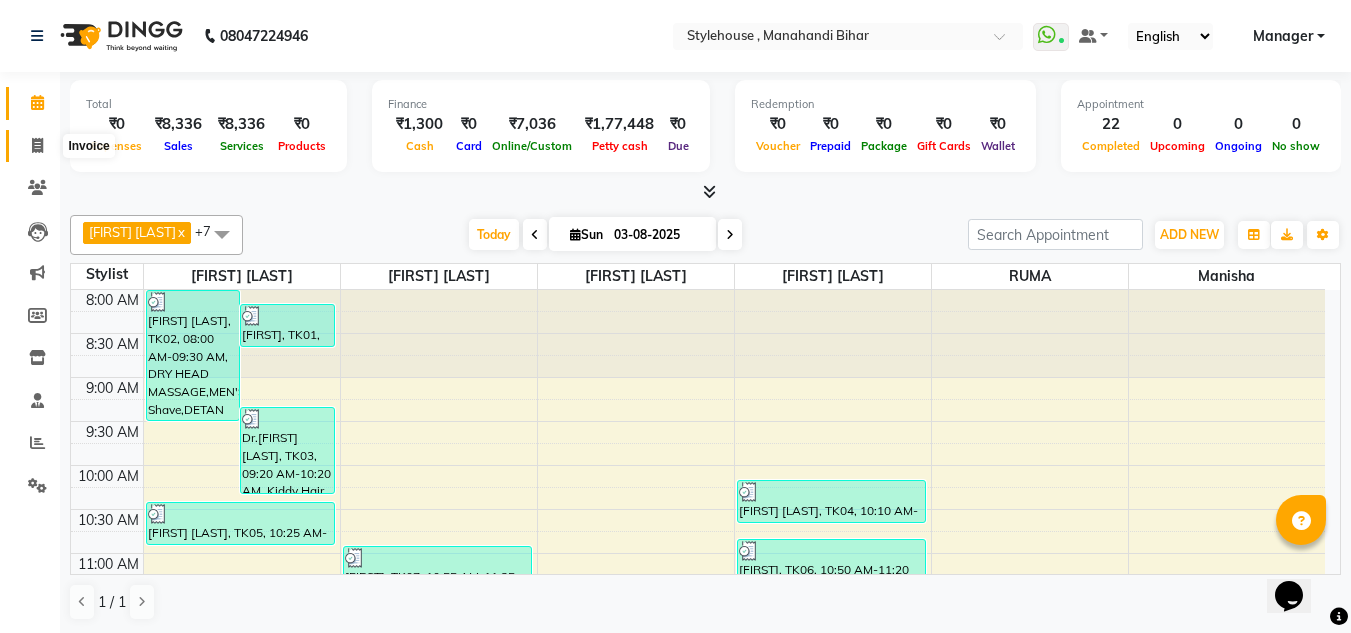 click 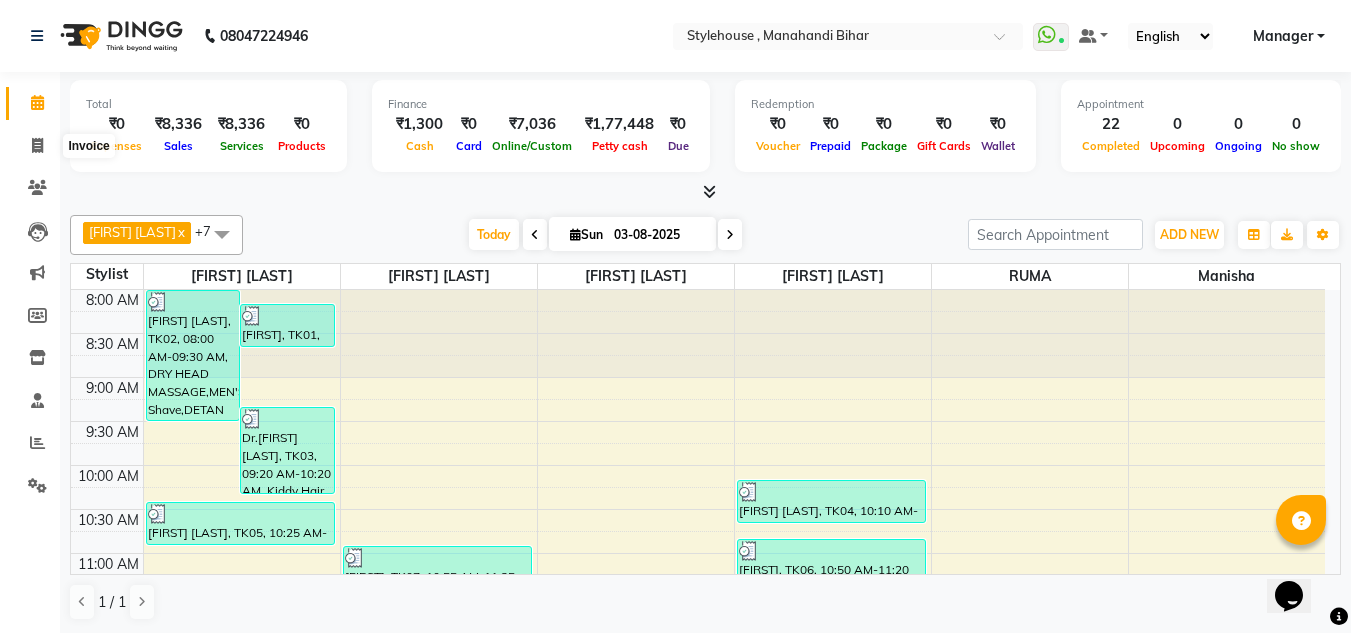 select on "service" 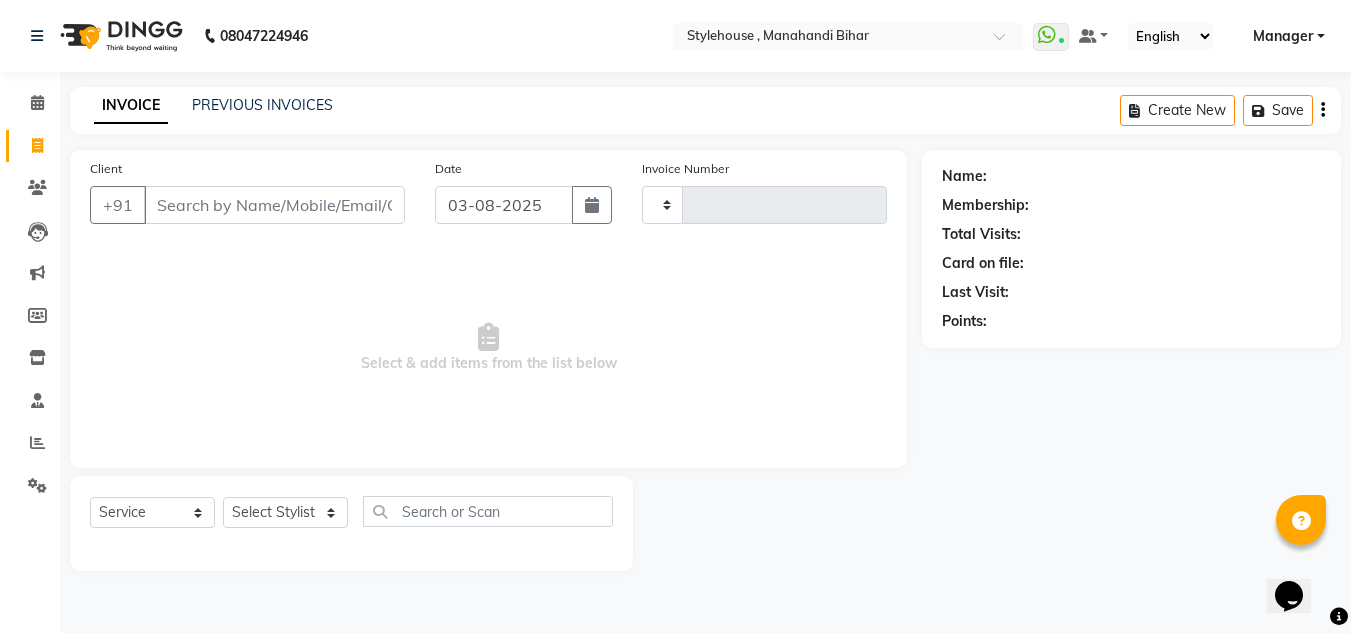 type on "1504" 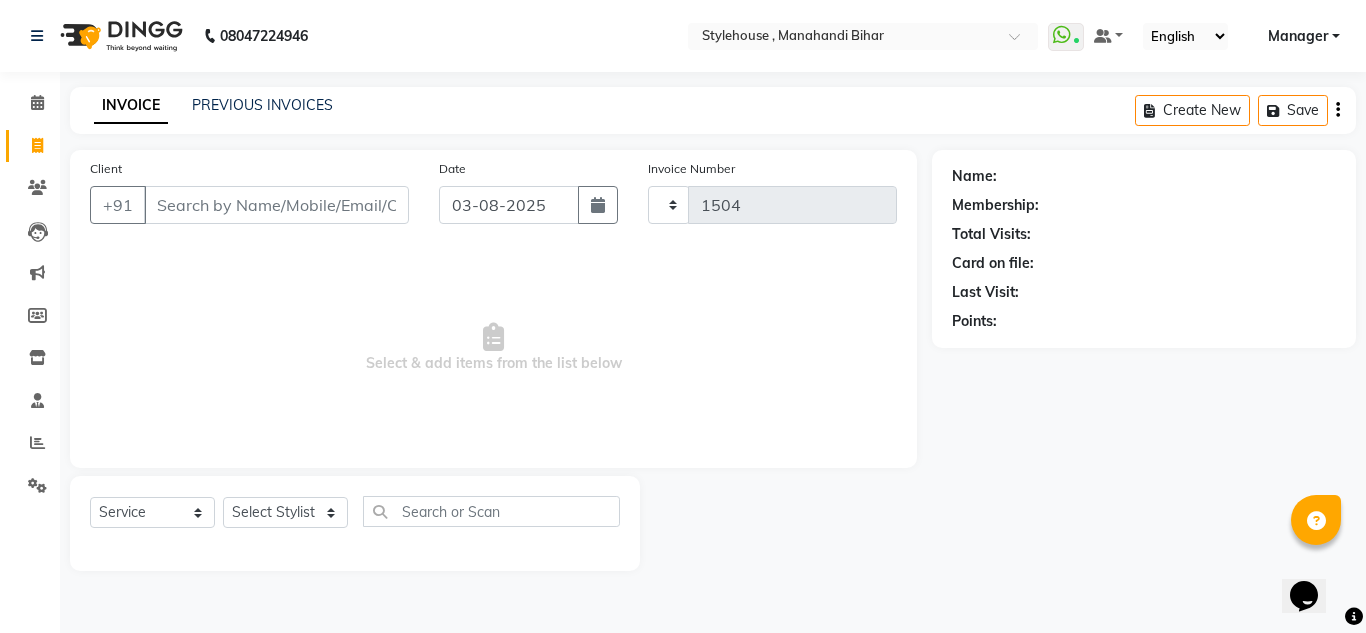 select on "7793" 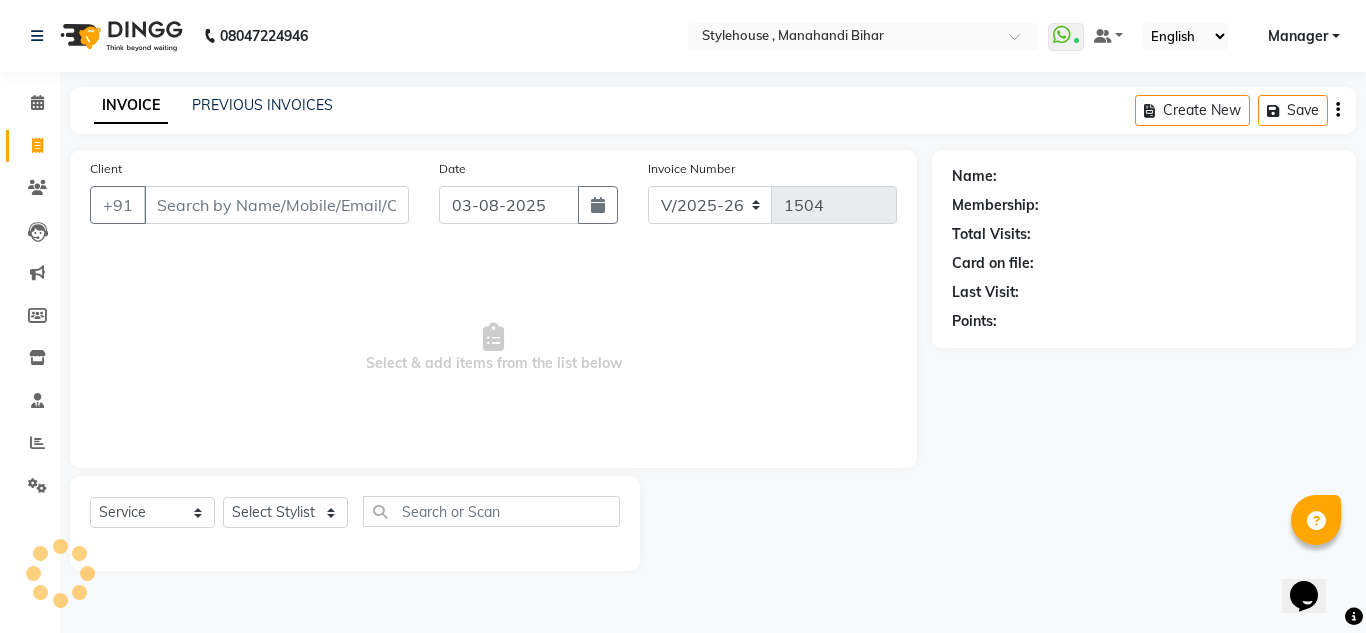 click on "Client" at bounding box center (276, 205) 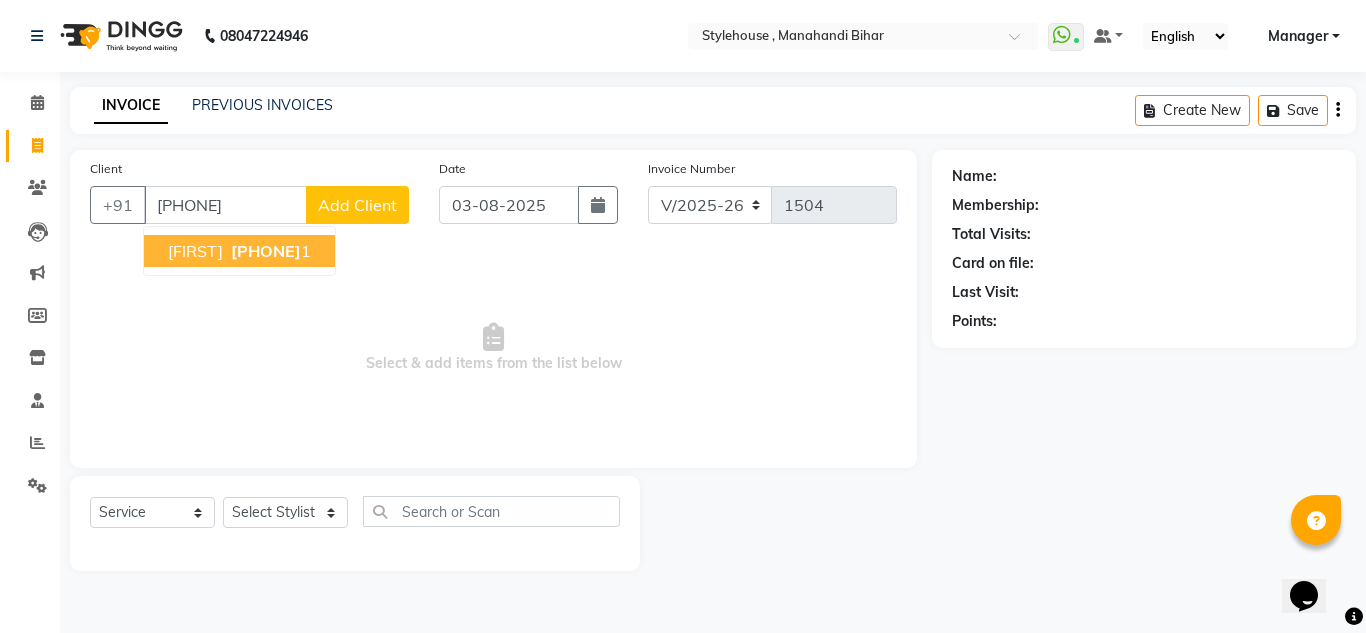 click on "[PHONE]" at bounding box center (266, 251) 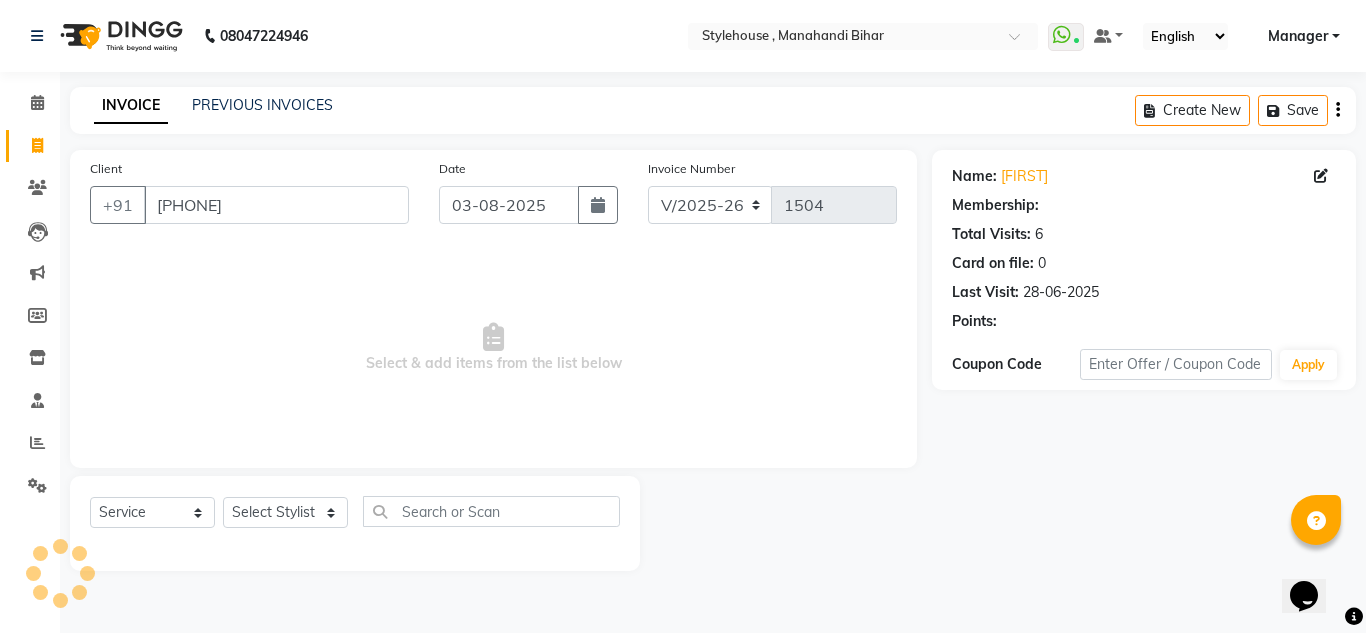 select on "1: Object" 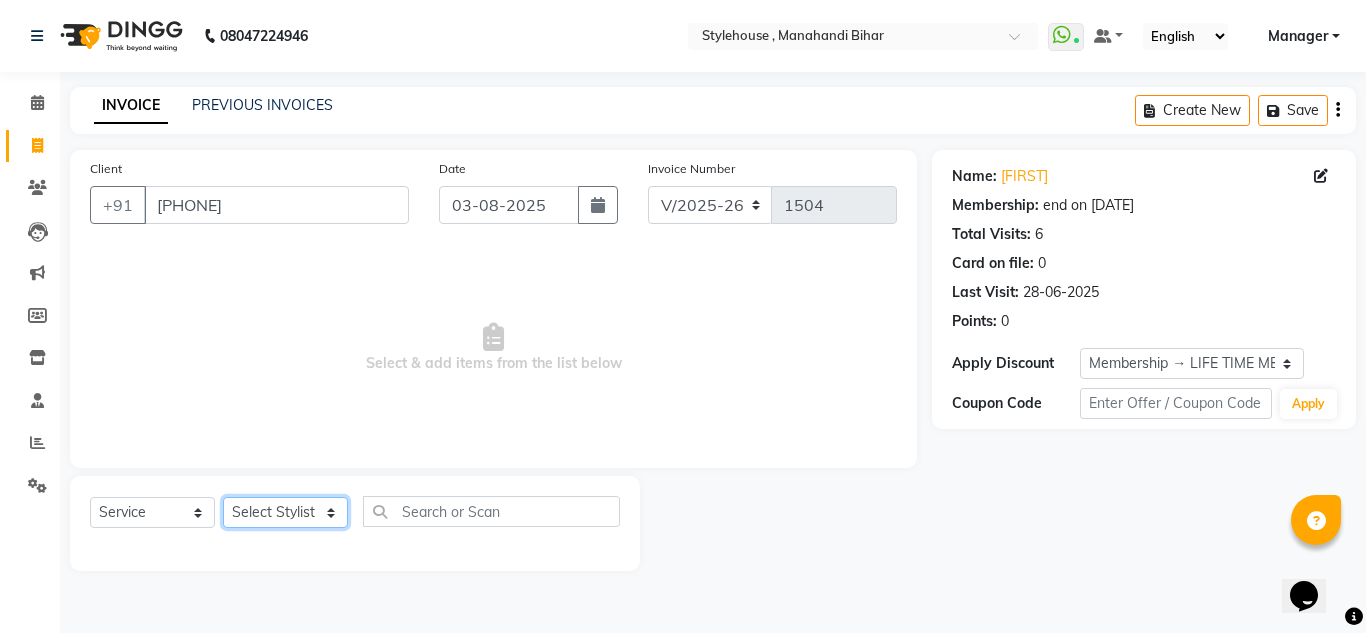 click on "Select Stylist ANIL BARIK ANIRUDH SAHOO JYOTIRANJAN BARIK KANHA LAXMI PRIYA Manager Manisha MANJIT BARIK PRADEEP BARIK PRIYANKA NANDA PUJA ROUT RUMA SAGARIKA SAHOO SALMAN SAMEER BARIK SAROJ SITHA TARA DEVI SHRESTA" 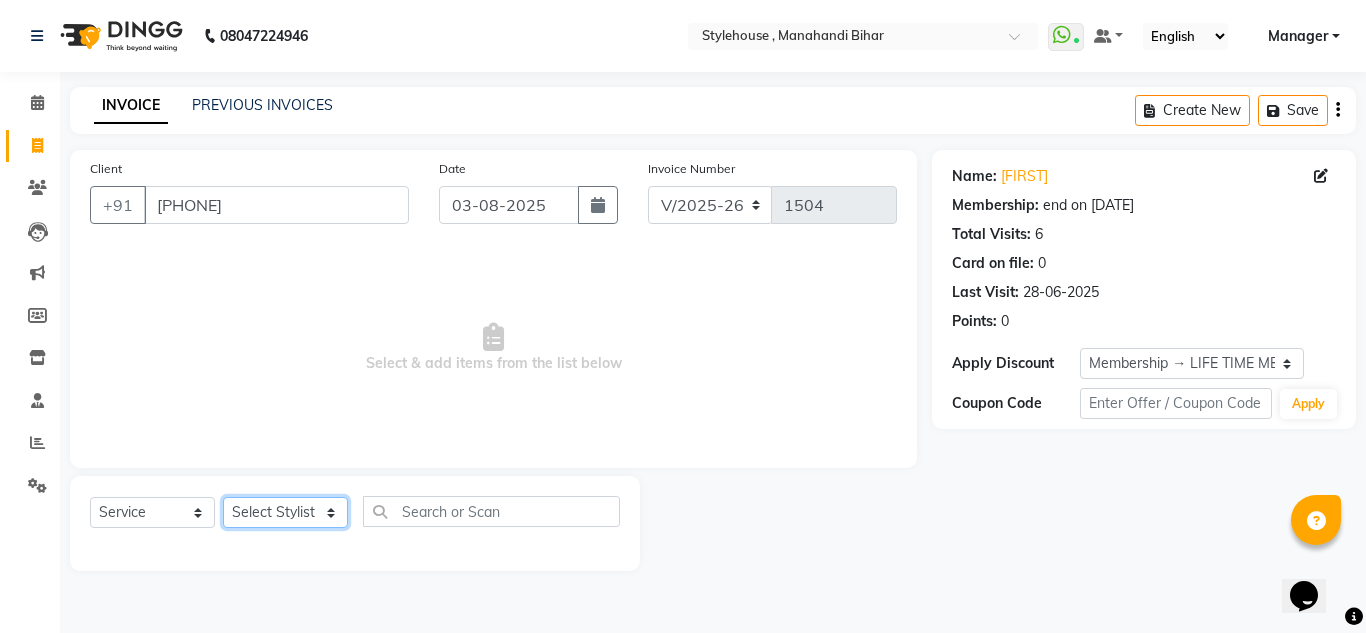 select on "[POSTAL CODE]" 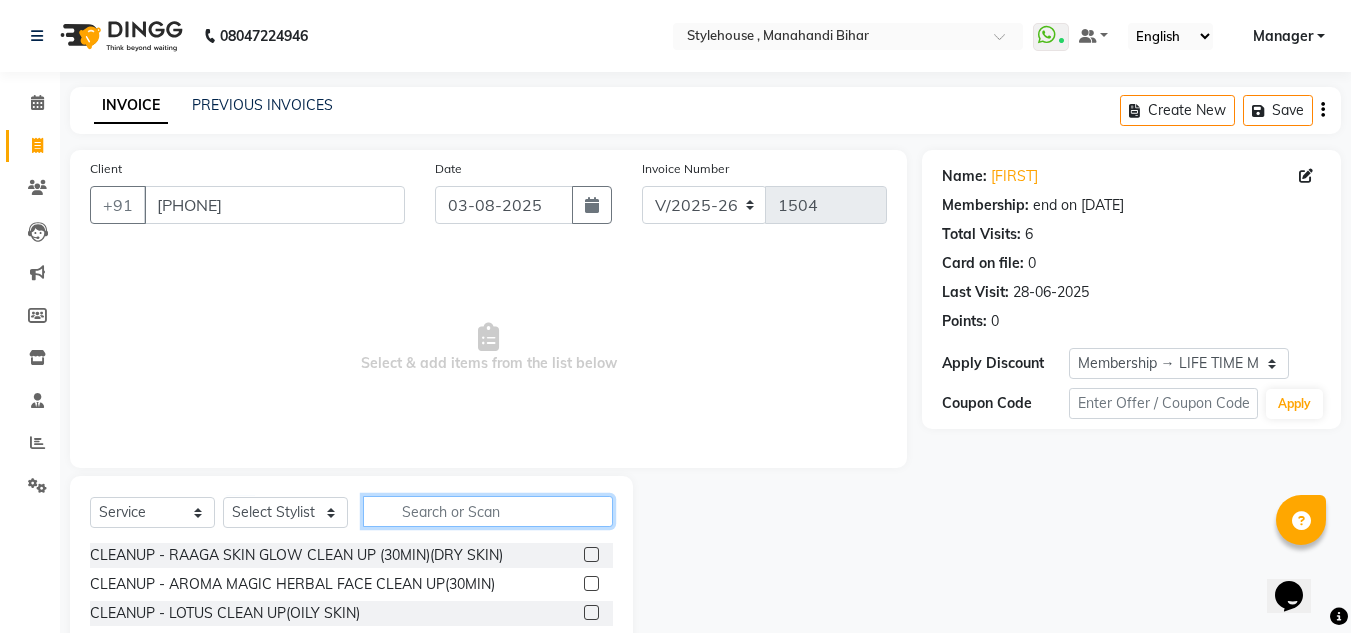 click 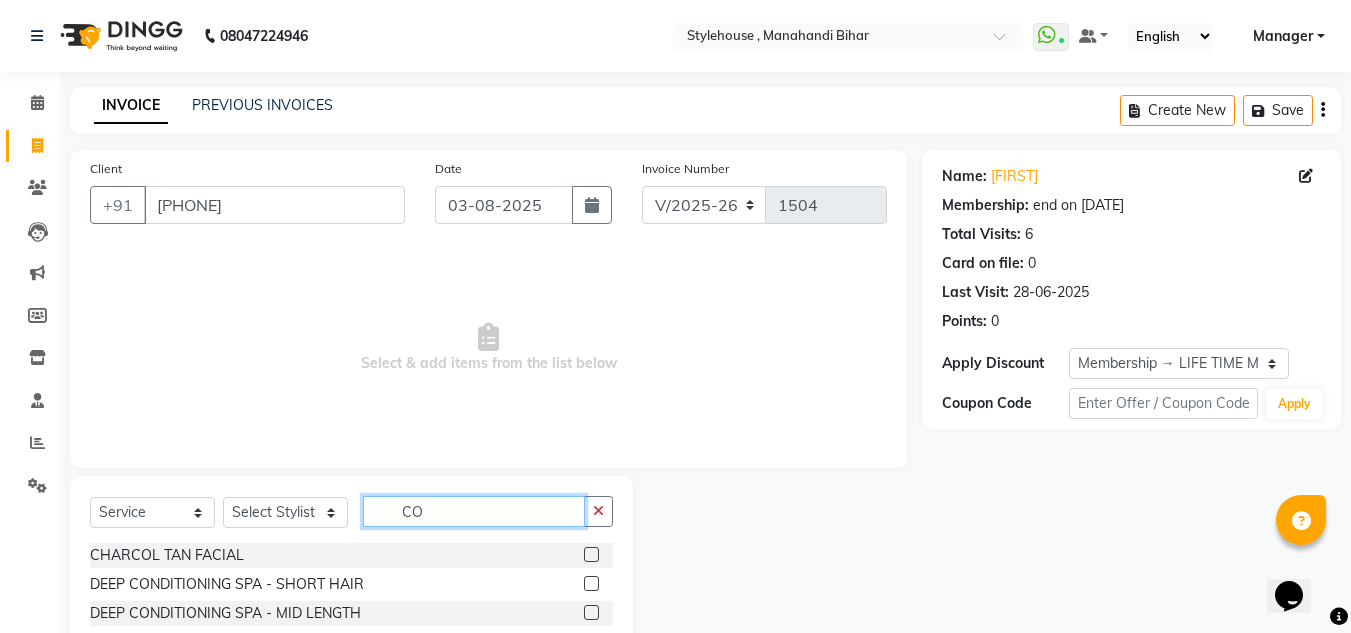 type on "C" 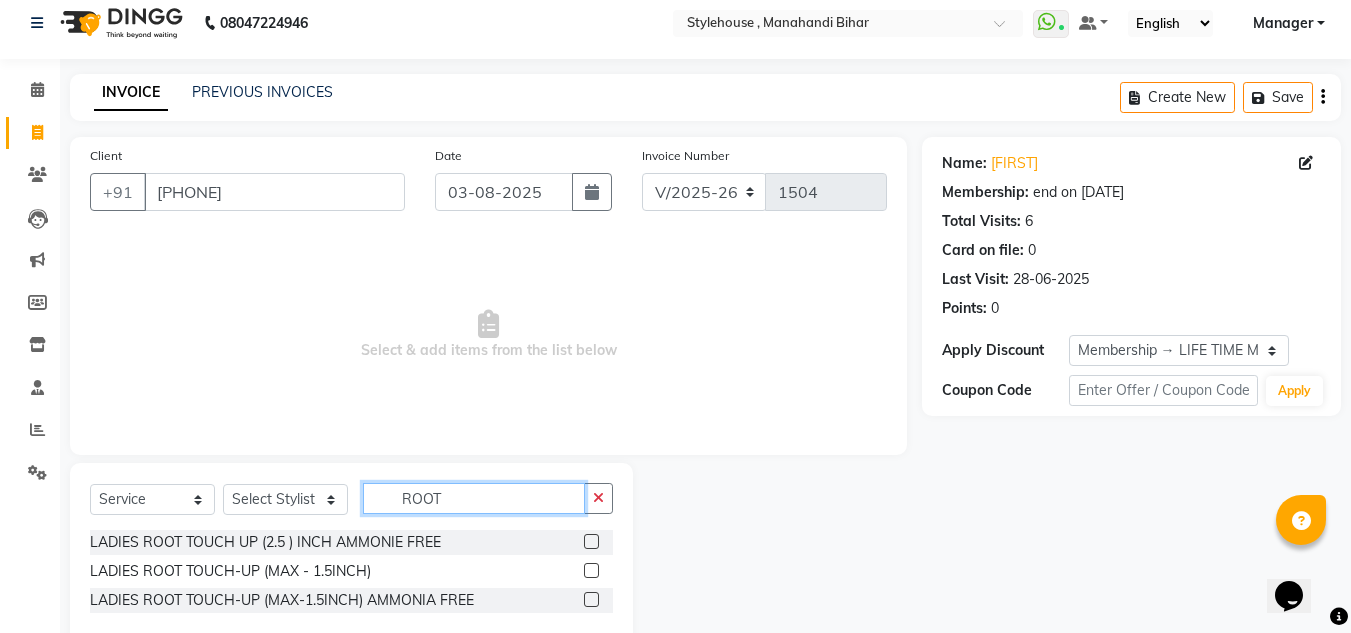 scroll, scrollTop: 55, scrollLeft: 0, axis: vertical 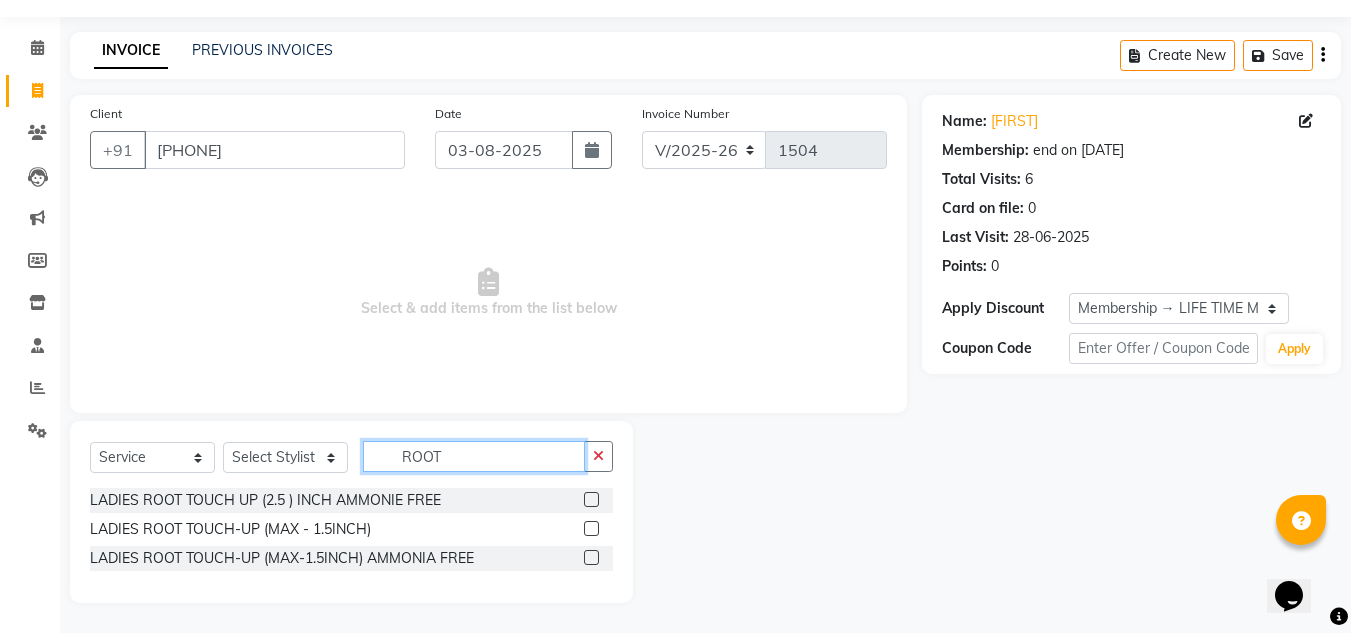 type on "ROOT" 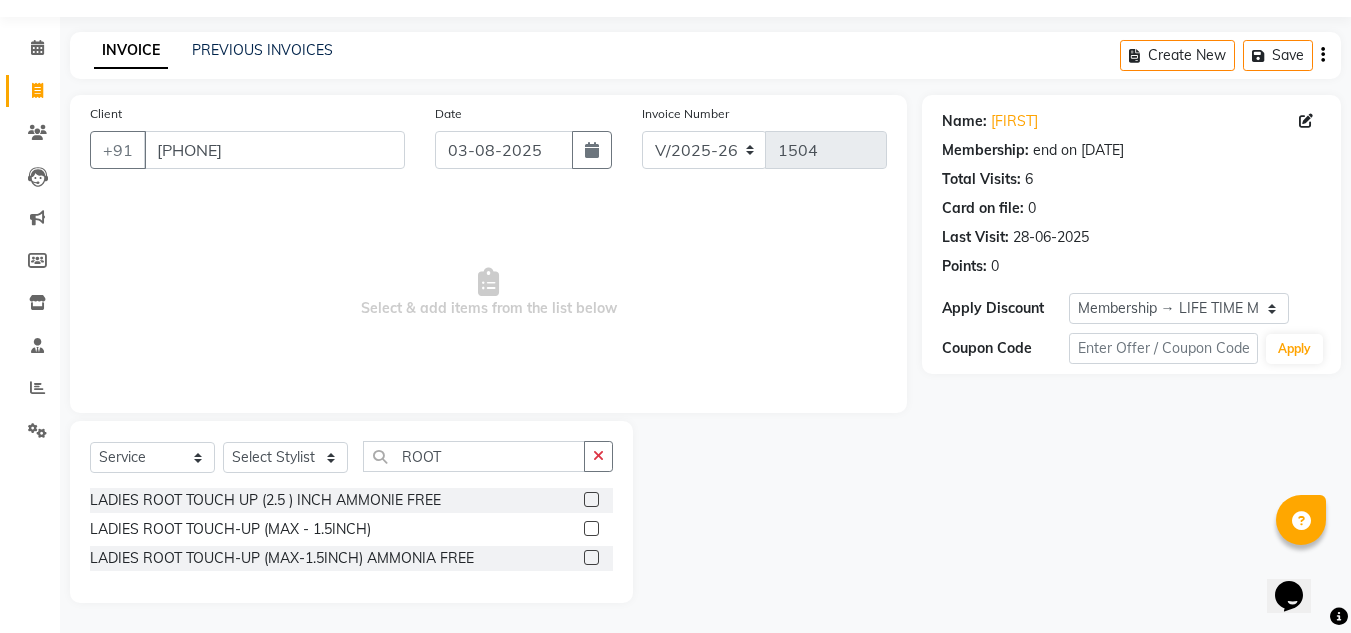 click 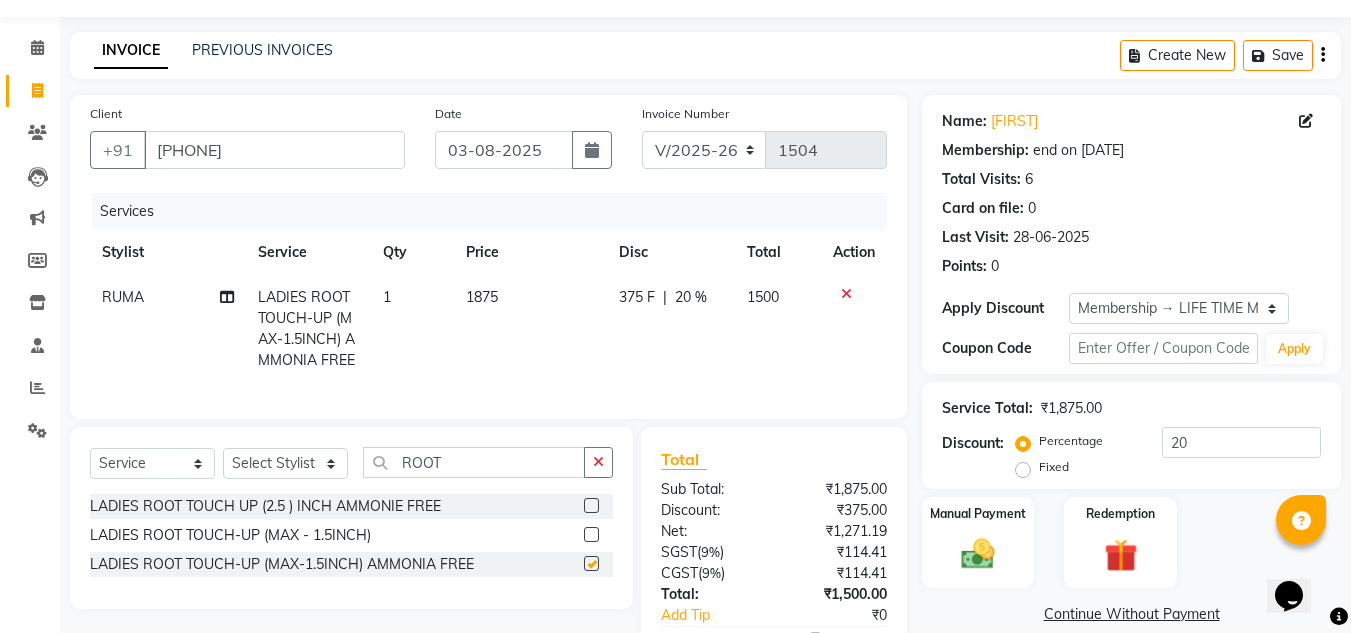 checkbox on "false" 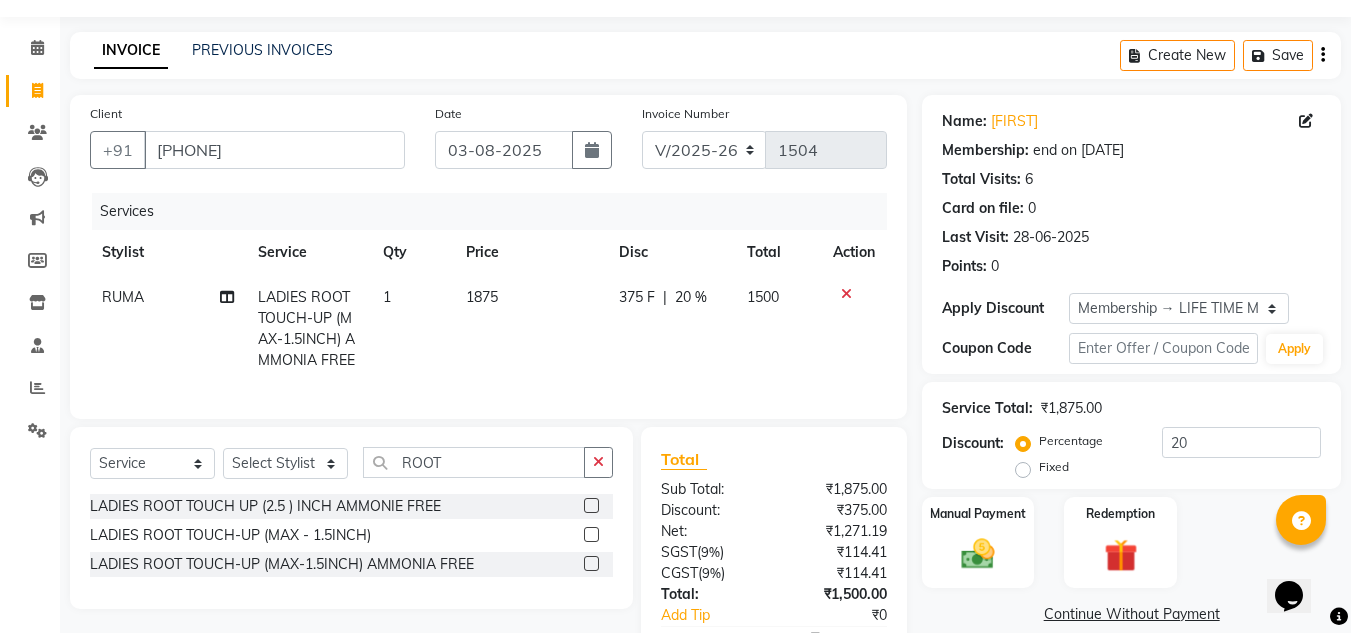 click 